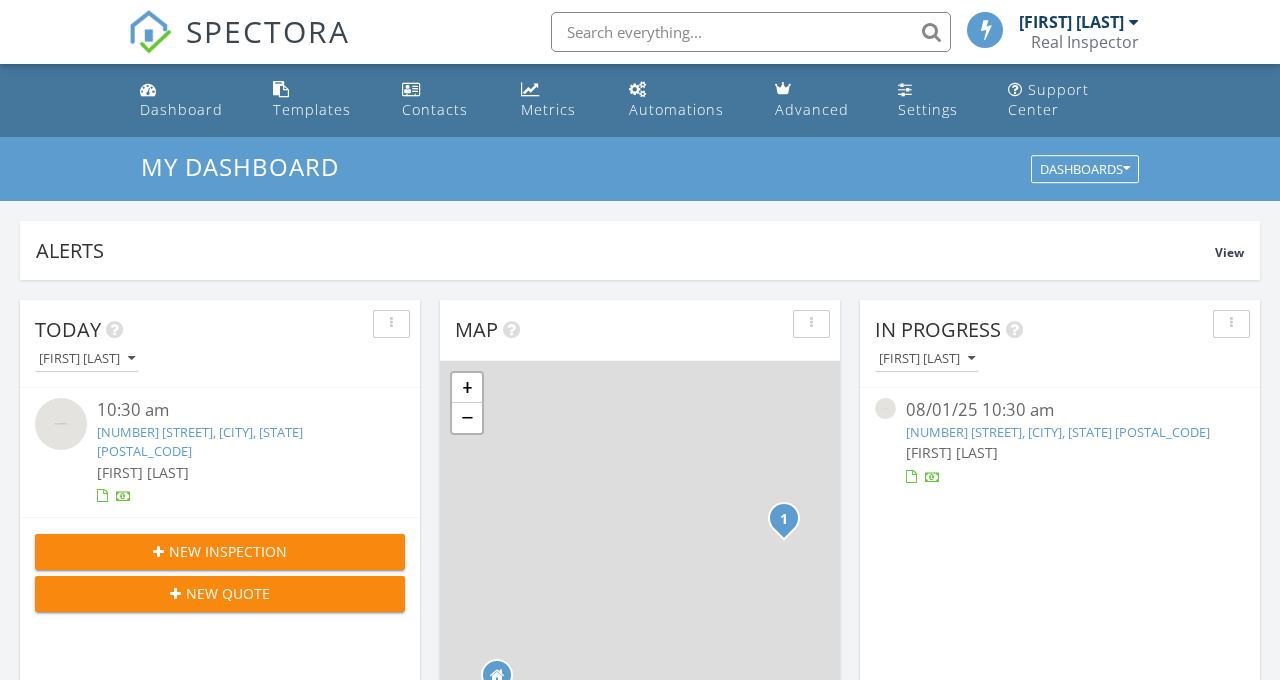 scroll, scrollTop: 0, scrollLeft: 0, axis: both 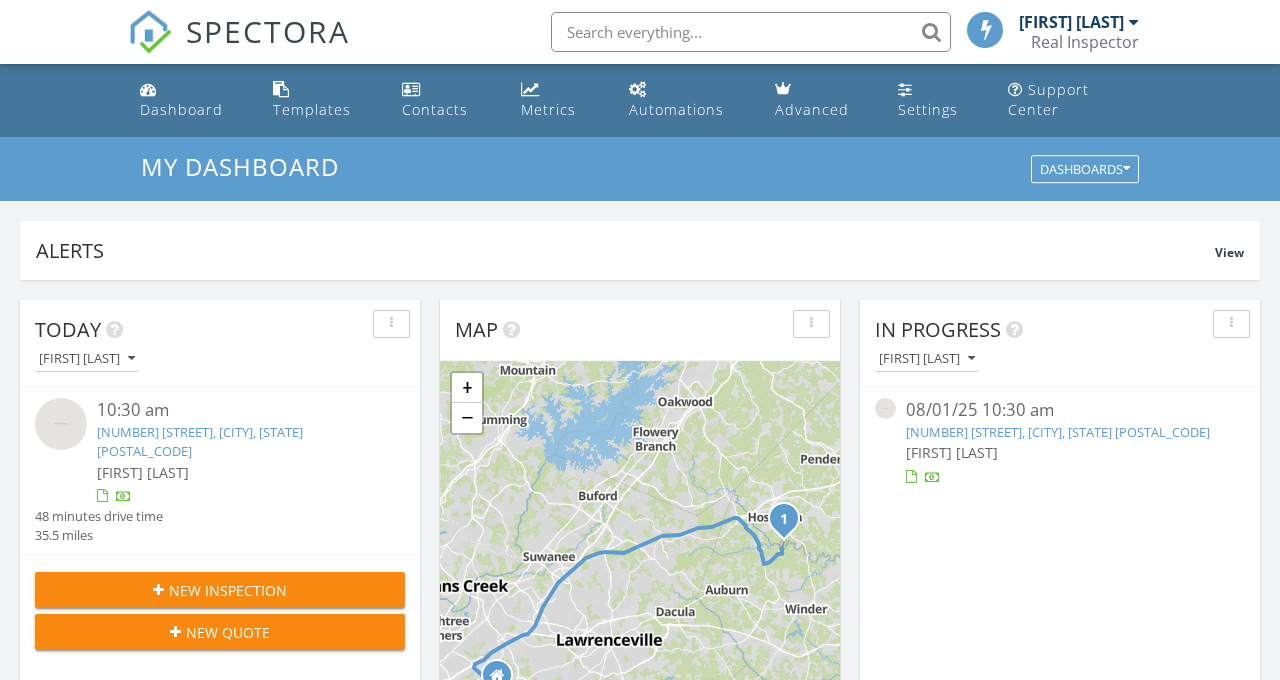click on "[NUMBER] [STREET], [CITY], [STATE] [POSTAL_CODE]" at bounding box center (200, 441) 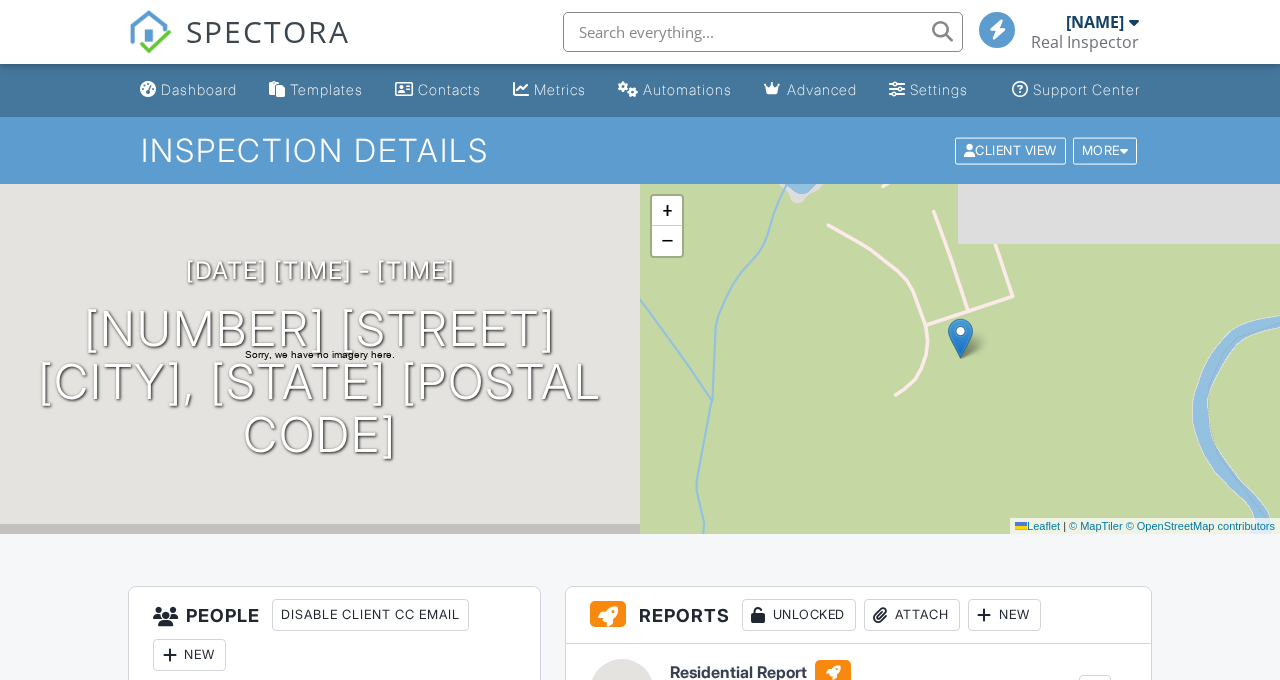 scroll, scrollTop: 0, scrollLeft: 0, axis: both 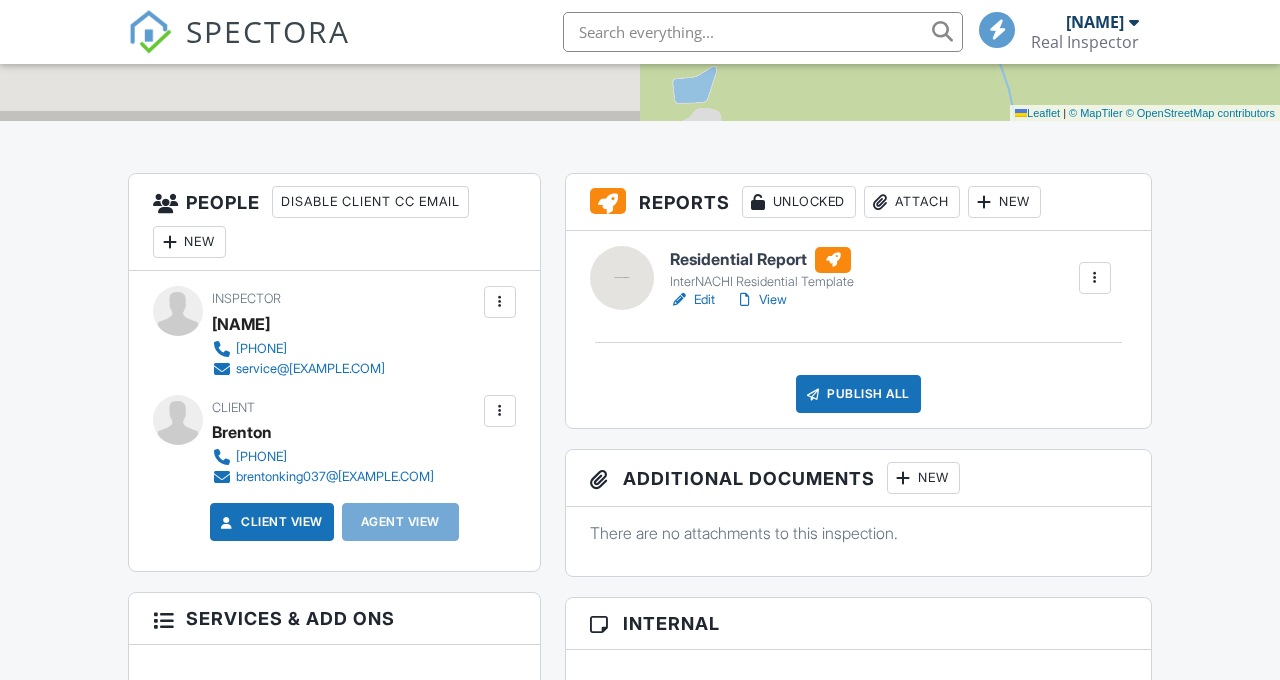 click on "Edit" at bounding box center [692, 300] 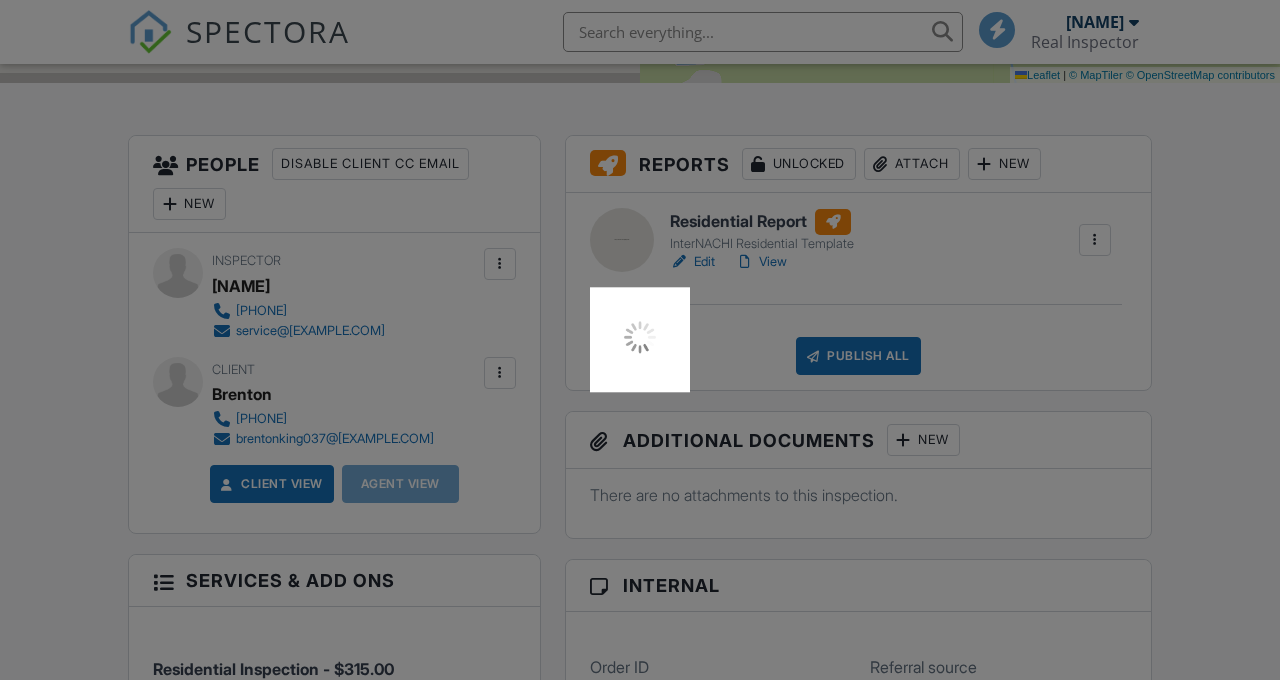 scroll, scrollTop: 539, scrollLeft: 0, axis: vertical 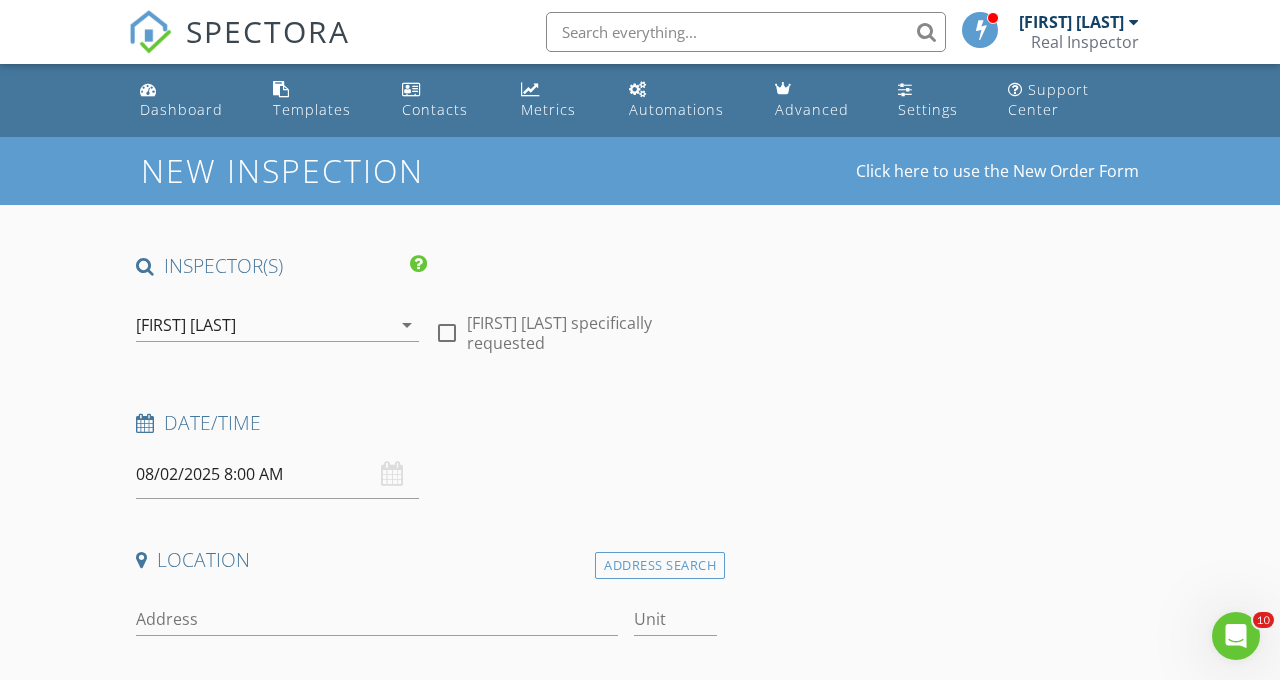 click on "08/02/2025 8:00 AM" at bounding box center (277, 474) 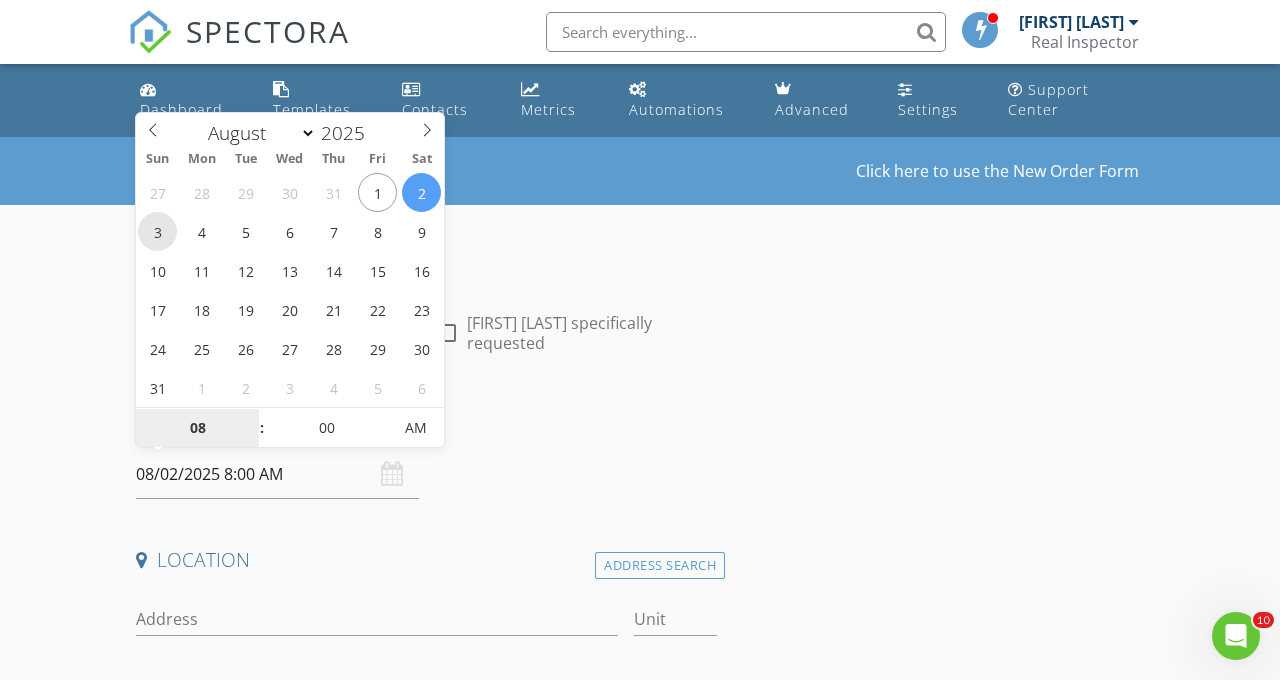 type on "08/03/2025 8:00 AM" 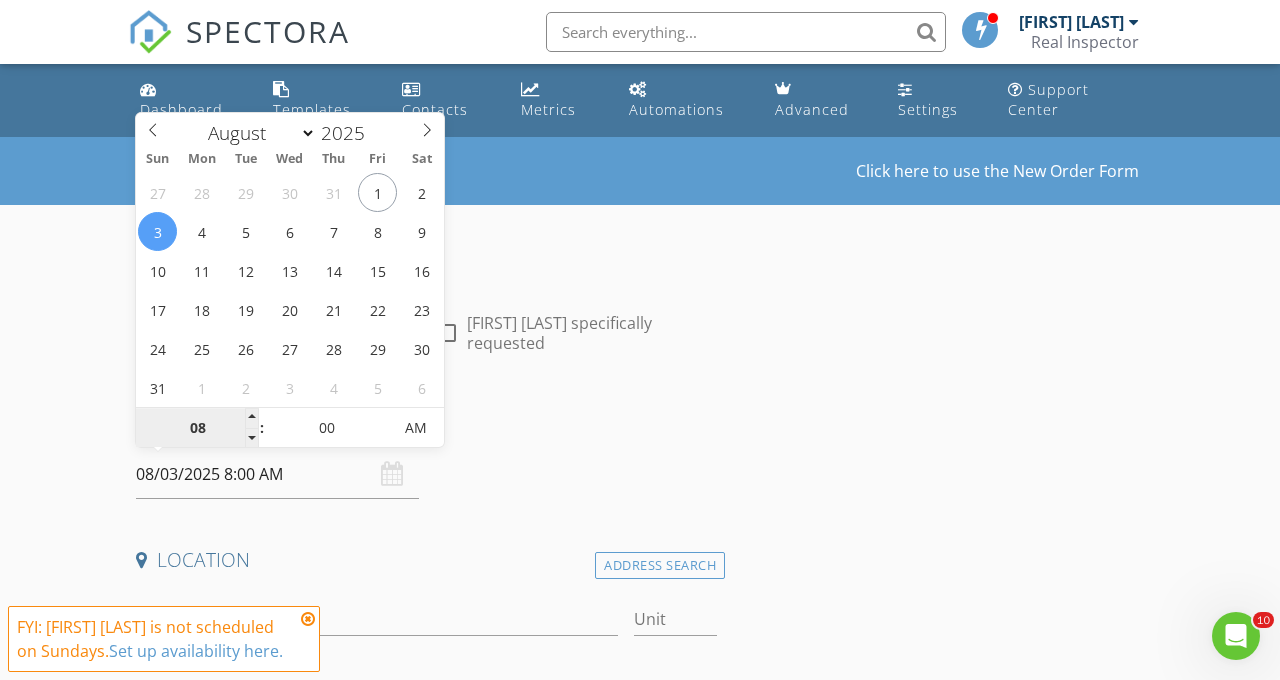 click on "08" at bounding box center [197, 429] 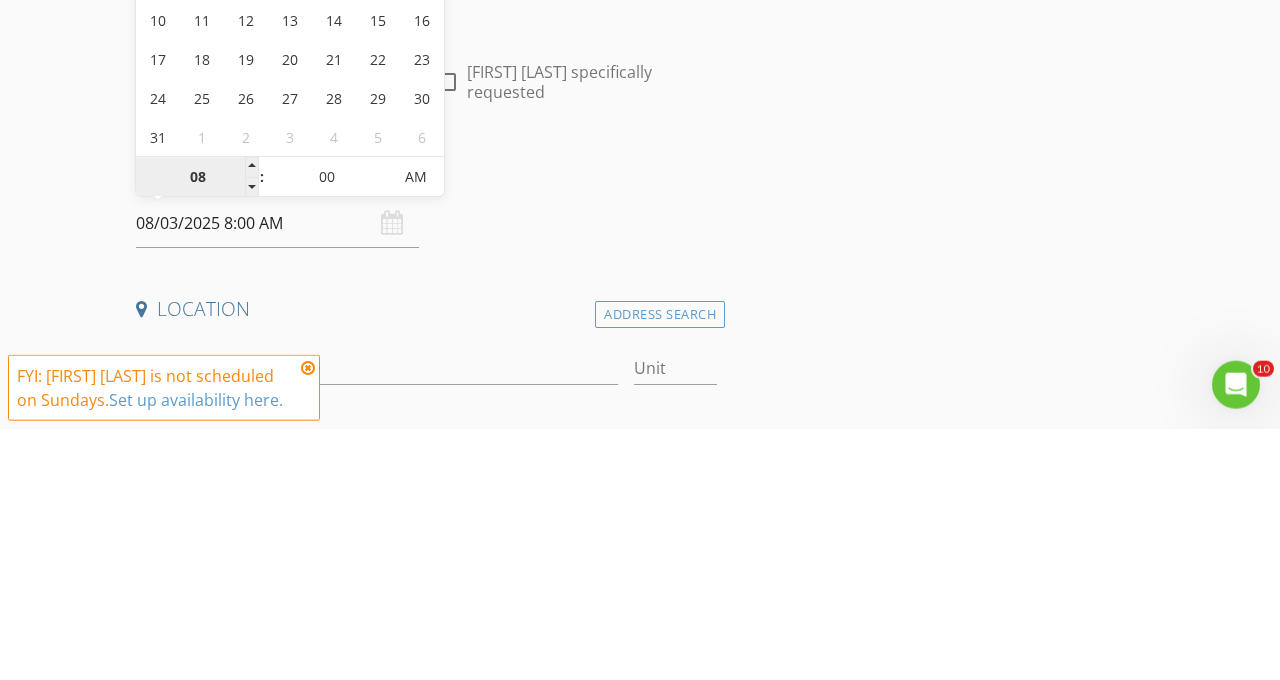 type on "4" 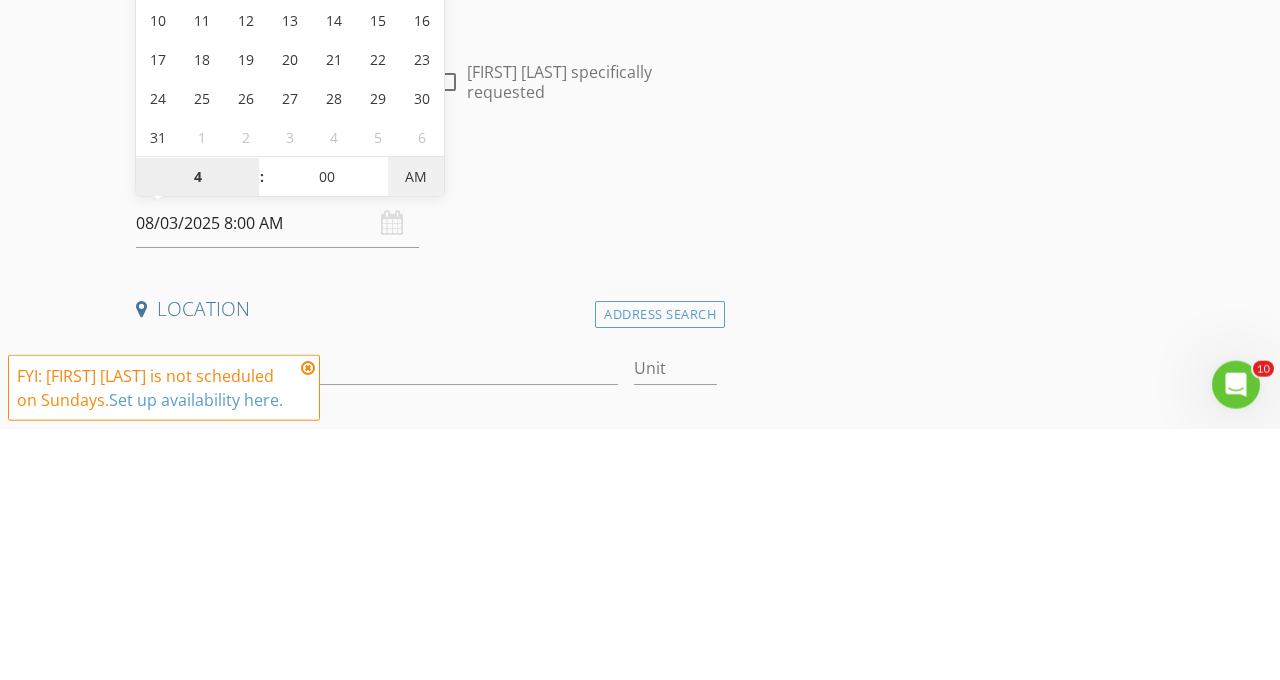 click on "AM" at bounding box center [415, 428] 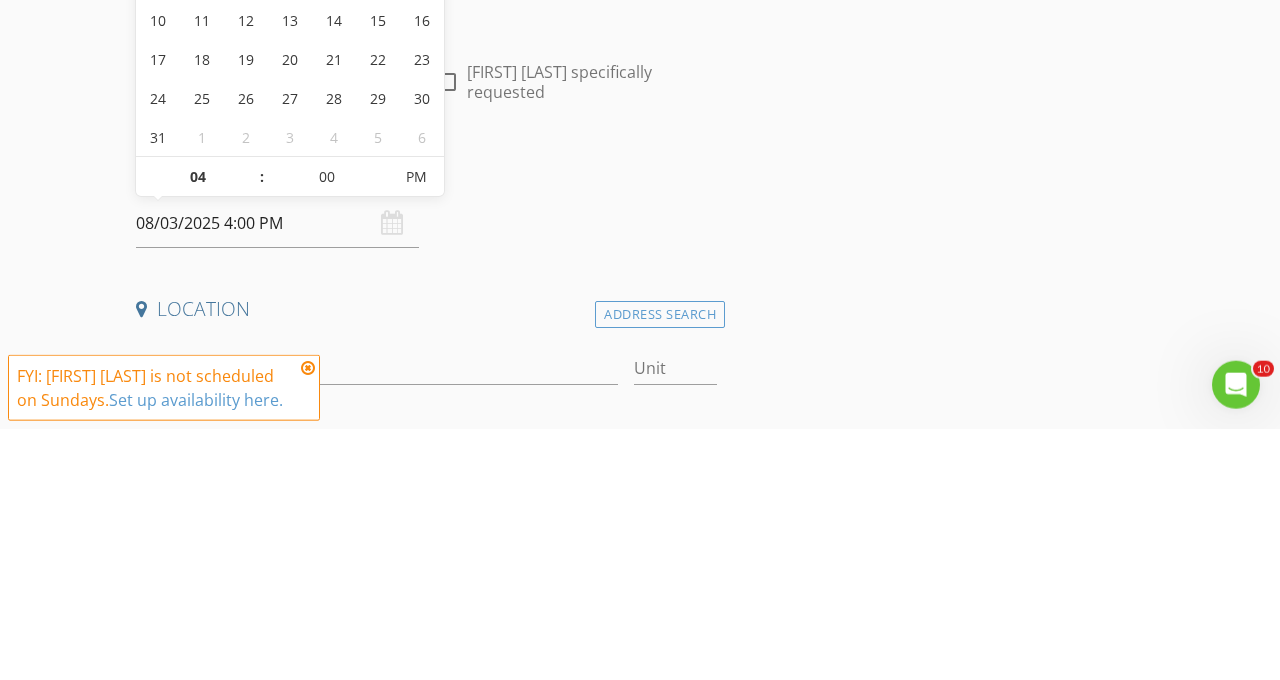 click on "Date/Time
08/03/2025 4:00 PM" at bounding box center (426, 454) 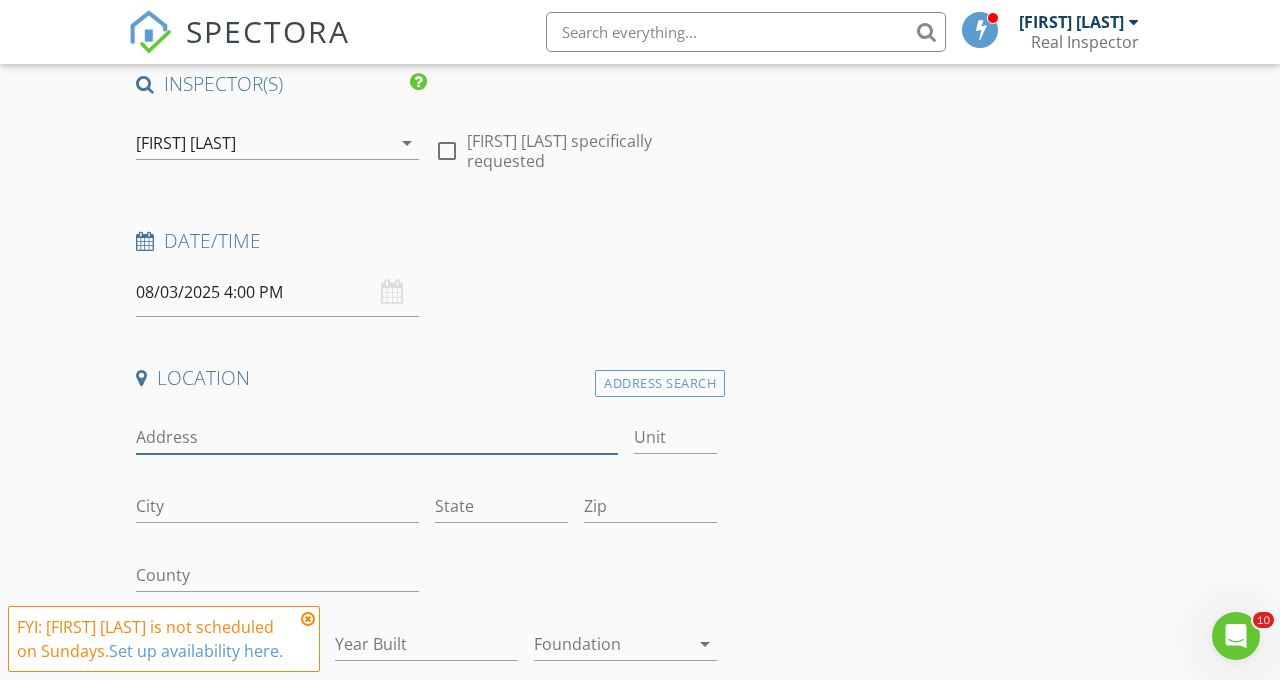 click on "Address" at bounding box center (377, 437) 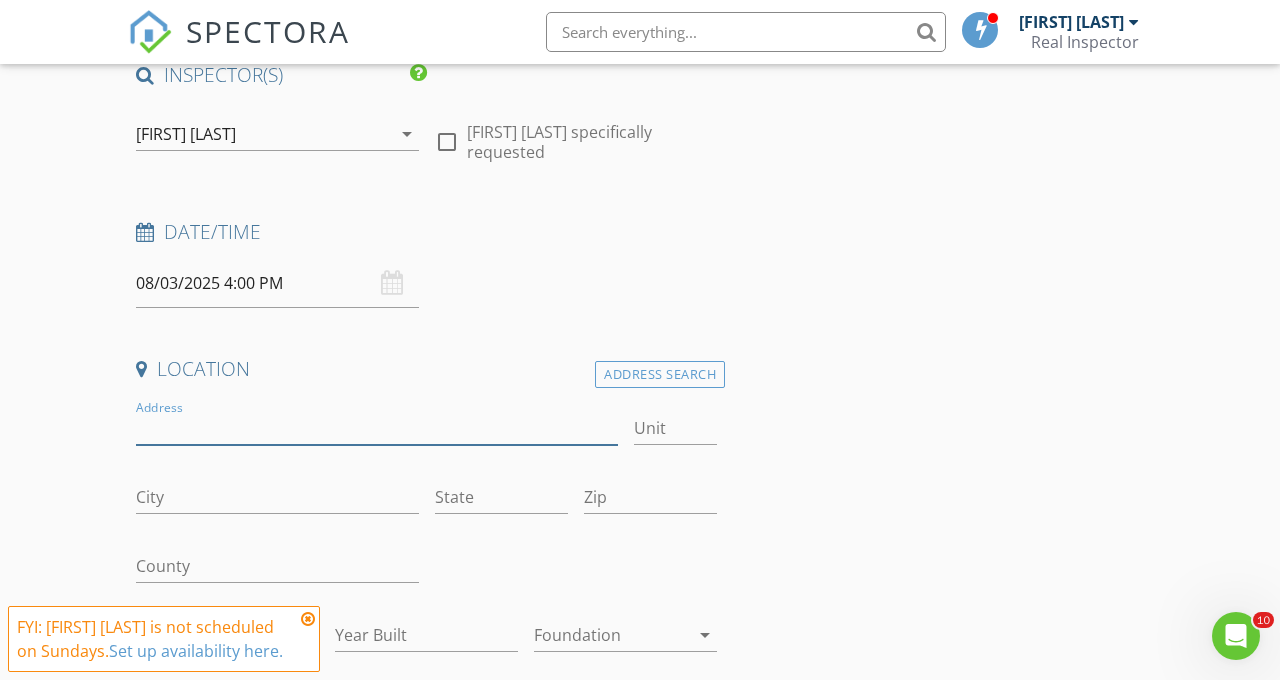 scroll, scrollTop: 239, scrollLeft: 0, axis: vertical 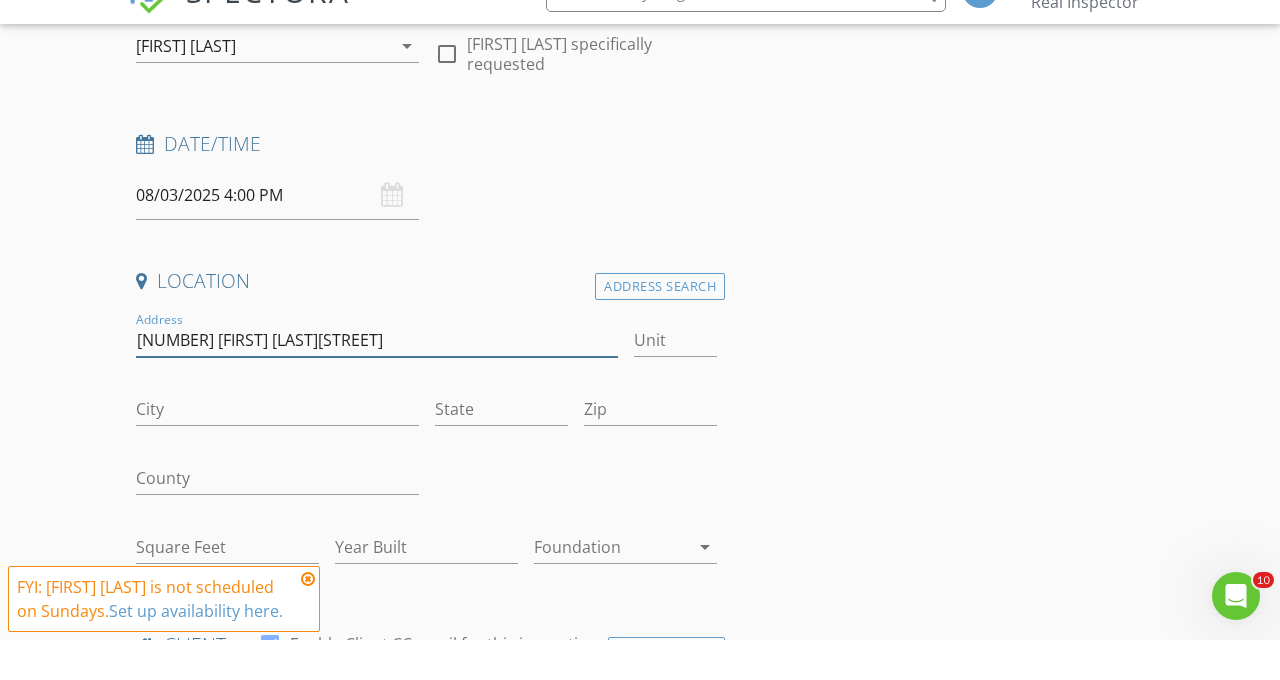 type on "2686 Caleb James Road" 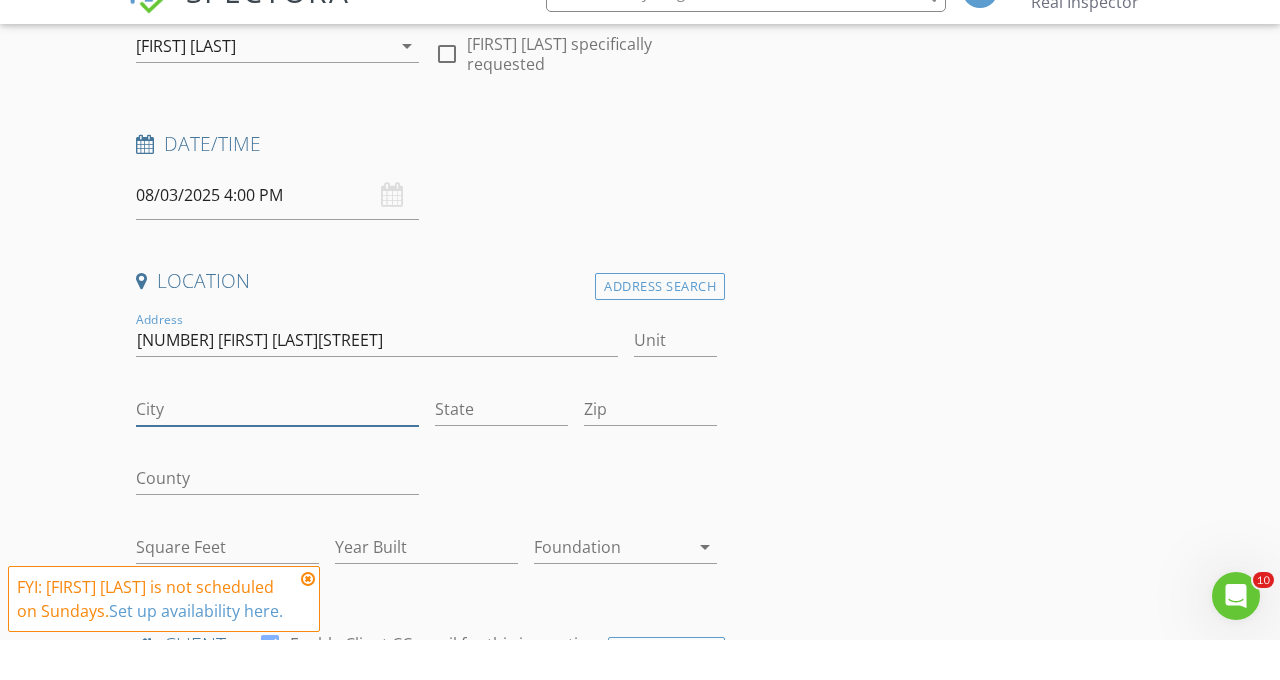 click on "City" at bounding box center [277, 449] 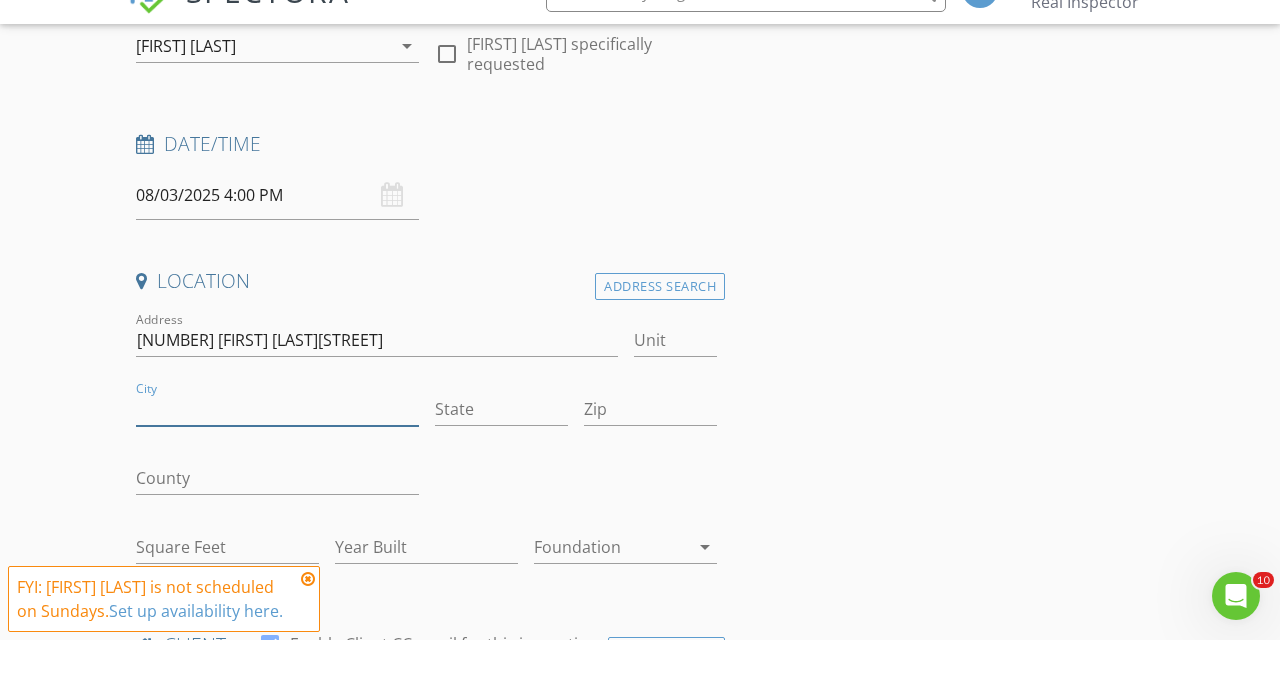 scroll, scrollTop: 239, scrollLeft: 0, axis: vertical 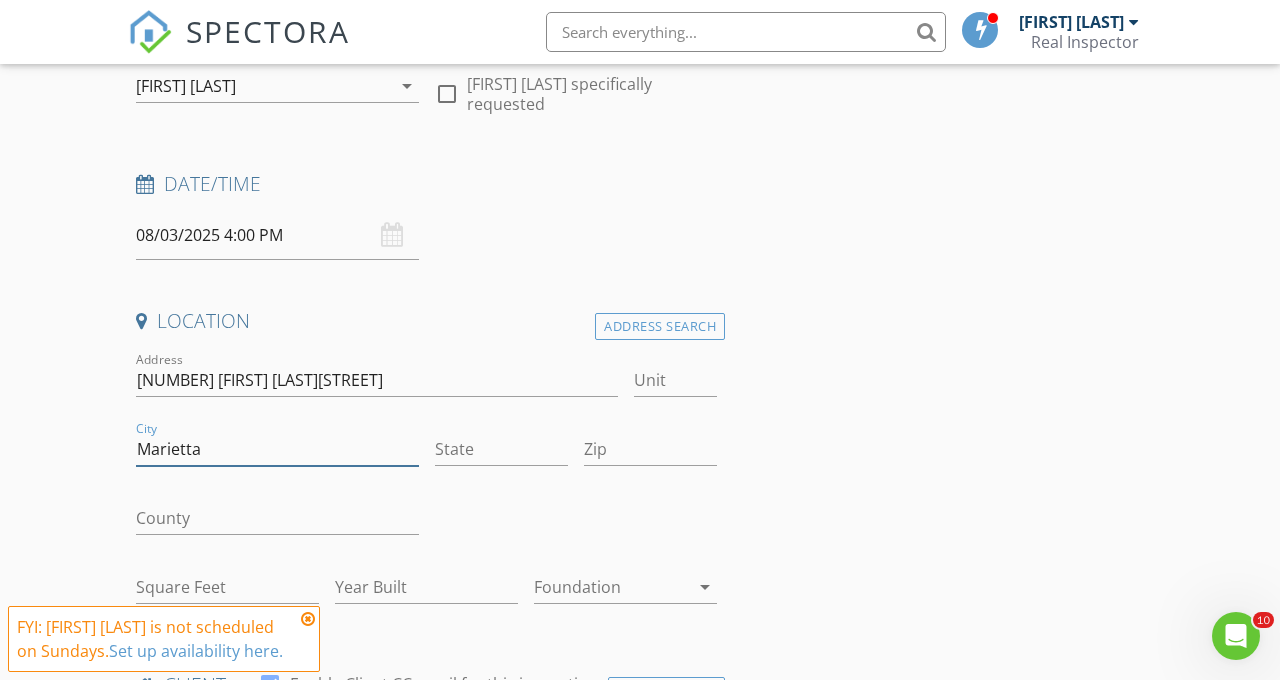 type on "Marietta" 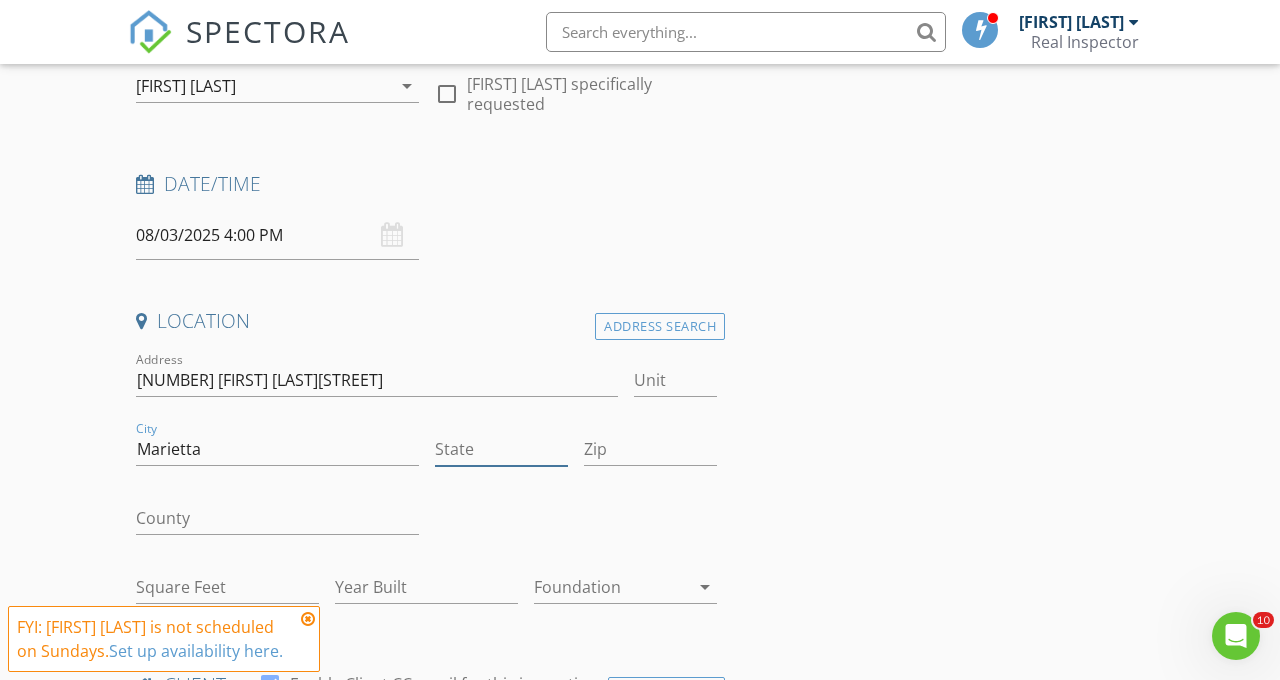 click on "State" at bounding box center [501, 449] 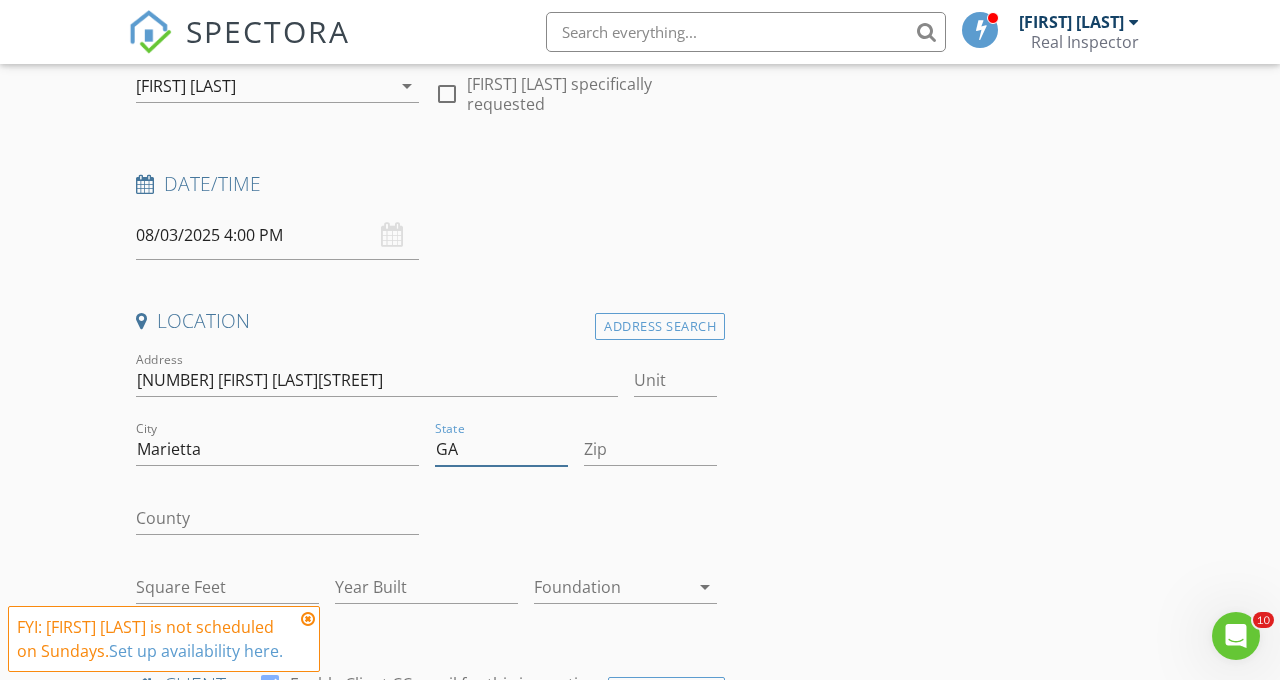 type on "GA" 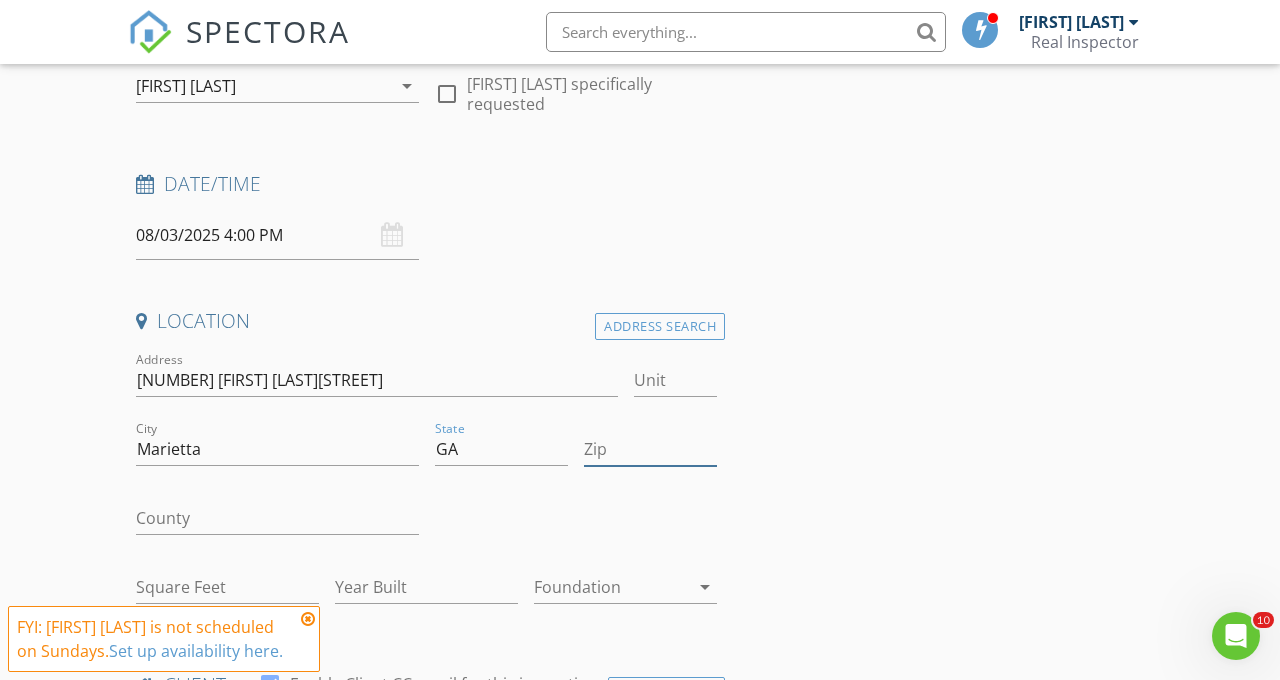 click on "Zip" at bounding box center (650, 449) 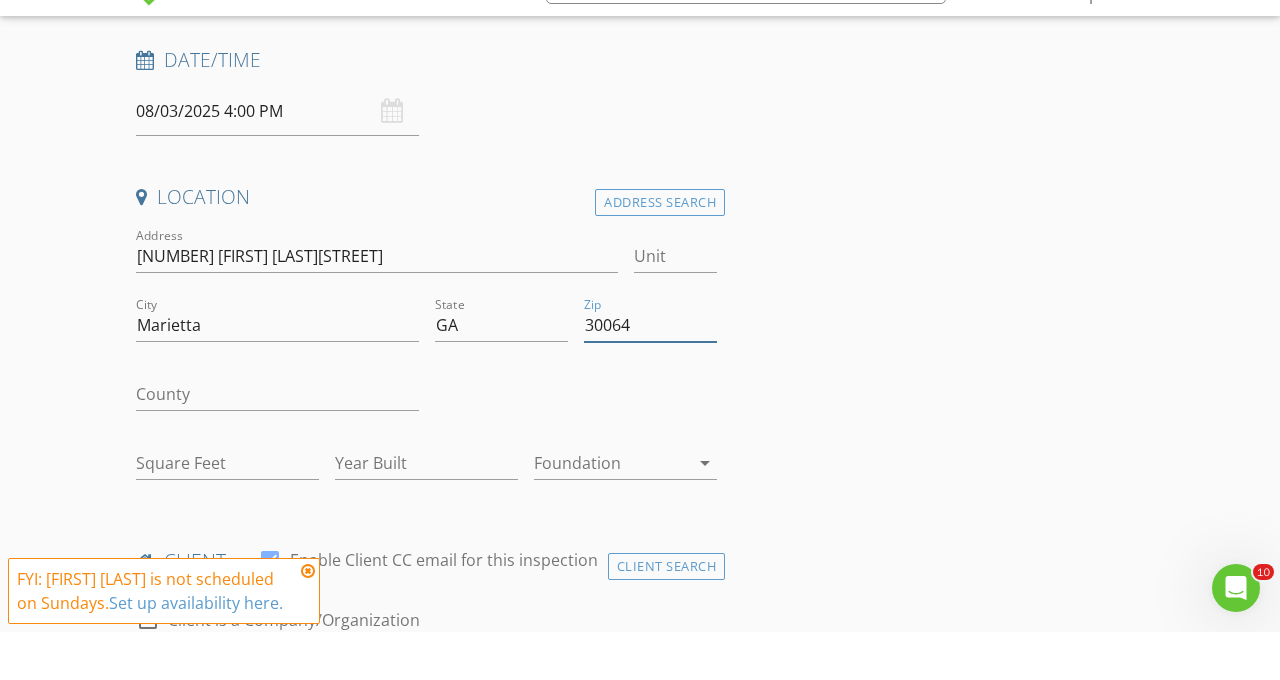 scroll, scrollTop: 322, scrollLeft: 0, axis: vertical 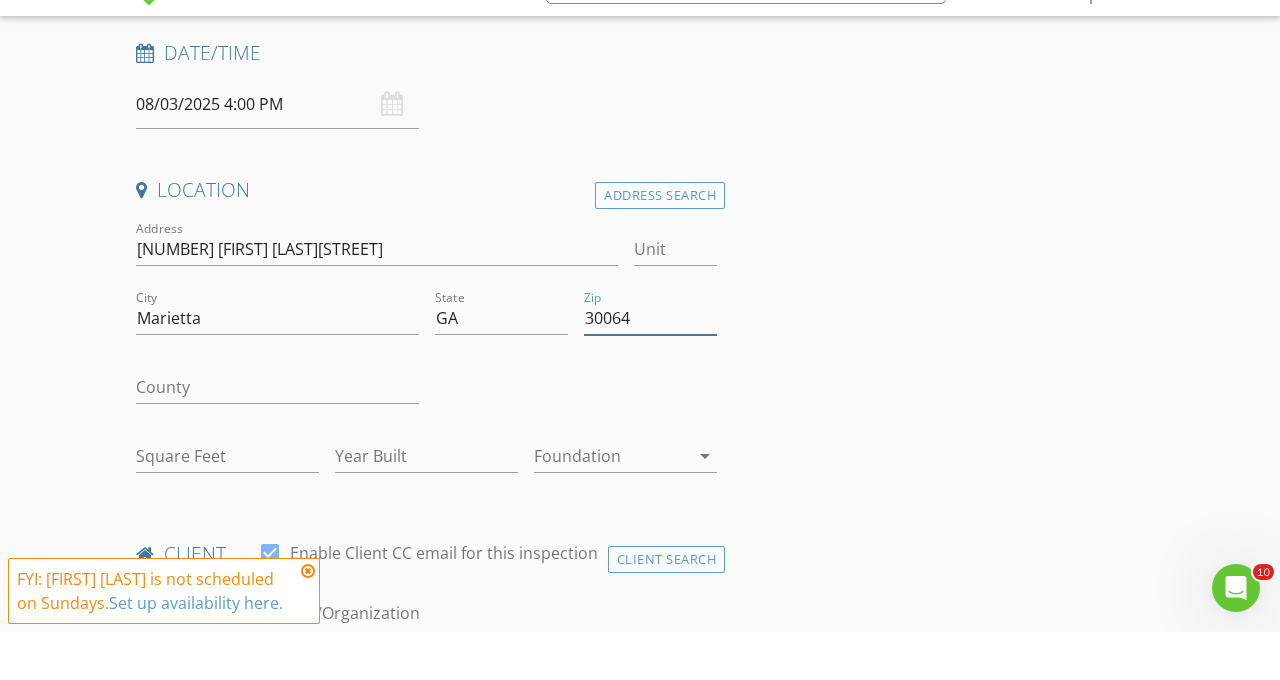 type on "30064" 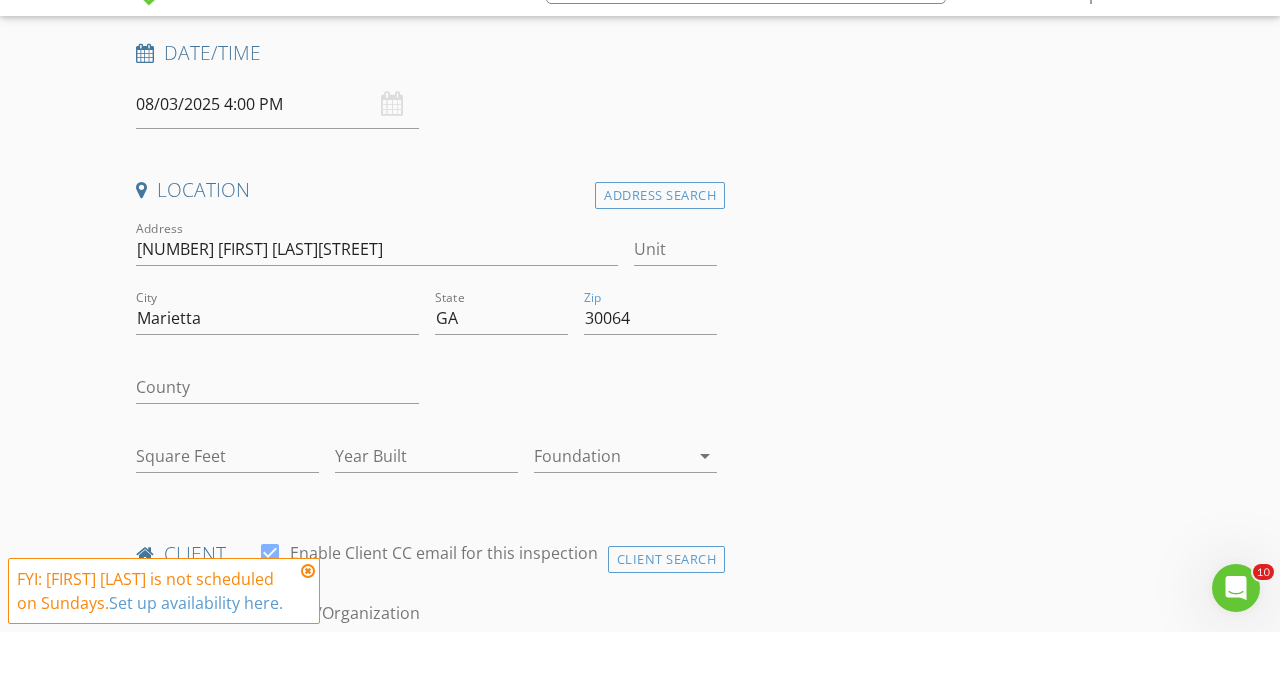 click on "New Inspection
Click here to use the New Order Form
INSPECTOR(S)
check_box   Jarian Jones   PRIMARY   Jarian Jones arrow_drop_down   check_box_outline_blank Jarian Jones specifically requested
Date/Time
08/03/2025 4:00 PM
Location
Address Search       Address 2686 Caleb James Road   Unit   City Marietta   State GA   Zip 30064   County     Square Feet   Year Built   Foundation arrow_drop_down
client
check_box Enable Client CC email for this inspection   Client Search     check_box_outline_blank Client is a Company/Organization     First Name   Last Name   Email   CC Email   Phone   Address   City   State   Zip       Notes   Private Notes
ADD ADDITIONAL client
SERVICES
check_box_outline_blank   New Service   check_box_outline_blank   Residential Inspection" at bounding box center [640, 1470] 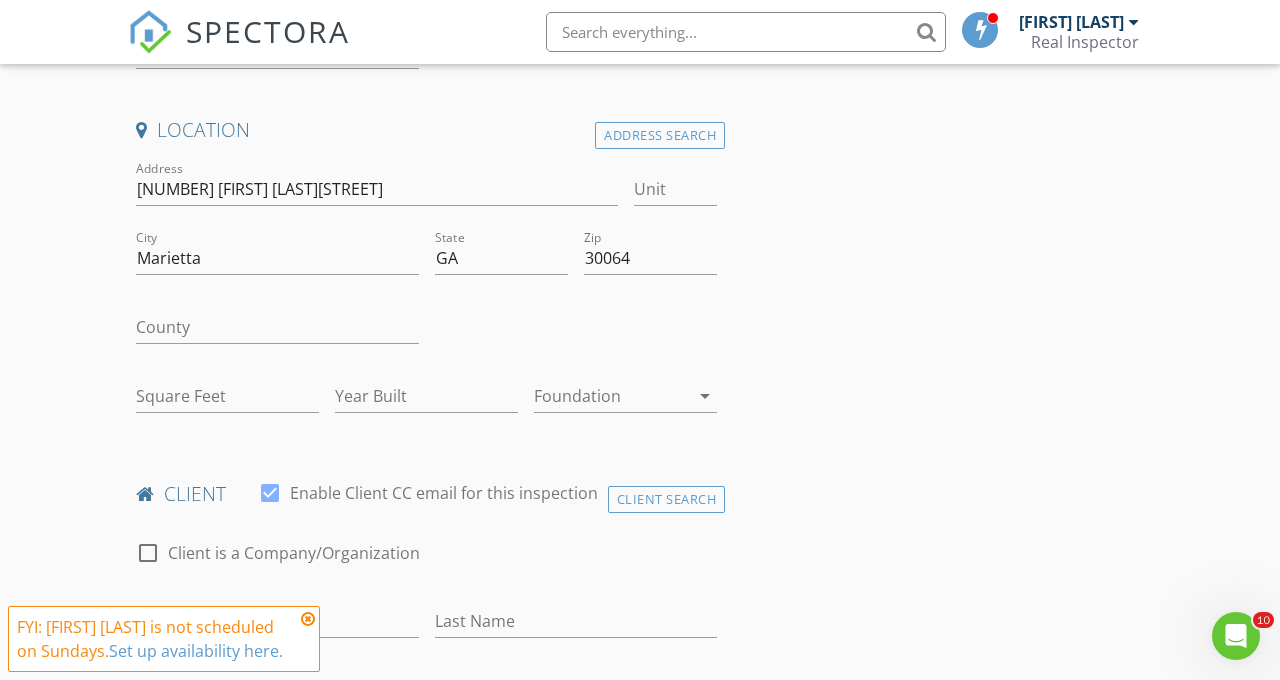 scroll, scrollTop: 434, scrollLeft: 0, axis: vertical 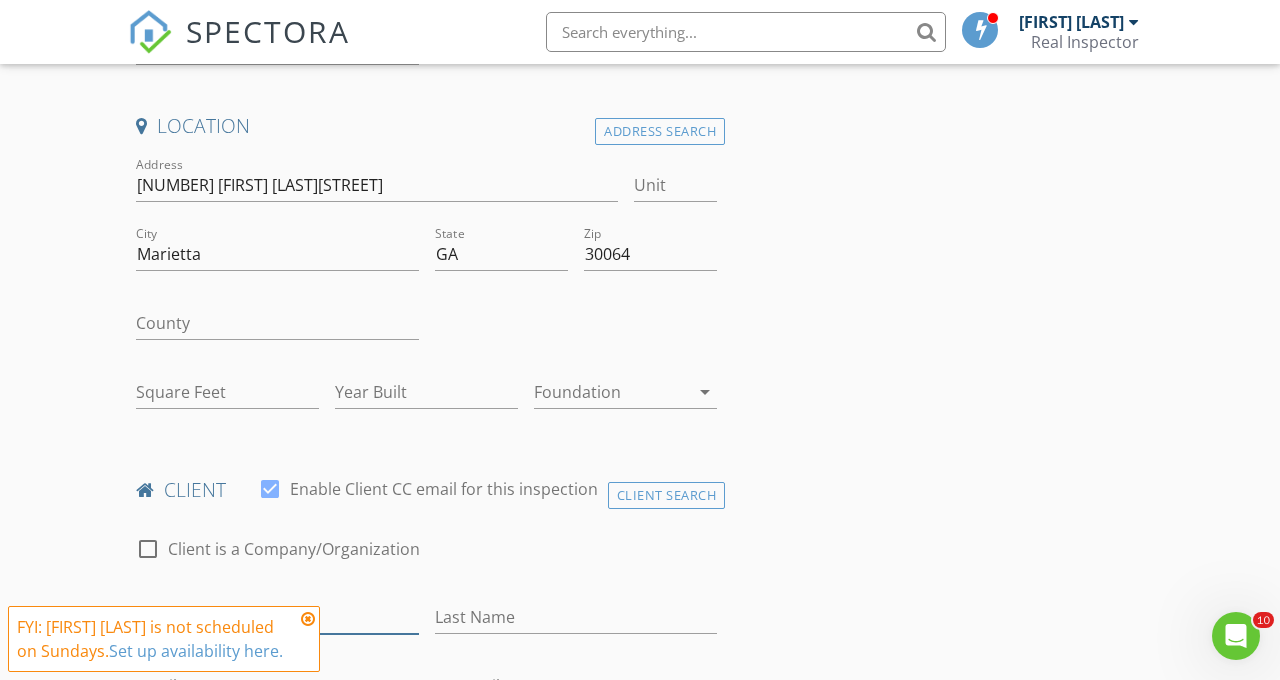 click on "First Name" at bounding box center [277, 617] 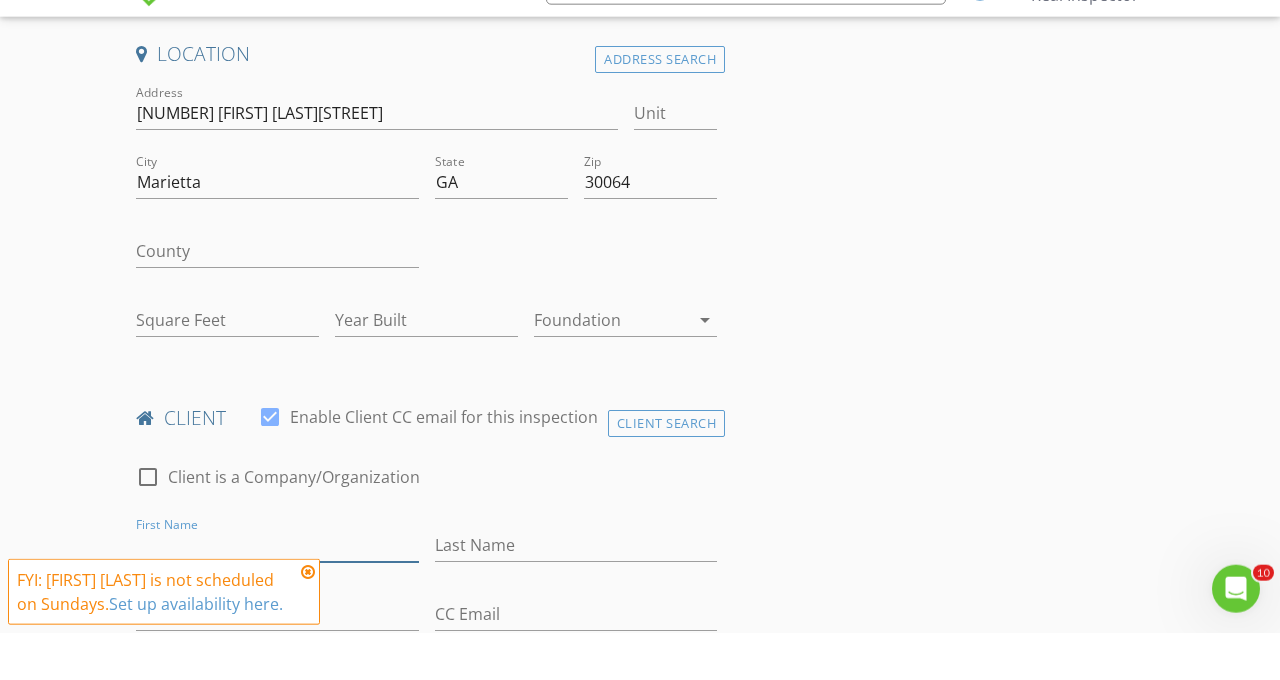 scroll, scrollTop: 482, scrollLeft: 0, axis: vertical 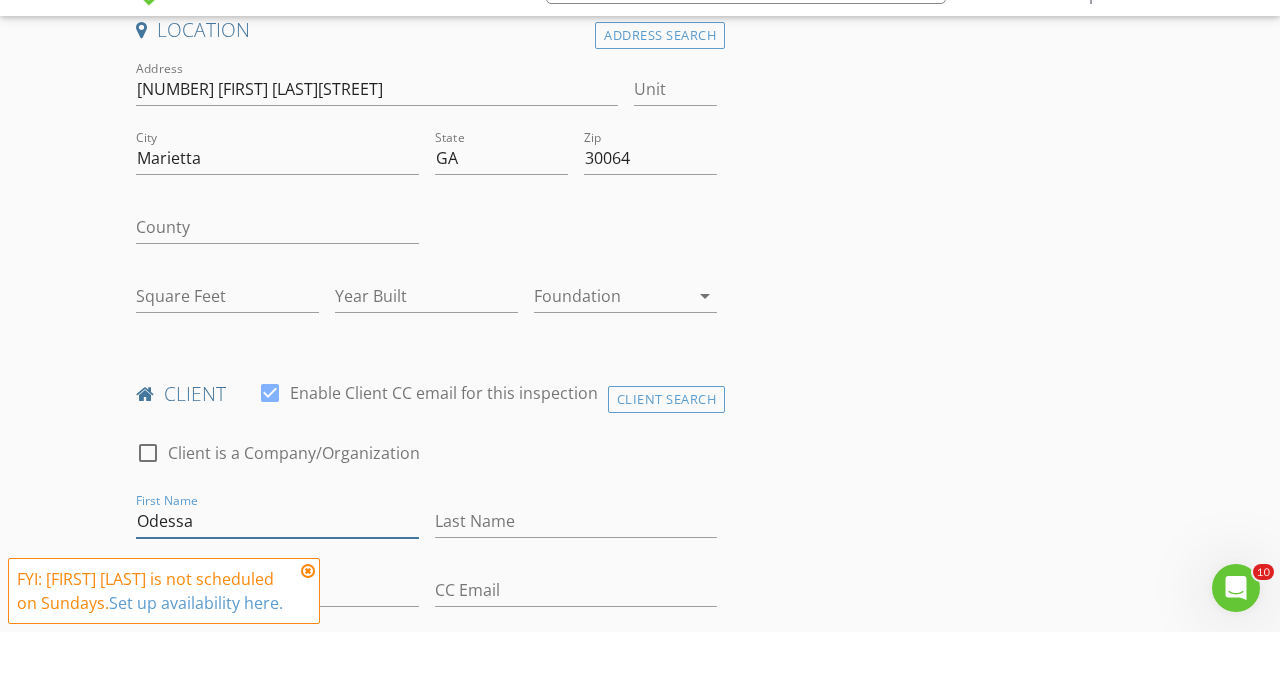 type on "Odessa" 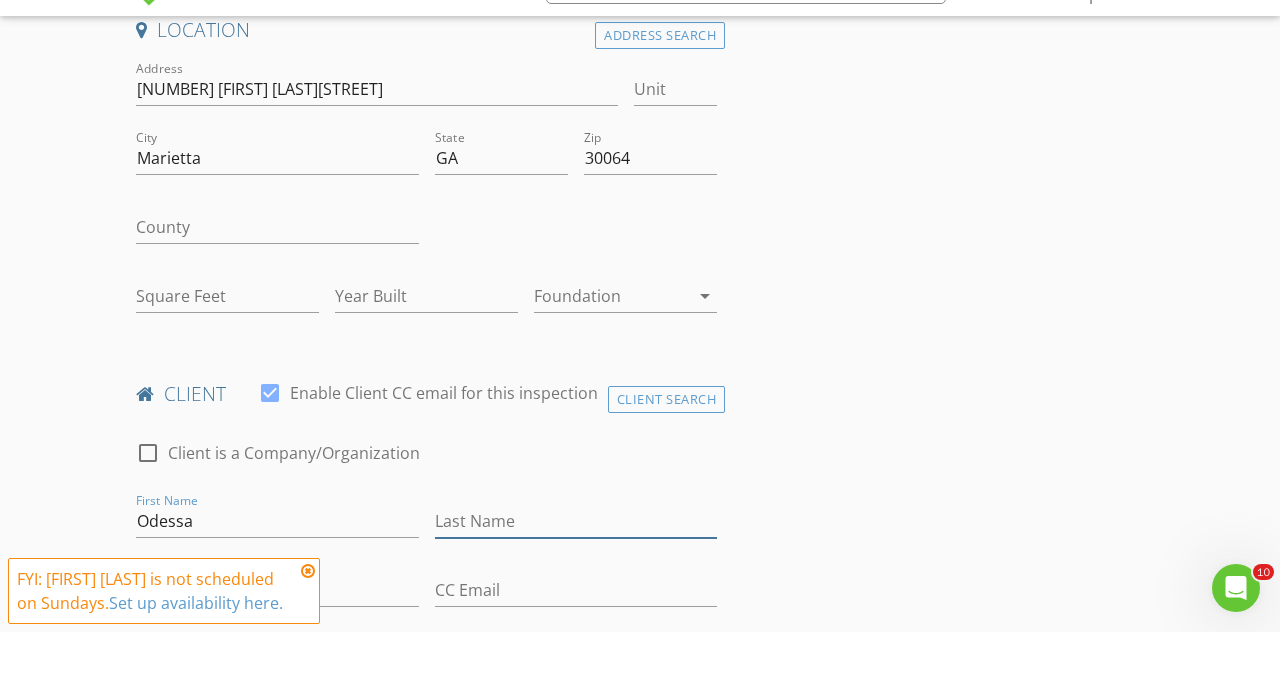 click on "Last Name" at bounding box center (576, 569) 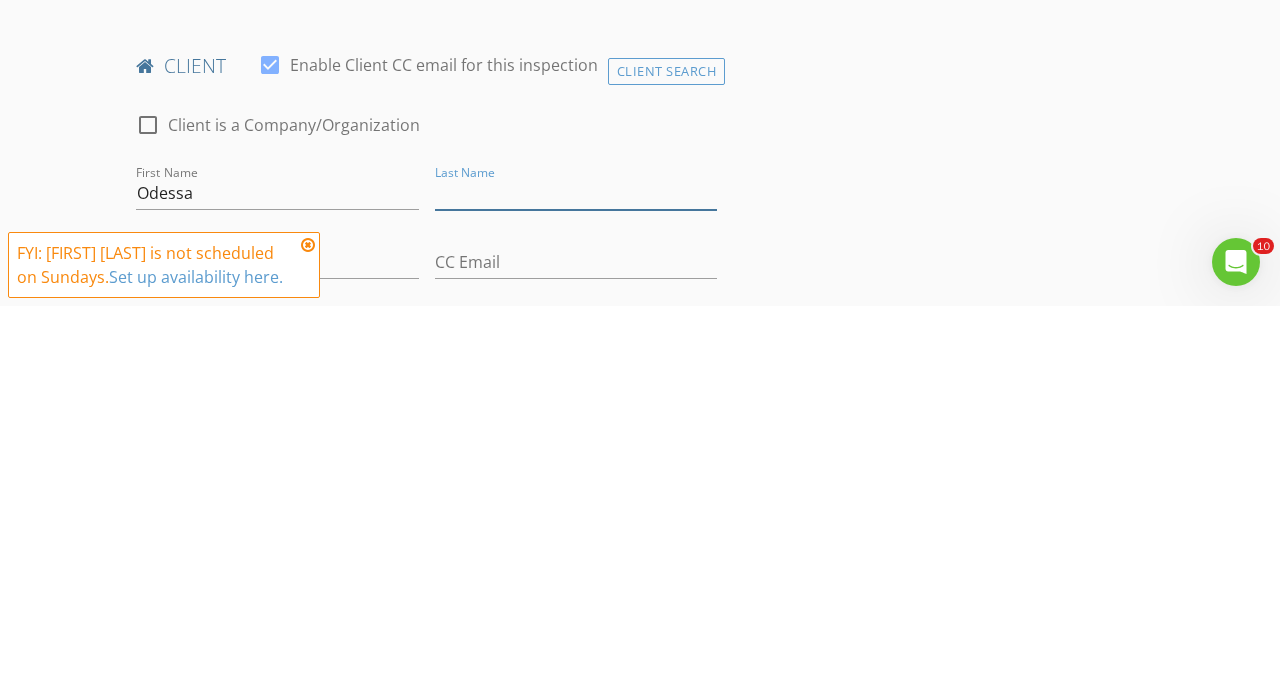 scroll, scrollTop: 506, scrollLeft: 0, axis: vertical 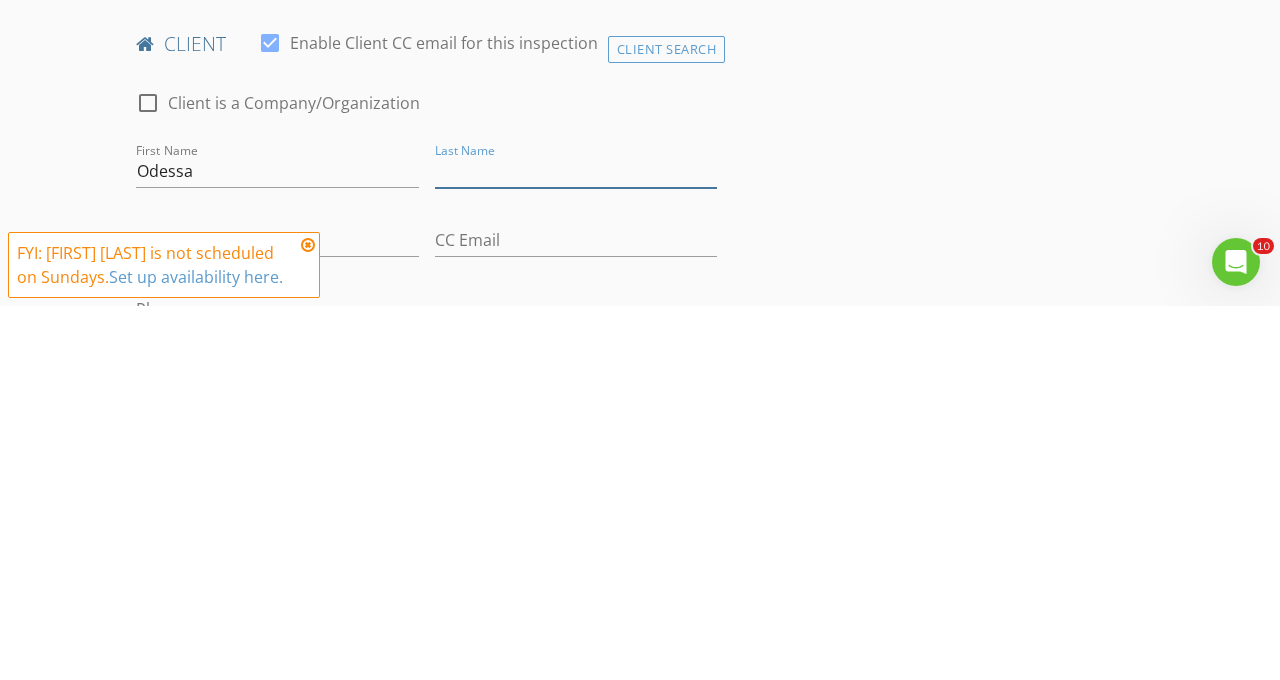 click on "Last Name" at bounding box center [576, 545] 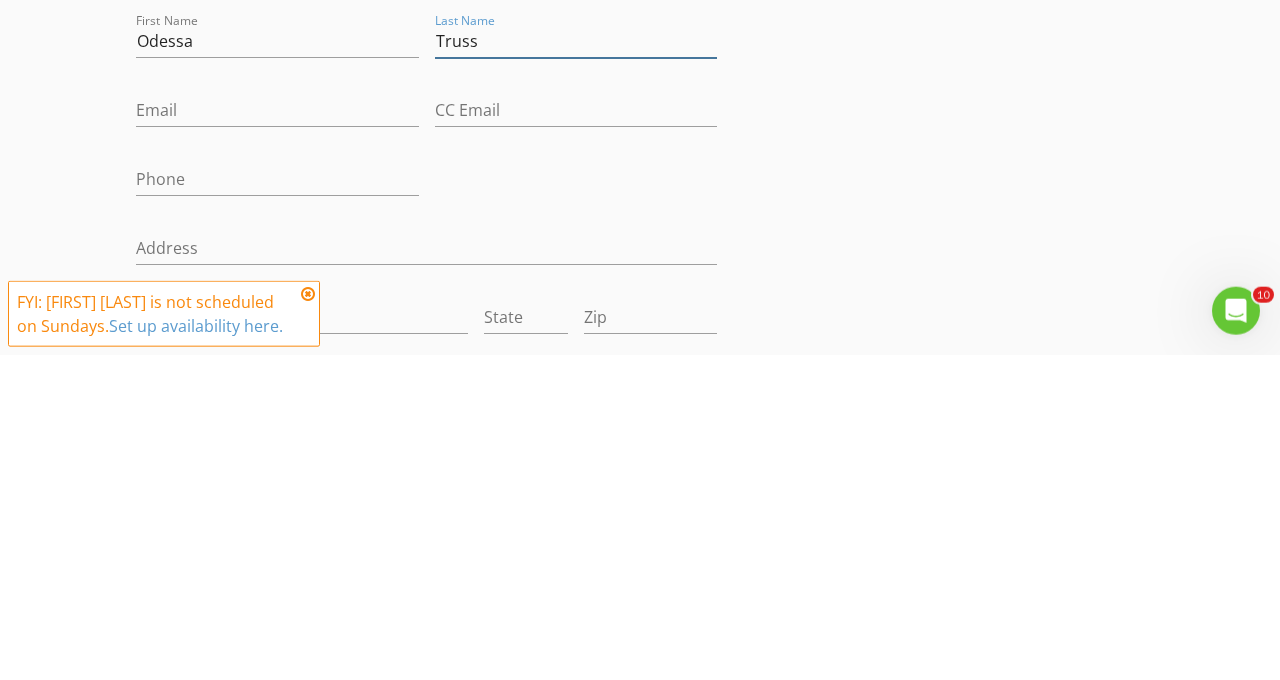 scroll, scrollTop: 685, scrollLeft: 0, axis: vertical 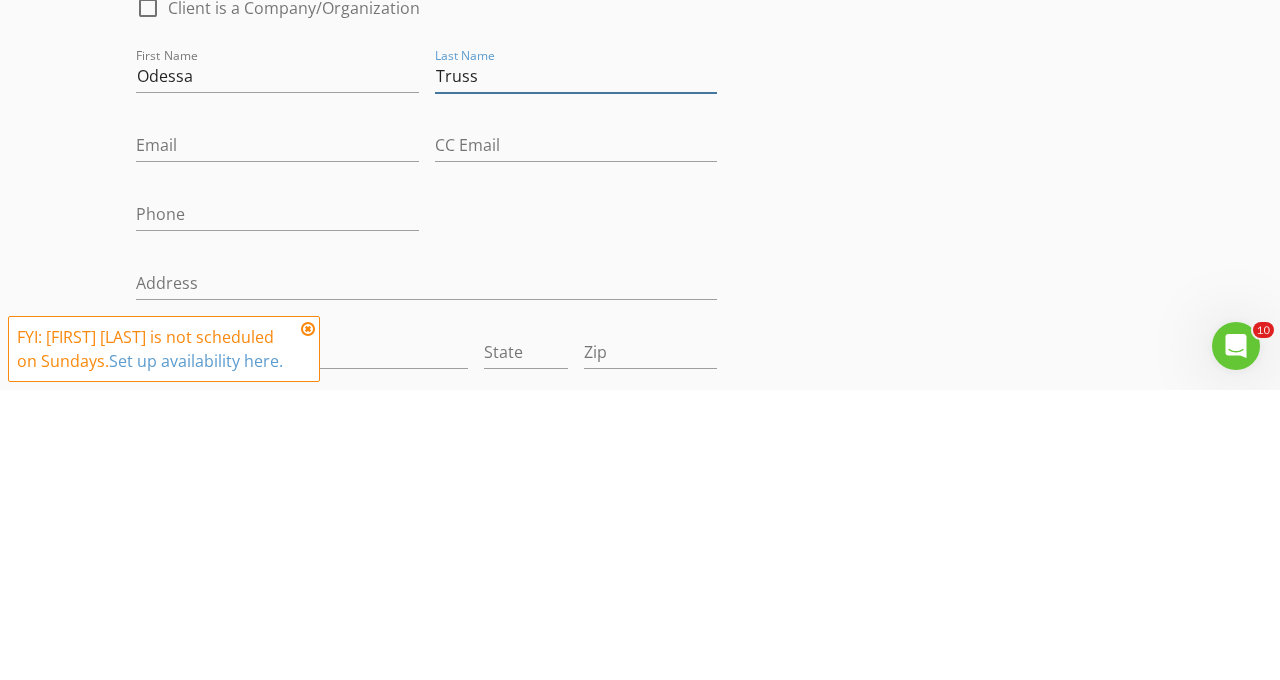 type on "Truss" 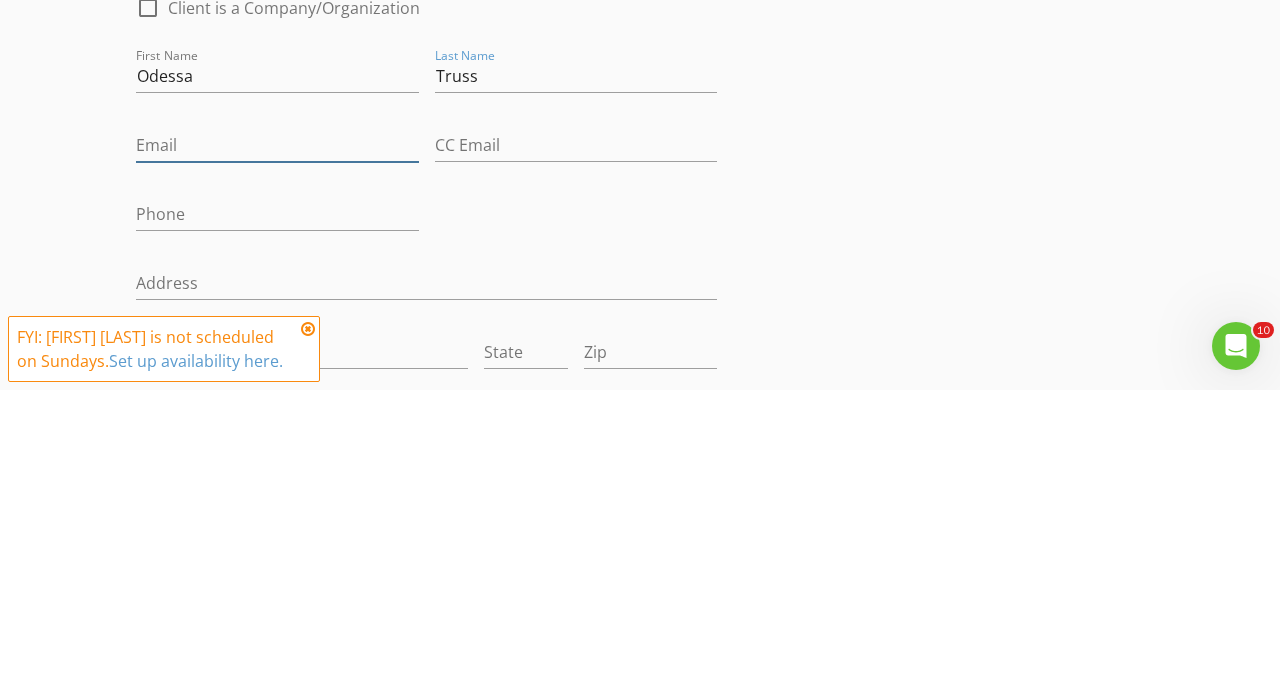click on "Email" at bounding box center (277, 435) 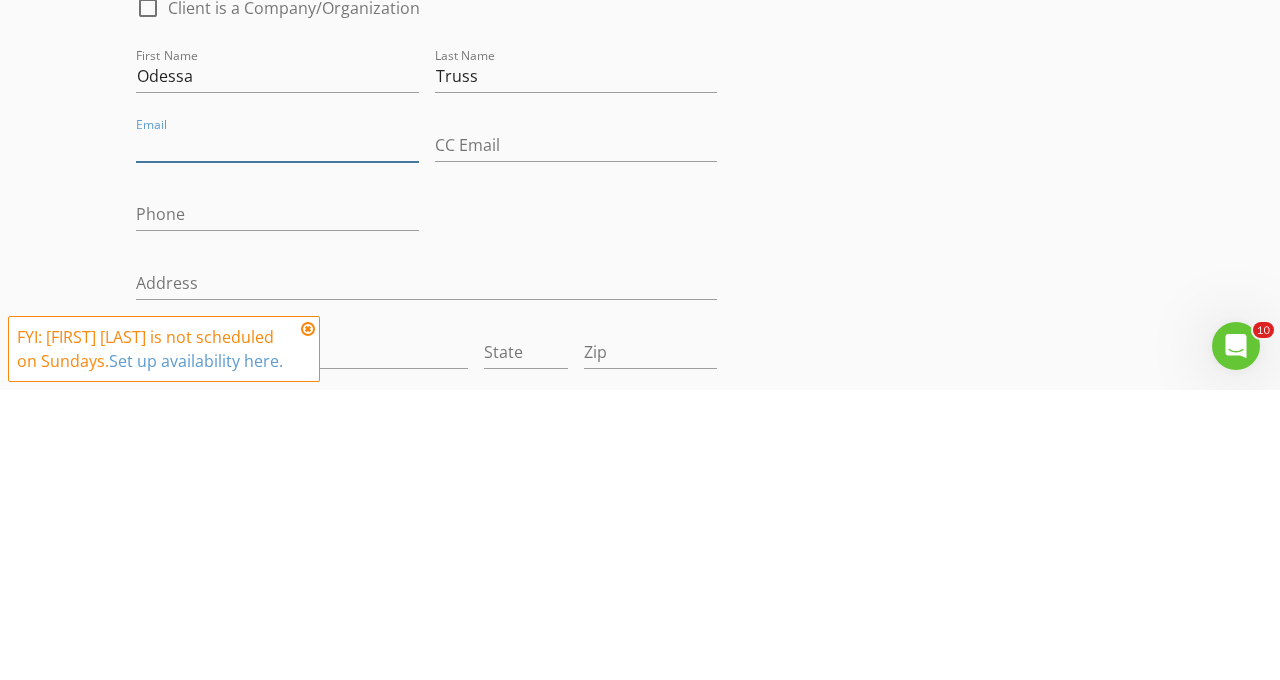 type on "O" 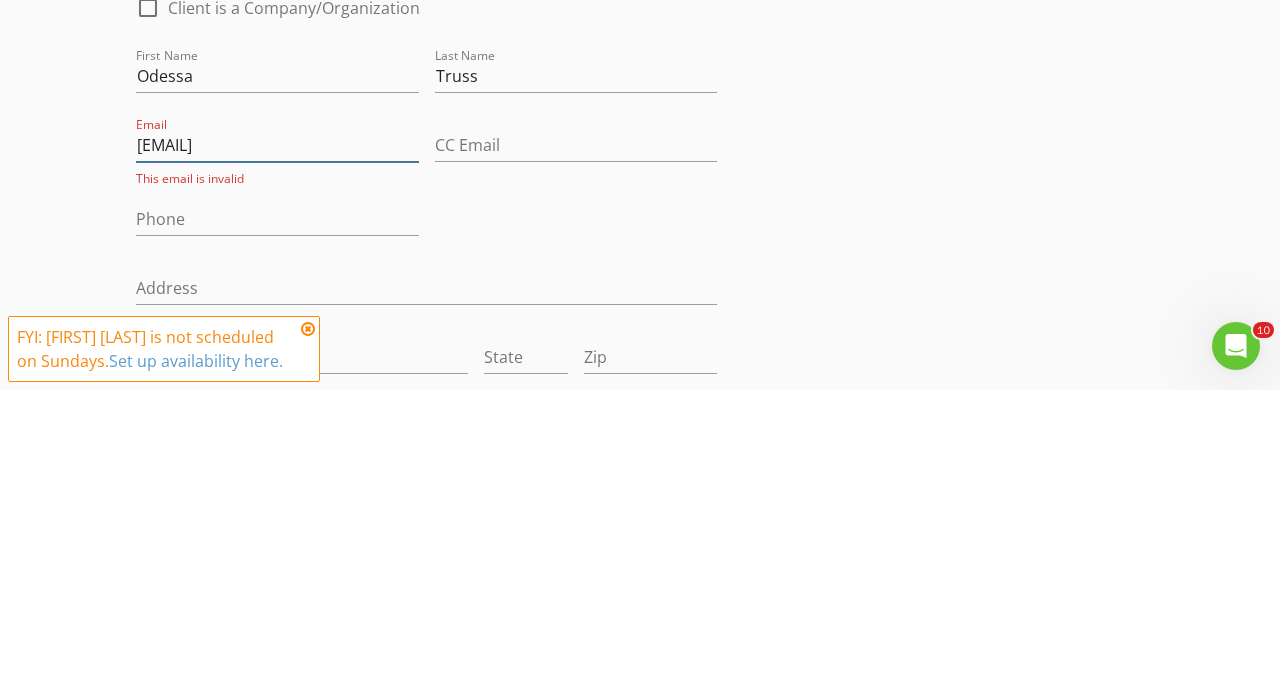 type on "otruss000gmail.com" 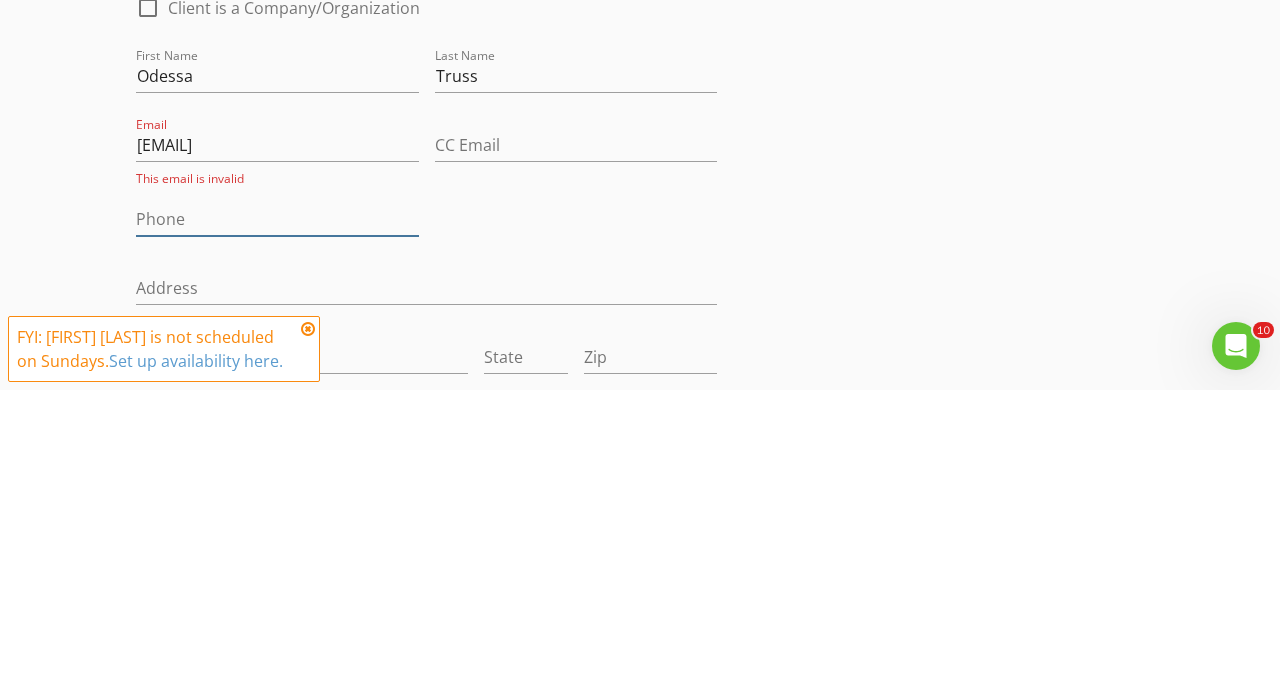 click on "Phone" at bounding box center (277, 509) 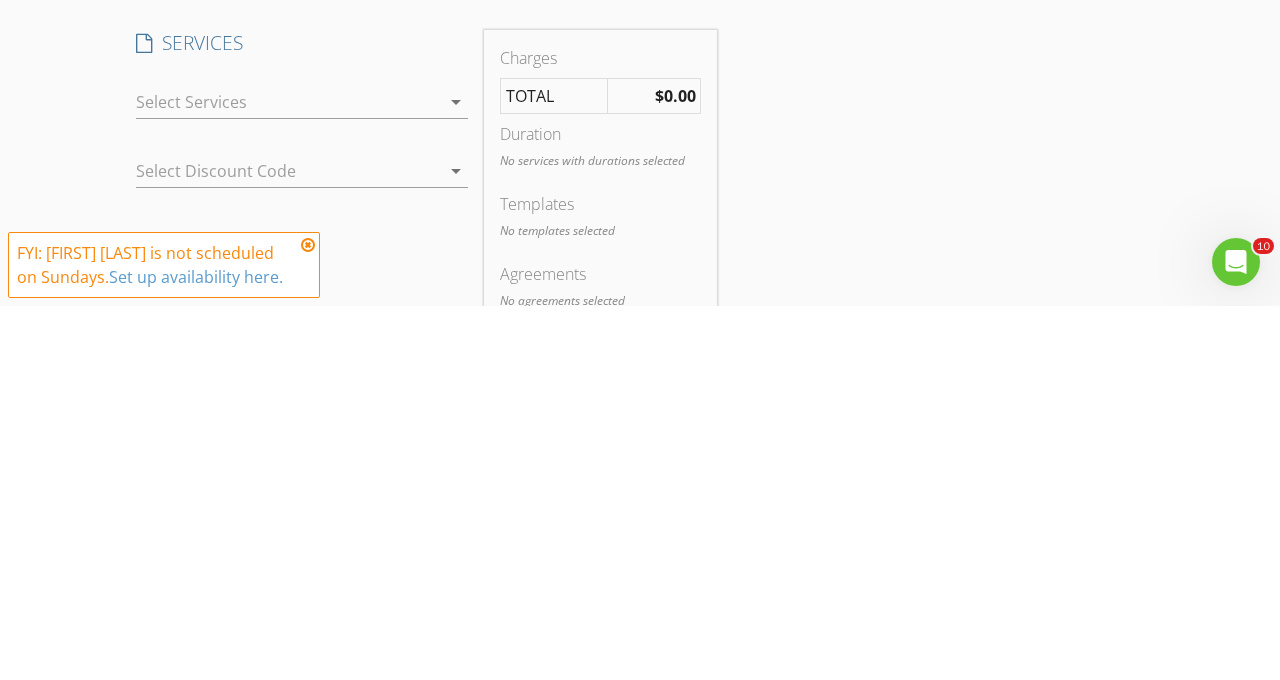 scroll, scrollTop: 1210, scrollLeft: 0, axis: vertical 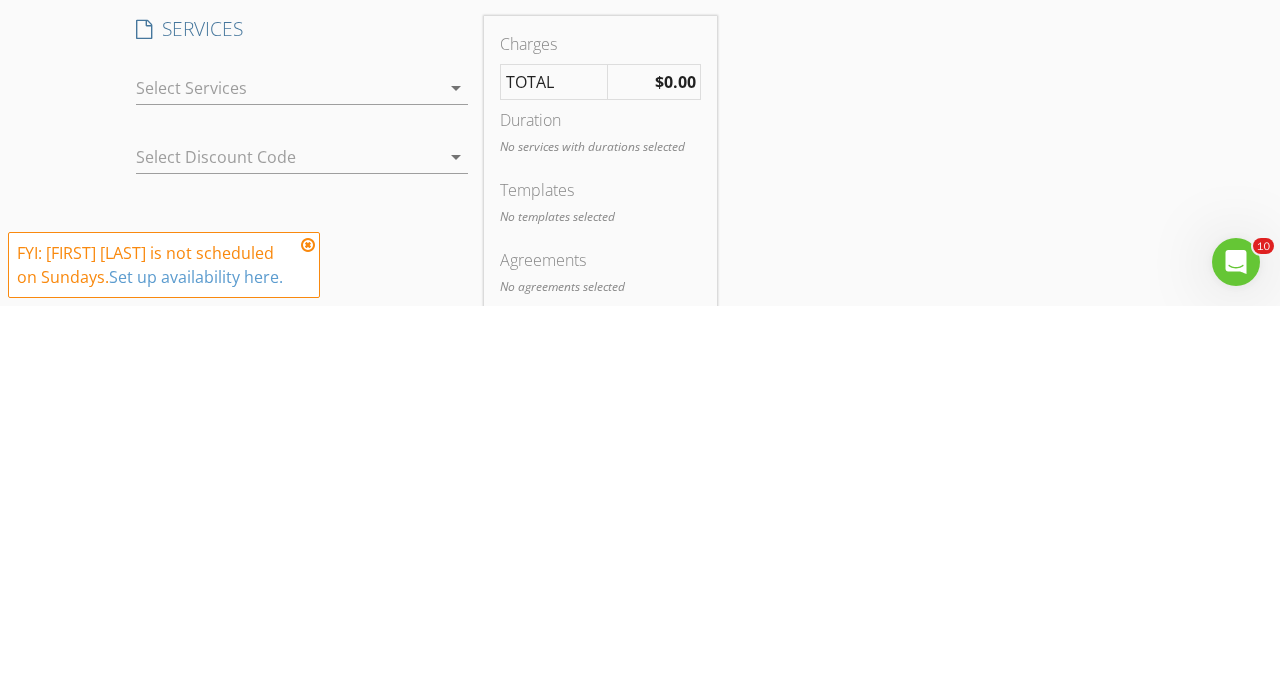 type on "[PHONE]" 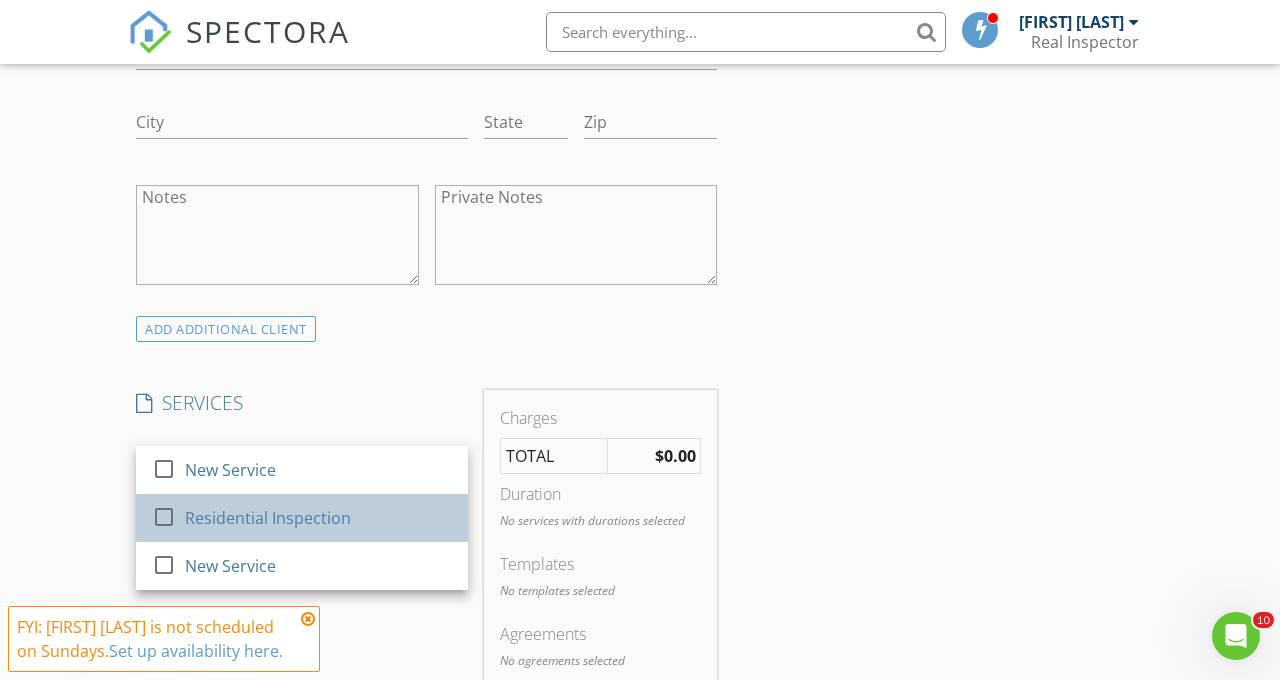 click on "Residential Inspection" at bounding box center (268, 518) 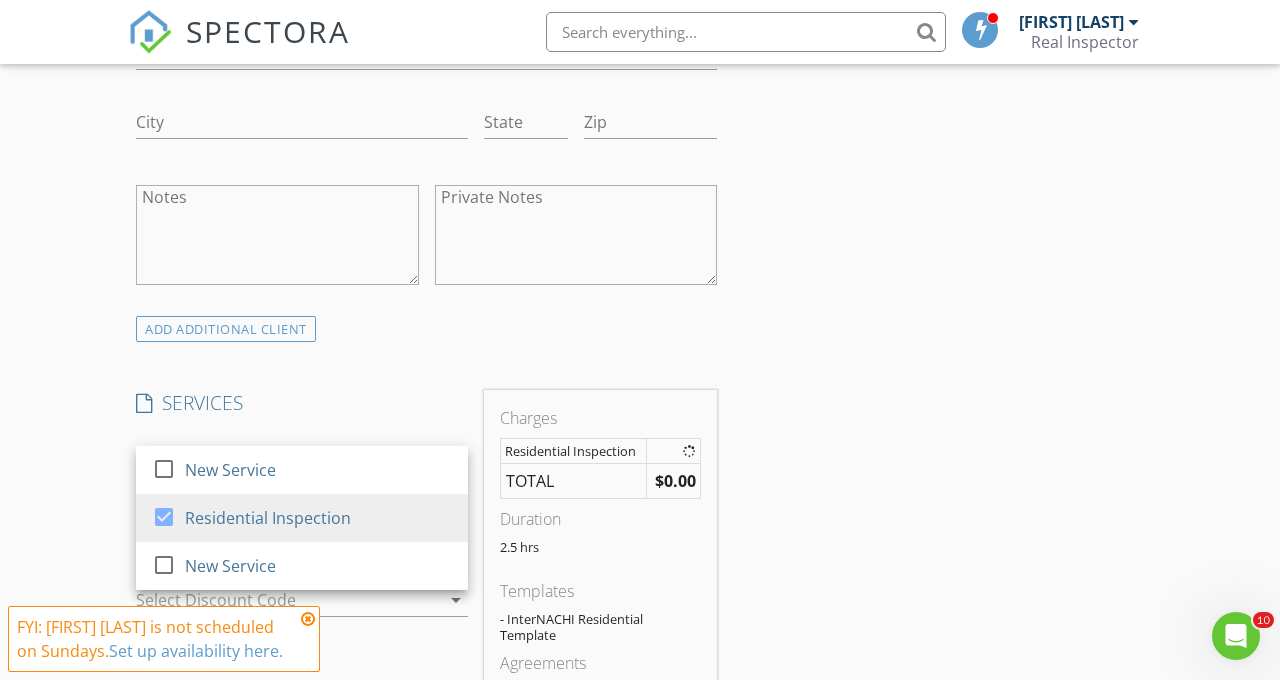 click on "INSPECTOR(S)
check_box   Jarian Jones   PRIMARY   Jarian Jones arrow_drop_down   check_box_outline_blank Jarian Jones specifically requested
Date/Time
08/03/2025 4:00 PM
Location
Address Search       Address 2686 Caleb James Road   Unit   City Marietta   State GA   Zip 30064   County     Square Feet   Year Built   Foundation arrow_drop_down
client
check_box Enable Client CC email for this inspection   Client Search     check_box_outline_blank Client is a Company/Organization     First Name Odessa   Last Name Truss   Email otruss000gmail.com This email is invalid   CC Email   Phone 404-242-1081   Address   City   State   Zip       Notes   Private Notes
ADD ADDITIONAL client
SERVICES
check_box_outline_blank   New Service   check_box   Residential Inspection     New Service" at bounding box center (640, 626) 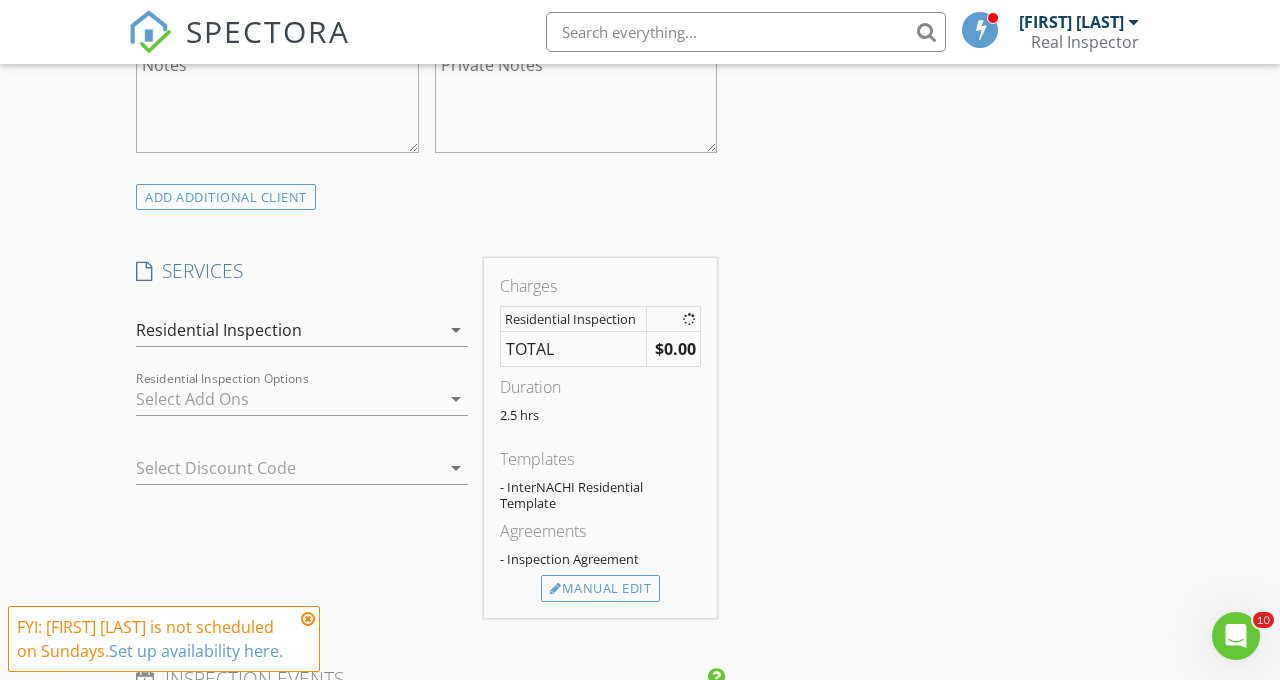 scroll, scrollTop: 1345, scrollLeft: 0, axis: vertical 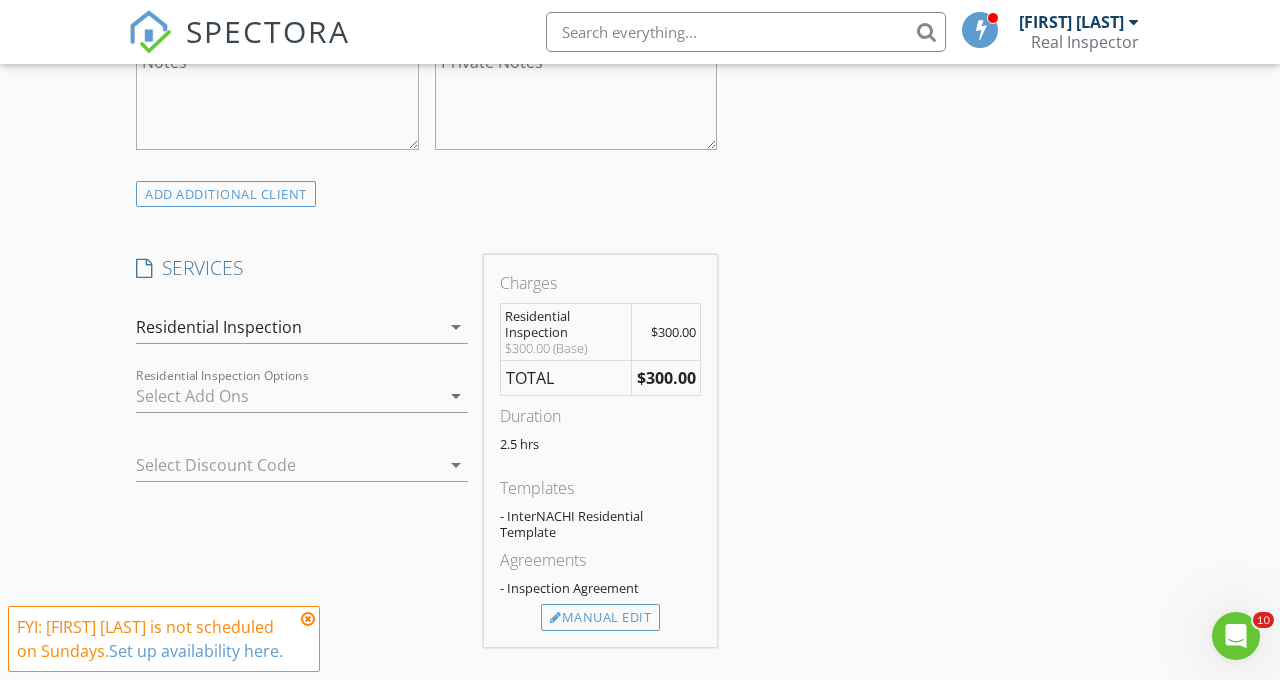 click on "Manual Edit" at bounding box center (600, 618) 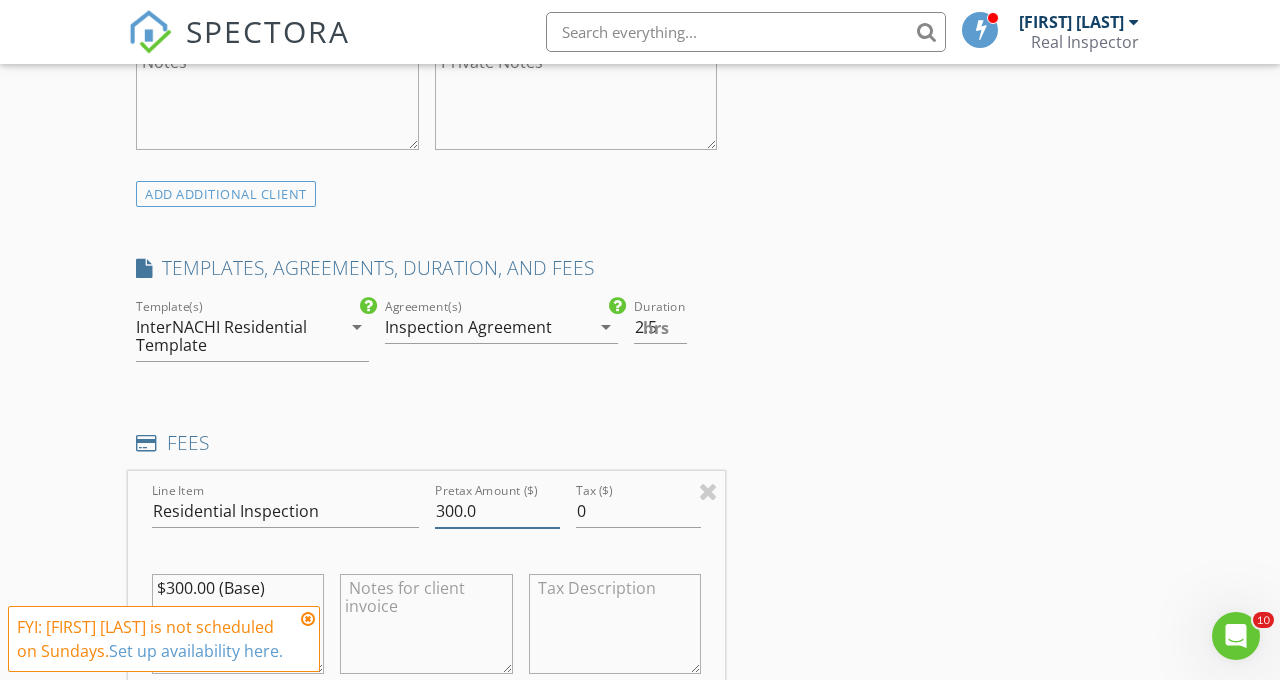click on "300.0" at bounding box center (497, 511) 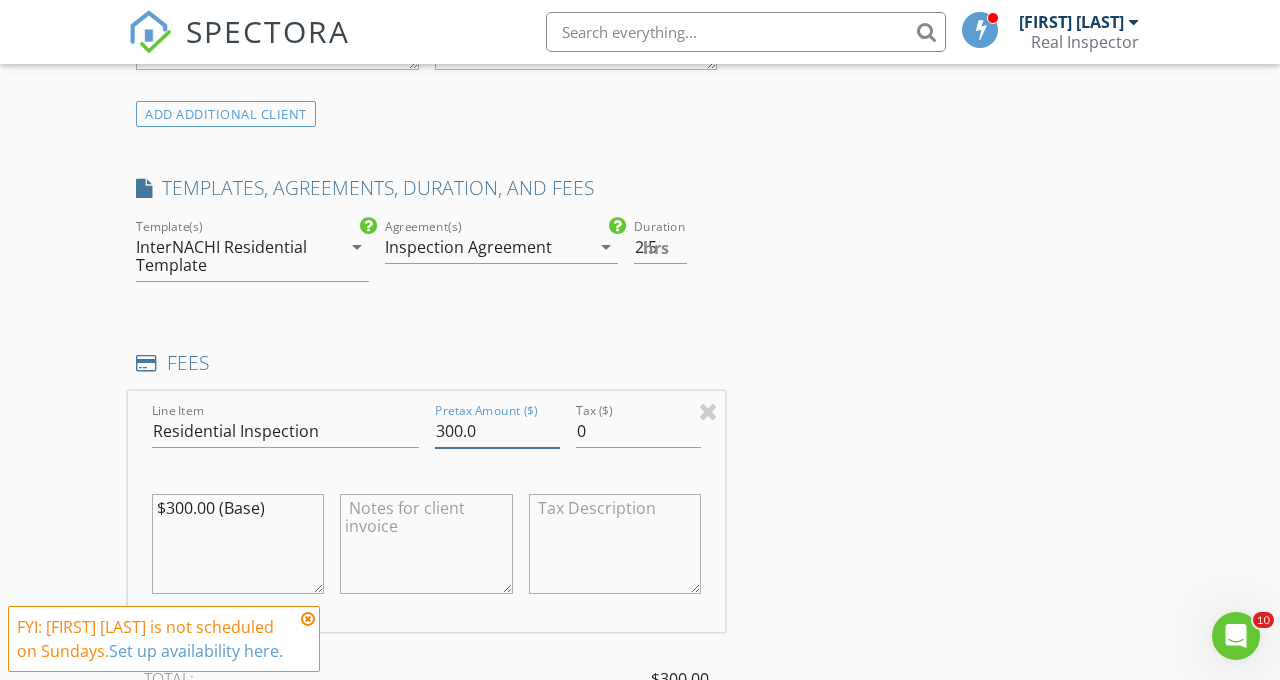 scroll, scrollTop: 1441, scrollLeft: 0, axis: vertical 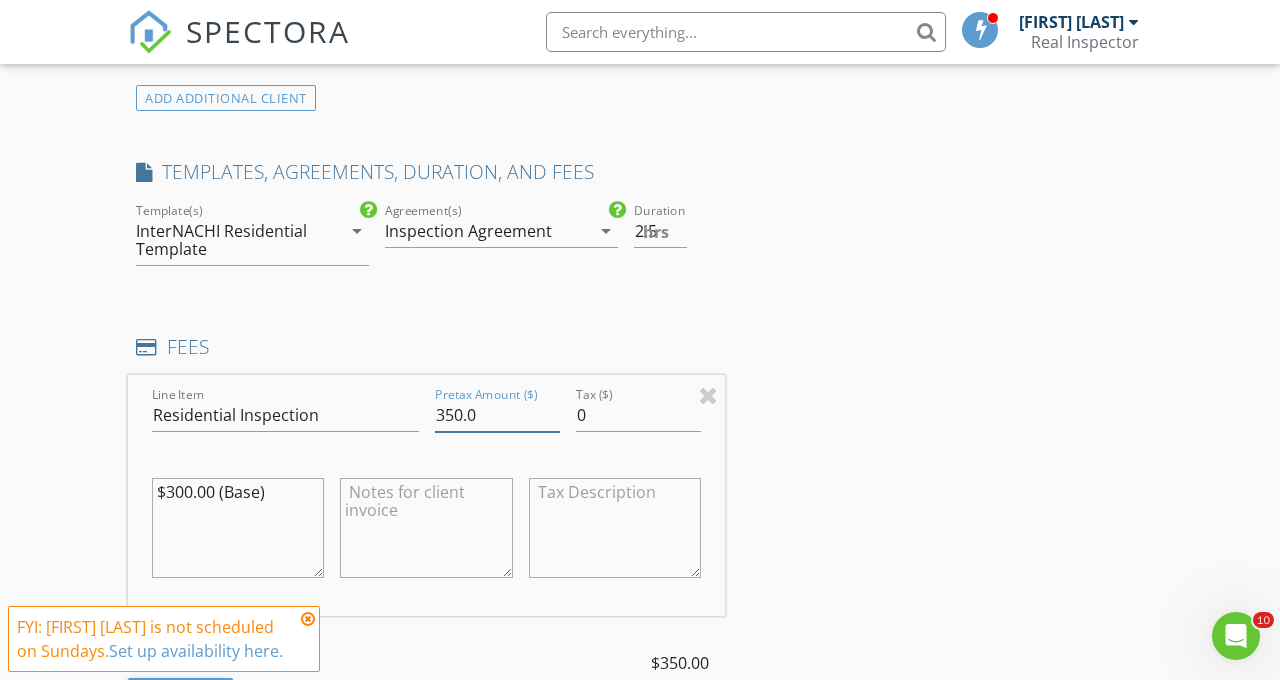 type on "350.0" 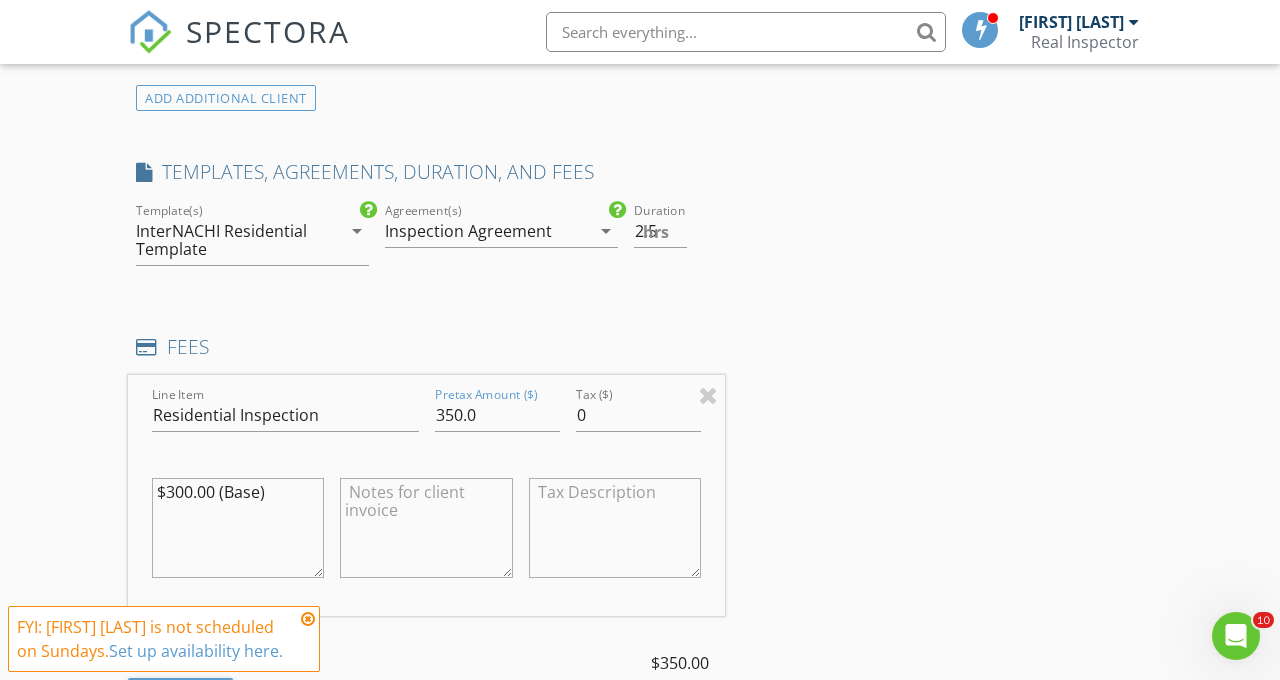click on "$300.00 (Base)" at bounding box center [238, 528] 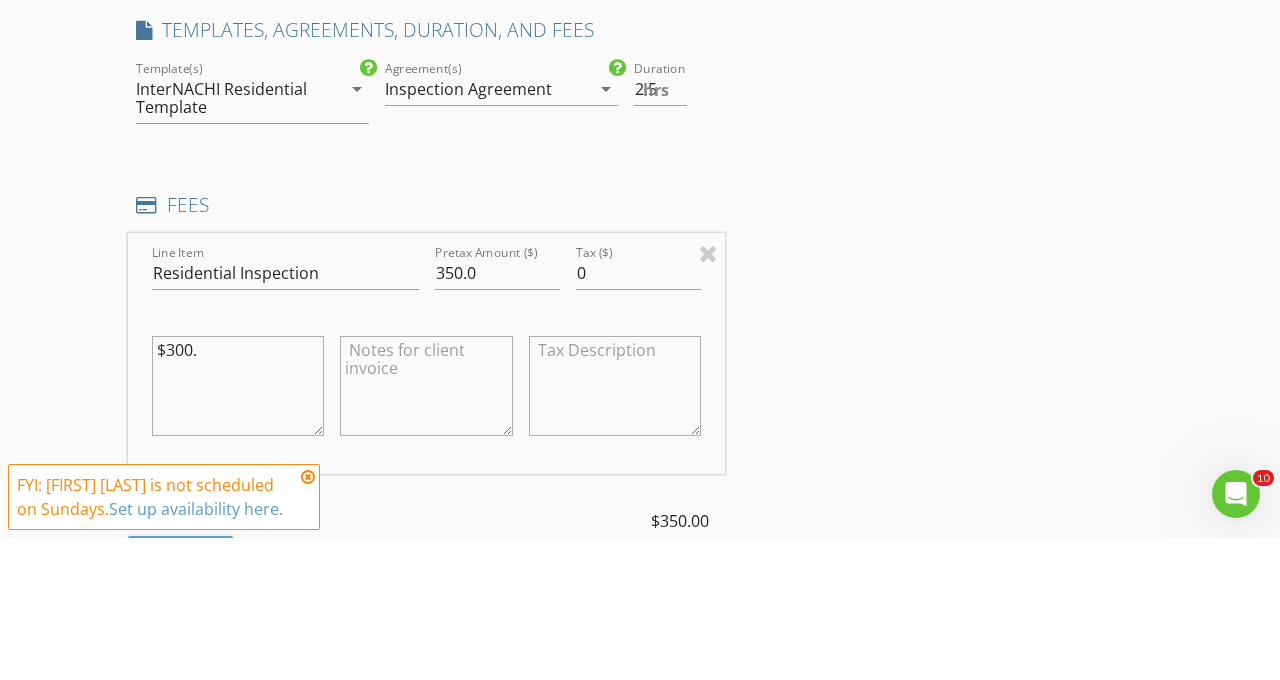 type on "$300" 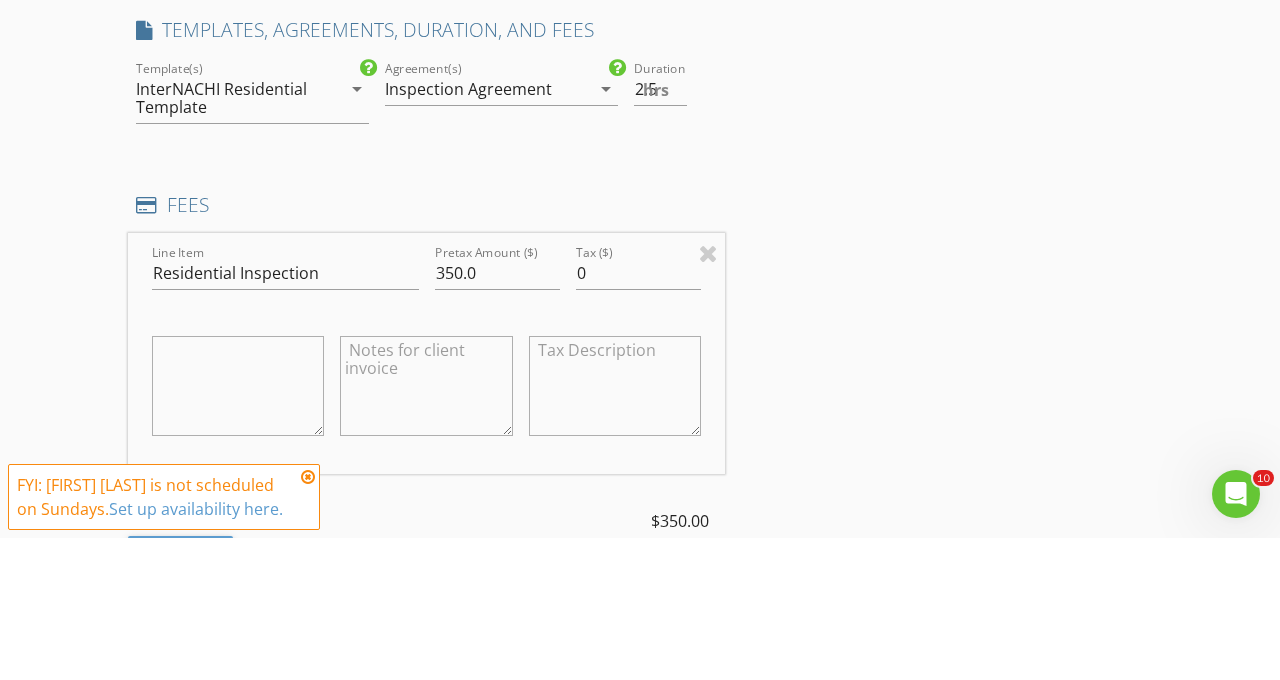 type 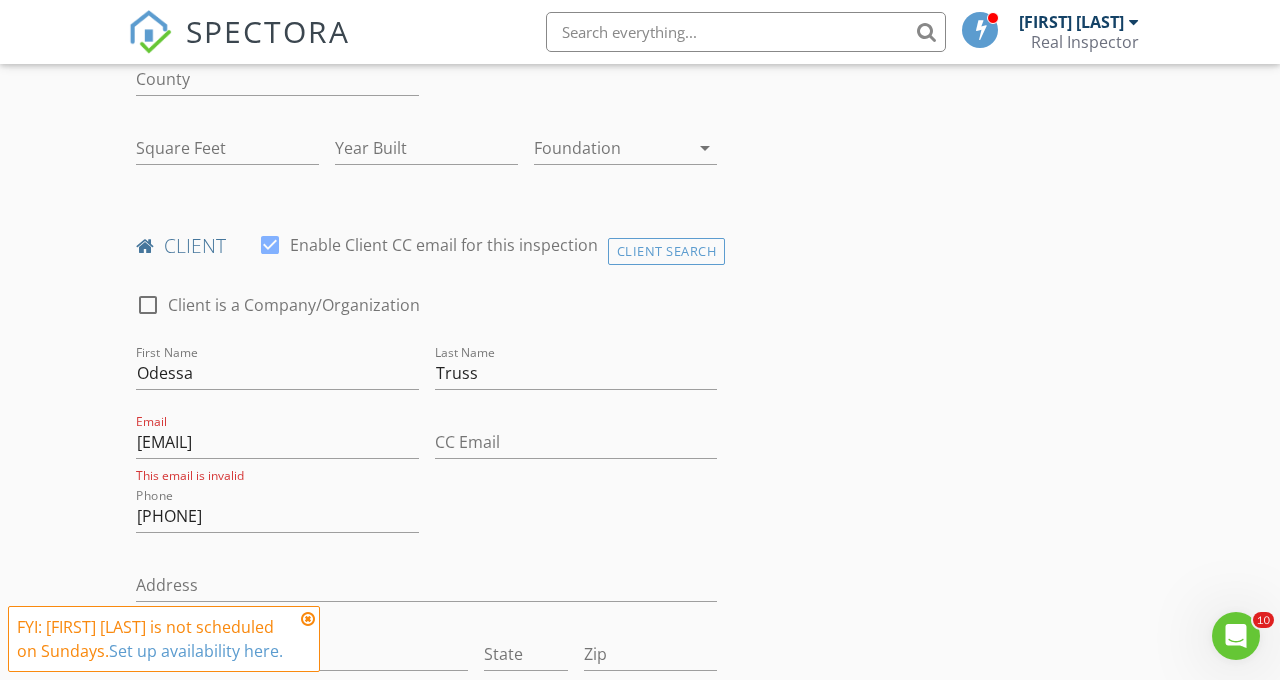 scroll, scrollTop: 667, scrollLeft: 0, axis: vertical 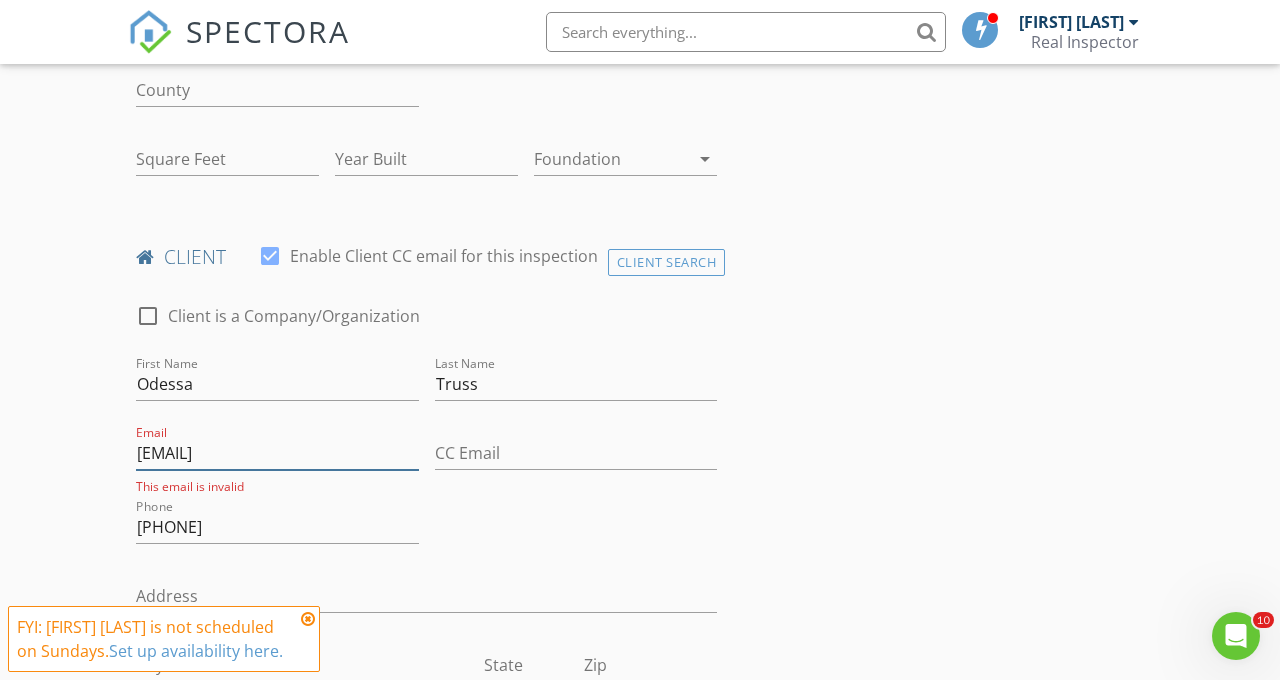 click on "otruss000gmail.com" at bounding box center (277, 453) 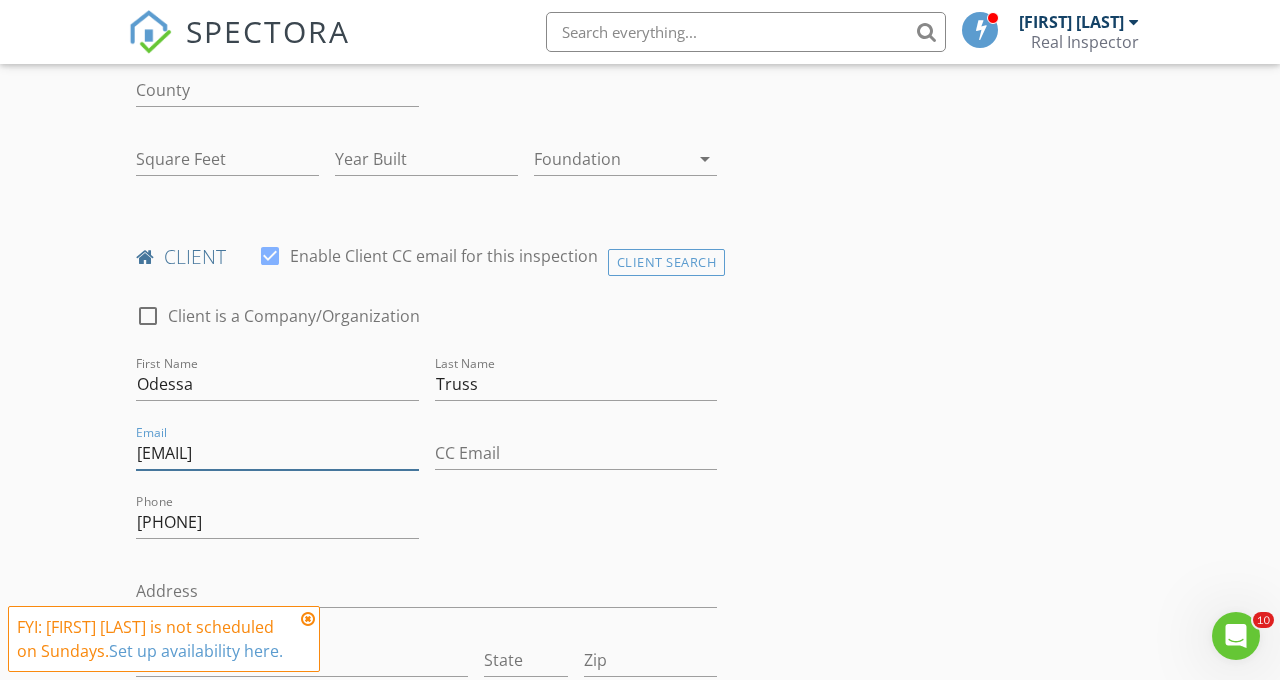 type on "otruss000@gmail.com" 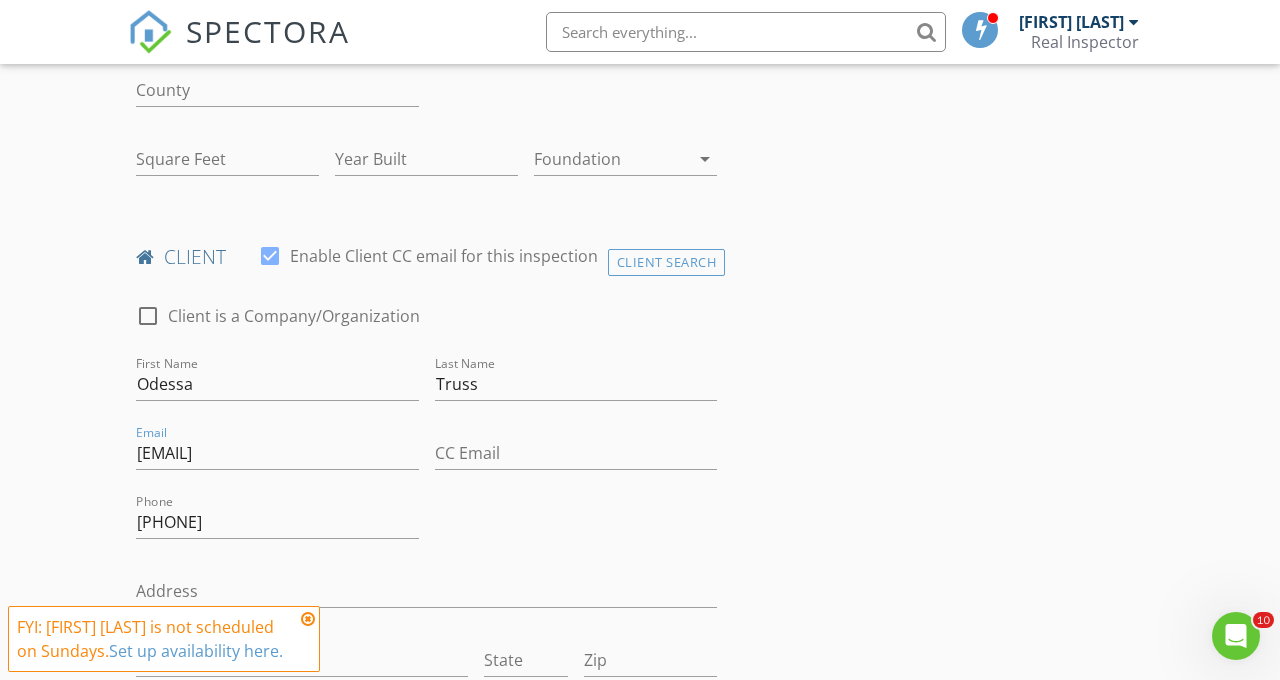 click on "New Inspection
Click here to use the New Order Form
INSPECTOR(S)
check_box   Jarian Jones   PRIMARY   Jarian Jones arrow_drop_down   check_box_outline_blank Jarian Jones specifically requested
Date/Time
08/03/2025 4:00 PM
Location
Address Search       Address 2686 Caleb James Road   Unit   City Marietta   State GA   Zip 30064   County     Square Feet   Year Built   Foundation arrow_drop_down
client
check_box Enable Client CC email for this inspection   Client Search     check_box_outline_blank Client is a Company/Organization     First Name Odessa   Last Name Truss   Email otruss000@gmail.com   CC Email   Phone 404-242-1081   Address   City   State   Zip       Notes   Private Notes
ADD ADDITIONAL client
SERVICES
check_box_outline_blank   New Service   check_box" at bounding box center [640, 1243] 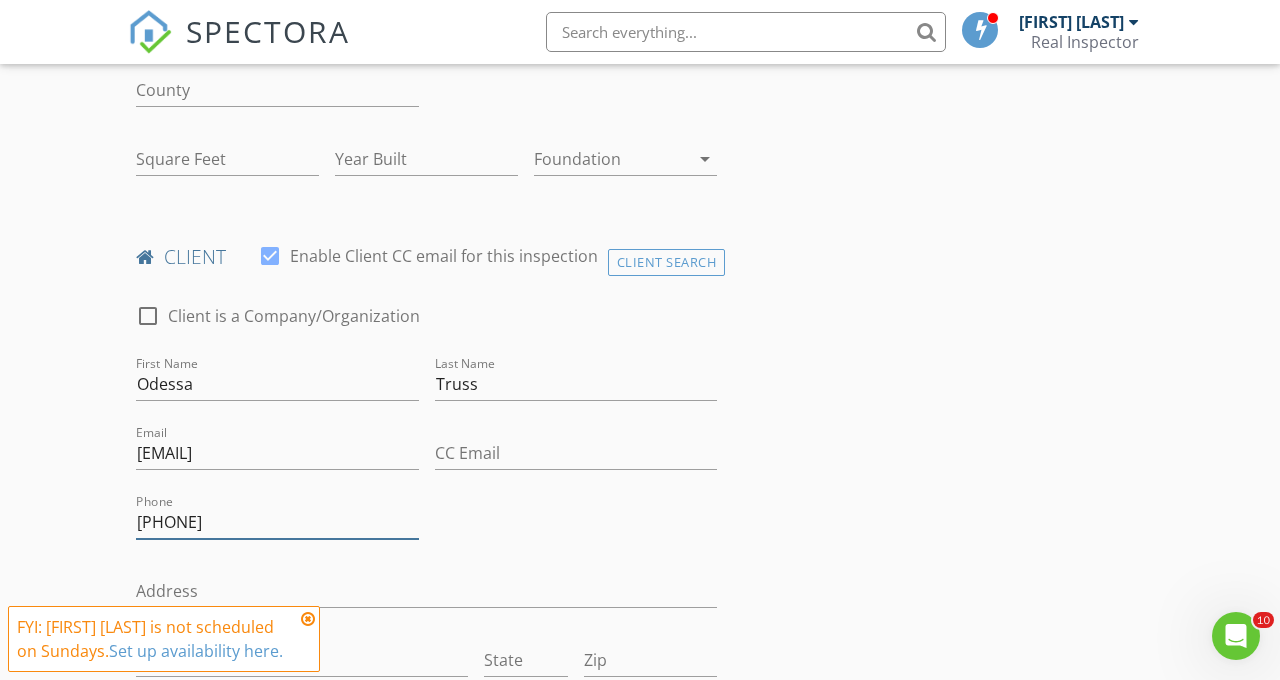 click on "404-242-1081" at bounding box center [277, 522] 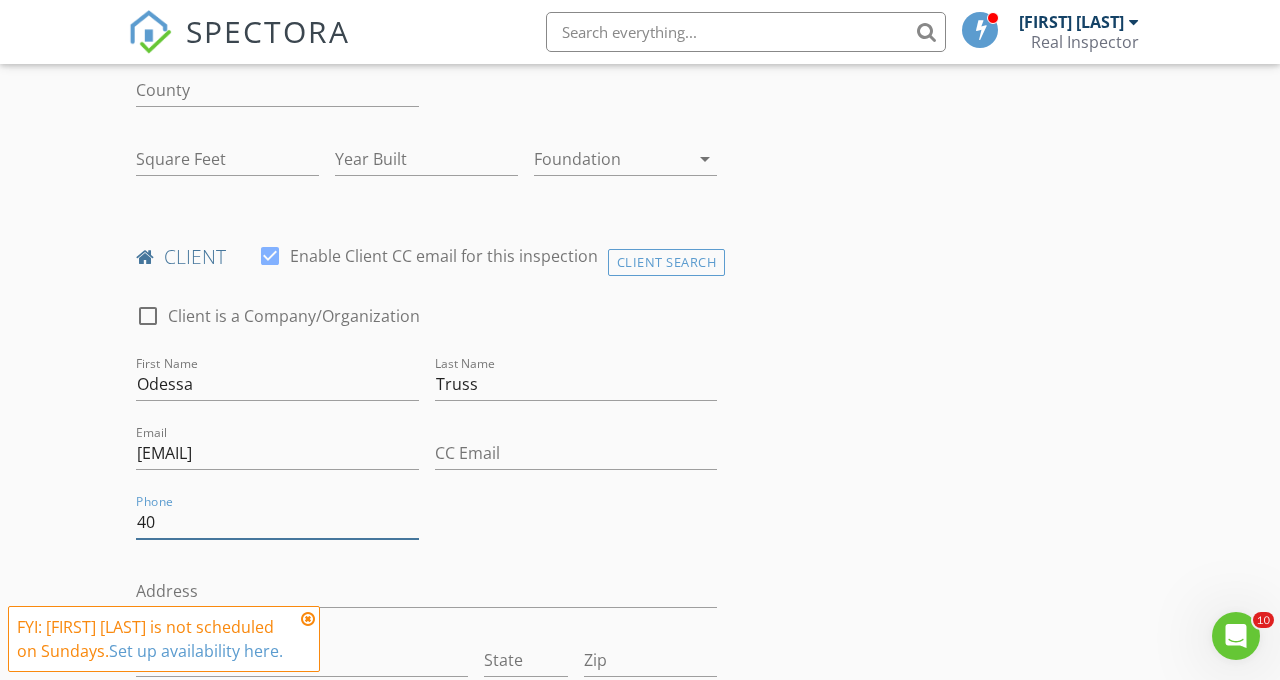 type on "4" 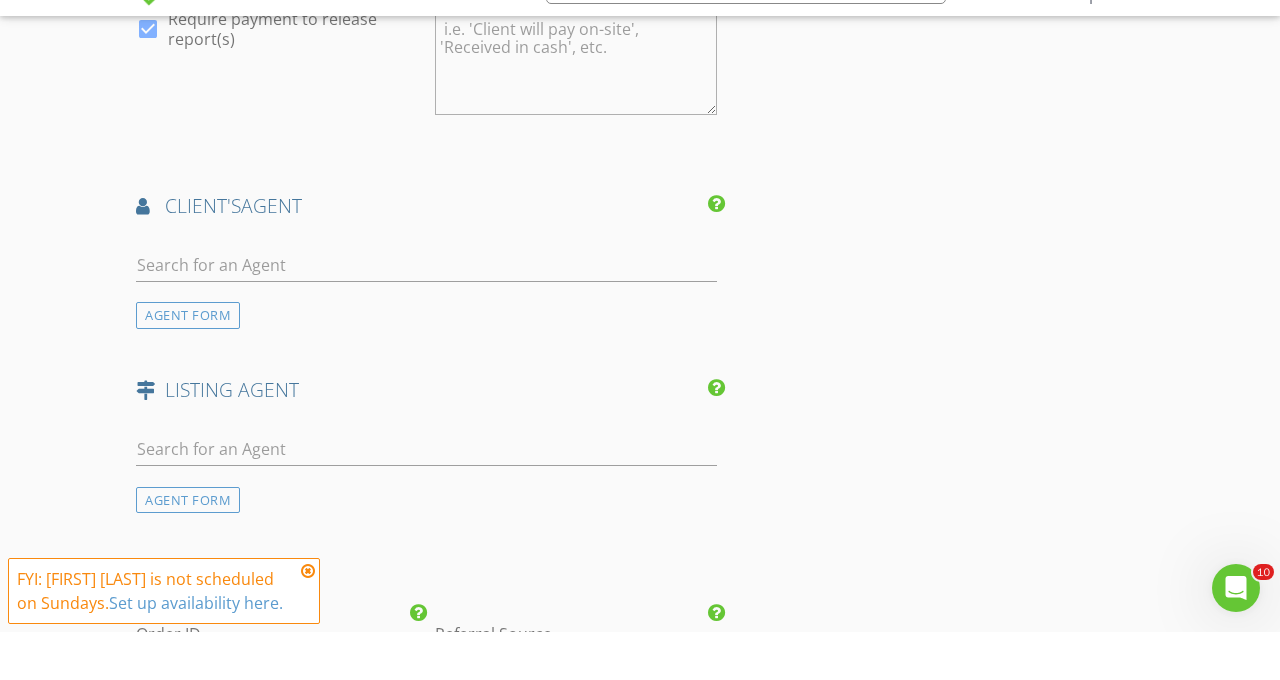 scroll, scrollTop: 2384, scrollLeft: 0, axis: vertical 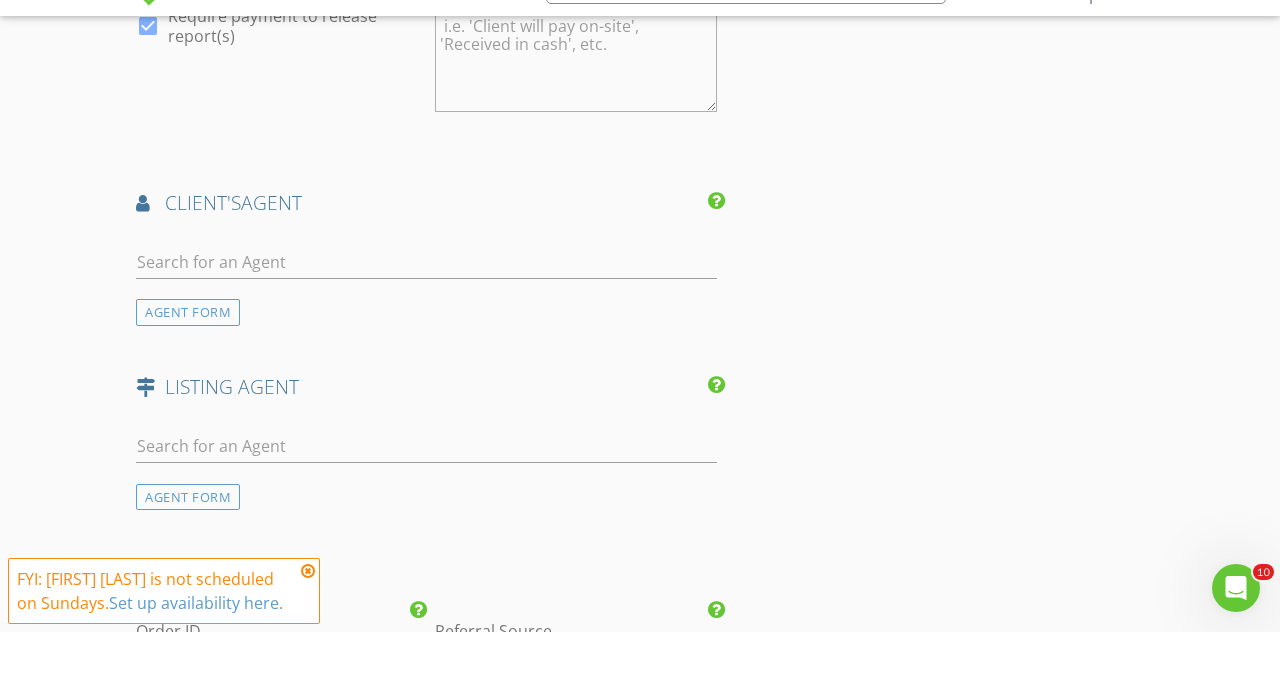 type on "678-310-4509" 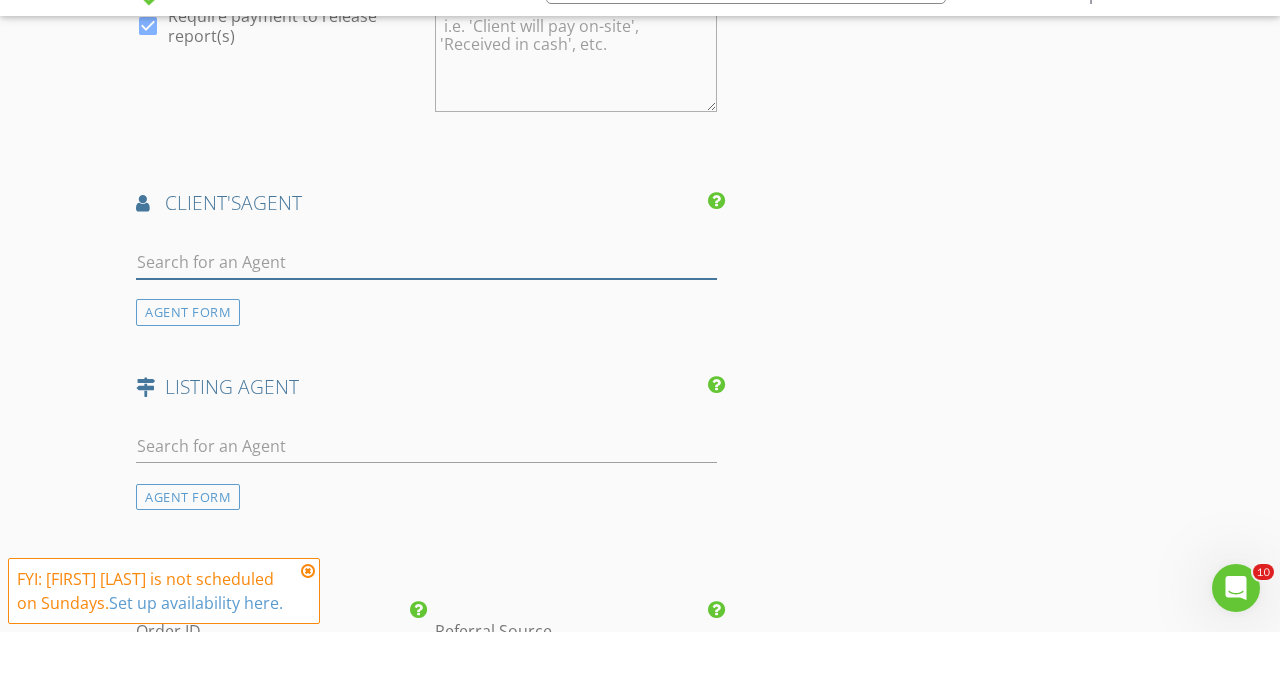 click at bounding box center [426, 310] 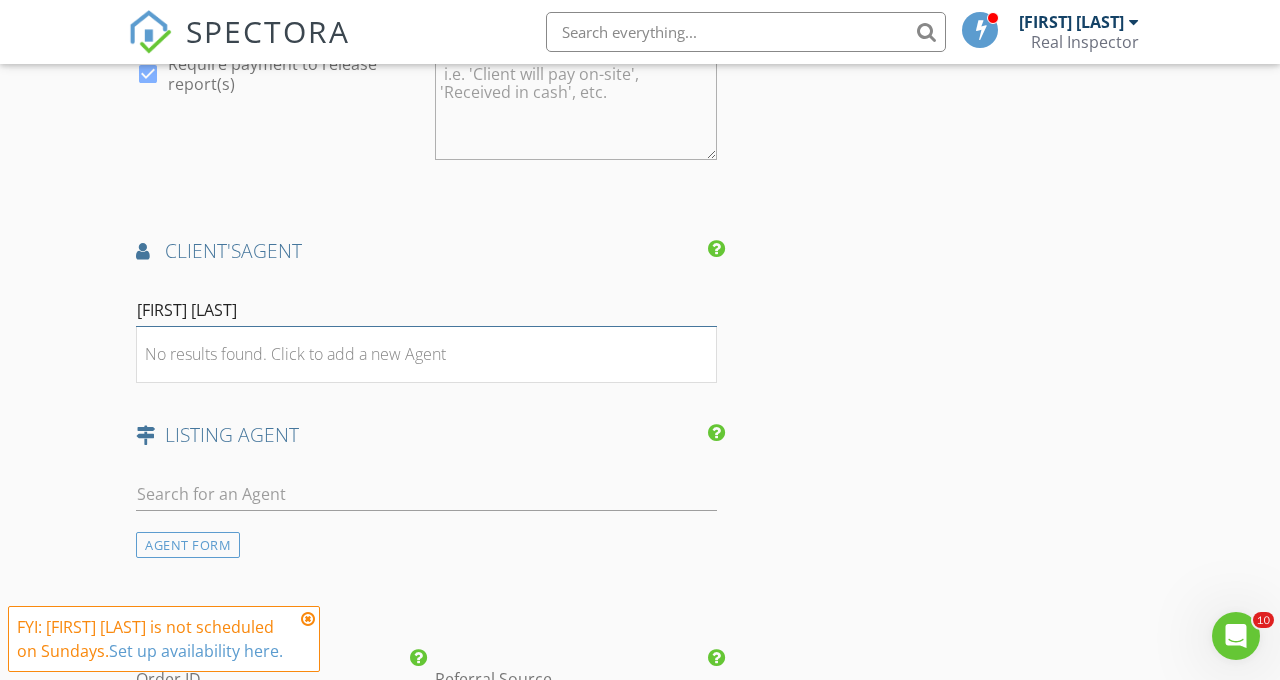 type on "Lauren Morris" 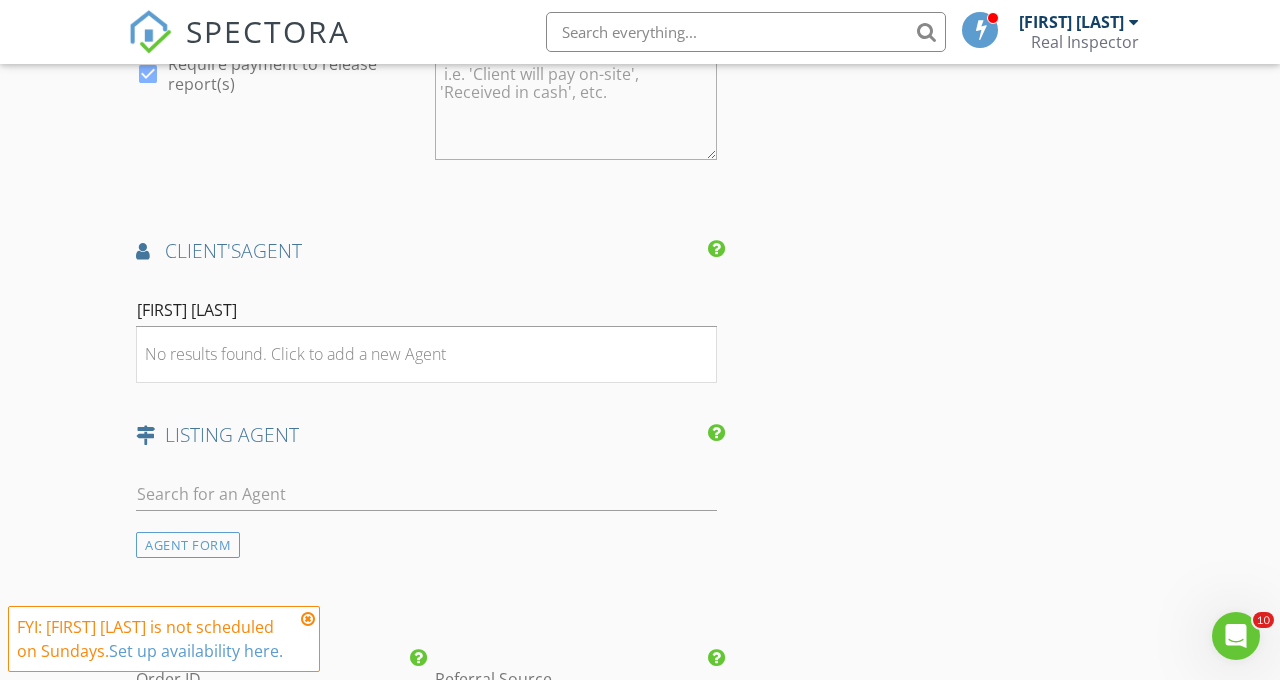 click on "INSPECTOR(S)
check_box   Jarian Jones   PRIMARY   Jarian Jones arrow_drop_down   check_box_outline_blank Jarian Jones specifically requested
Date/Time
08/03/2025 4:00 PM
Location
Address Search       Address 2686 Caleb James Road   Unit   City Marietta   State GA   Zip 30064   County     Square Feet   Year Built   Foundation arrow_drop_down
client
check_box Enable Client CC email for this inspection   Client Search     check_box_outline_blank Client is a Company/Organization     First Name Odessa   Last Name Truss   Email otruss000@gmail.com   CC Email   Phone 678-310-4509   Address   City   State   Zip       Notes   Private Notes
ADD ADDITIONAL client
SERVICES
check_box_outline_blank   New Service   check_box   Residential Inspection   check_box_outline_blank   New Service" at bounding box center (640, -439) 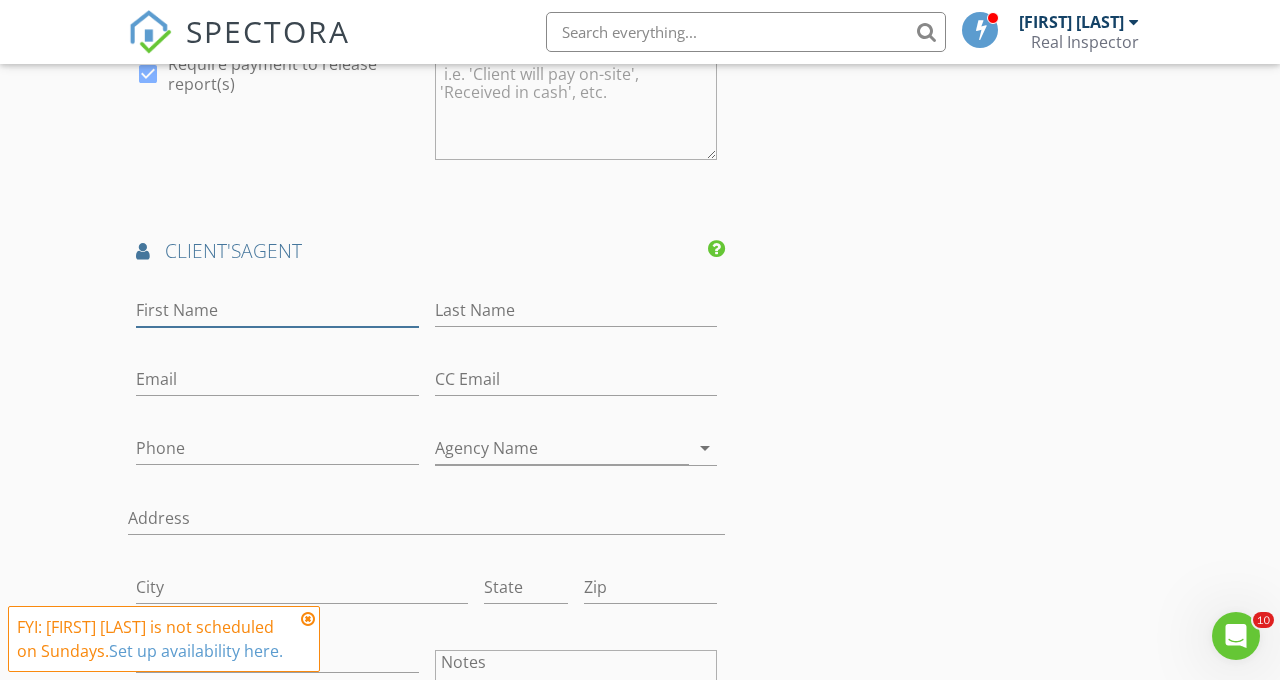 click on "First Name" at bounding box center (277, 310) 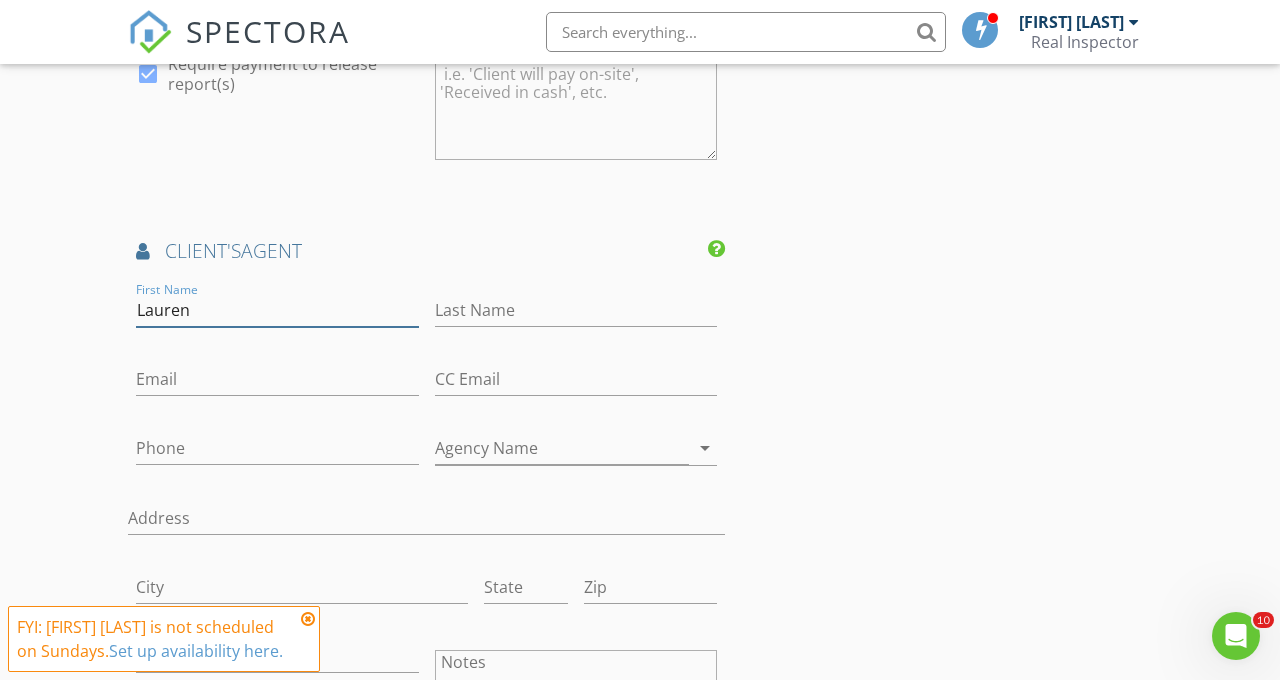 type on "Lauren" 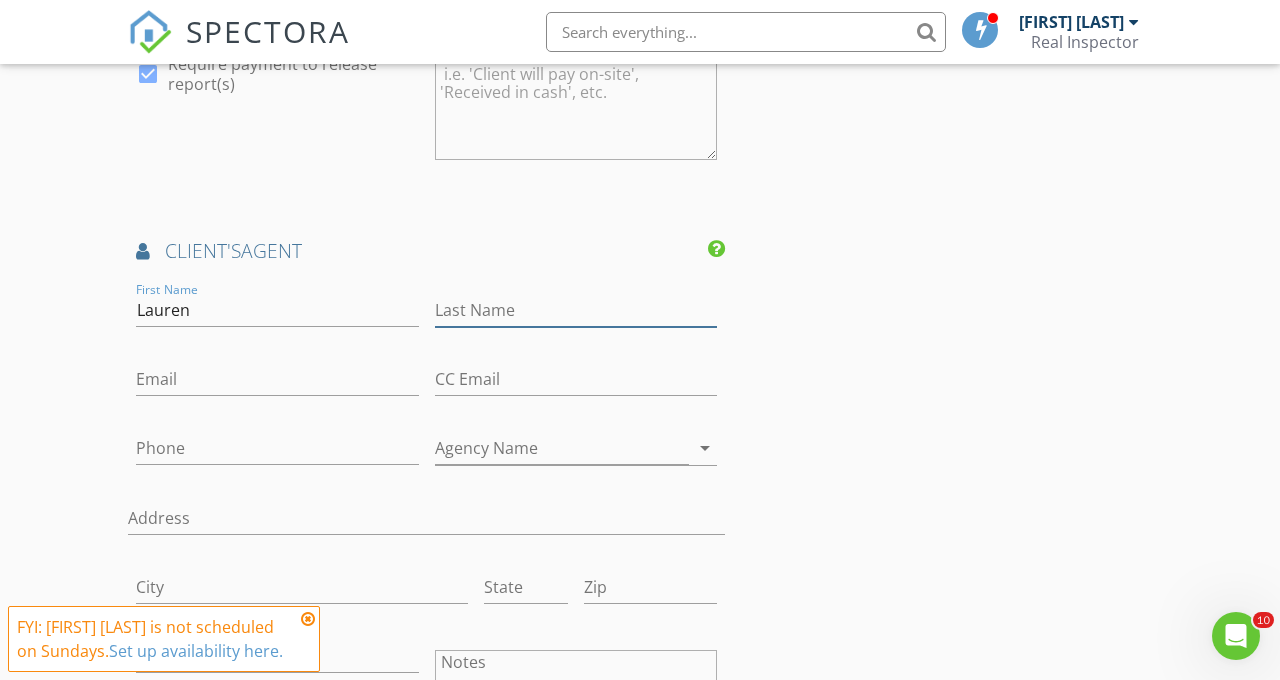 click on "Last Name" at bounding box center (576, 310) 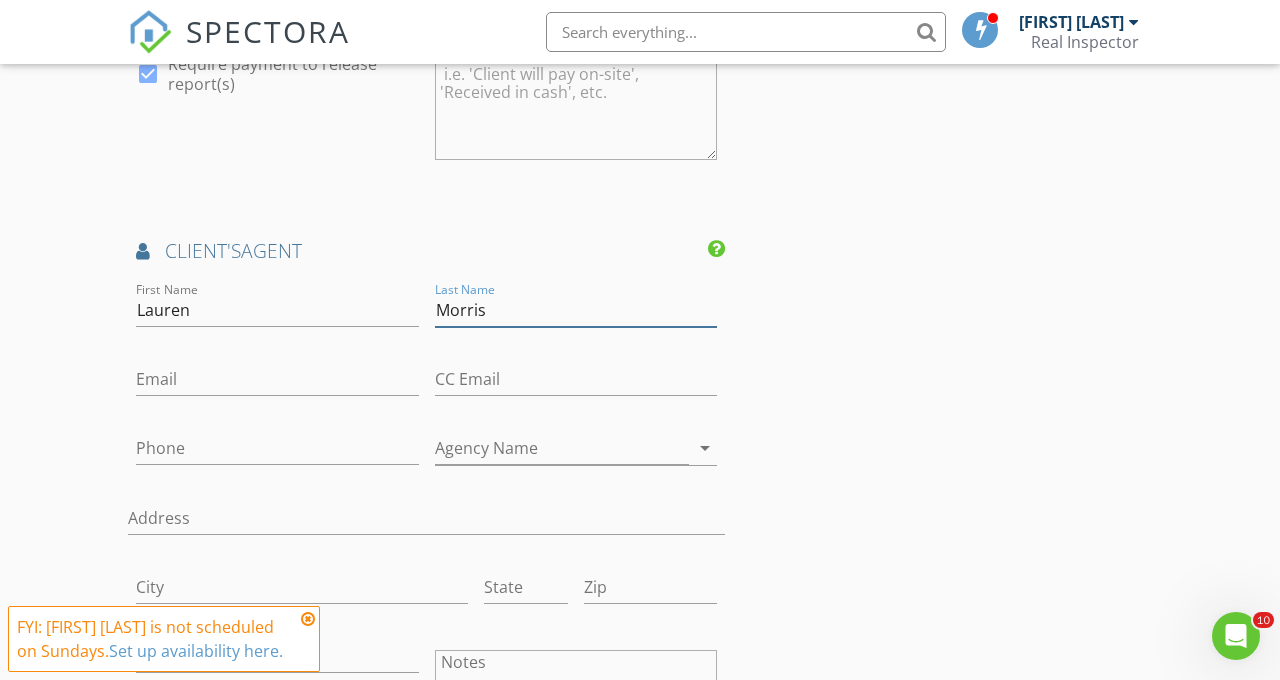 type on "Morris" 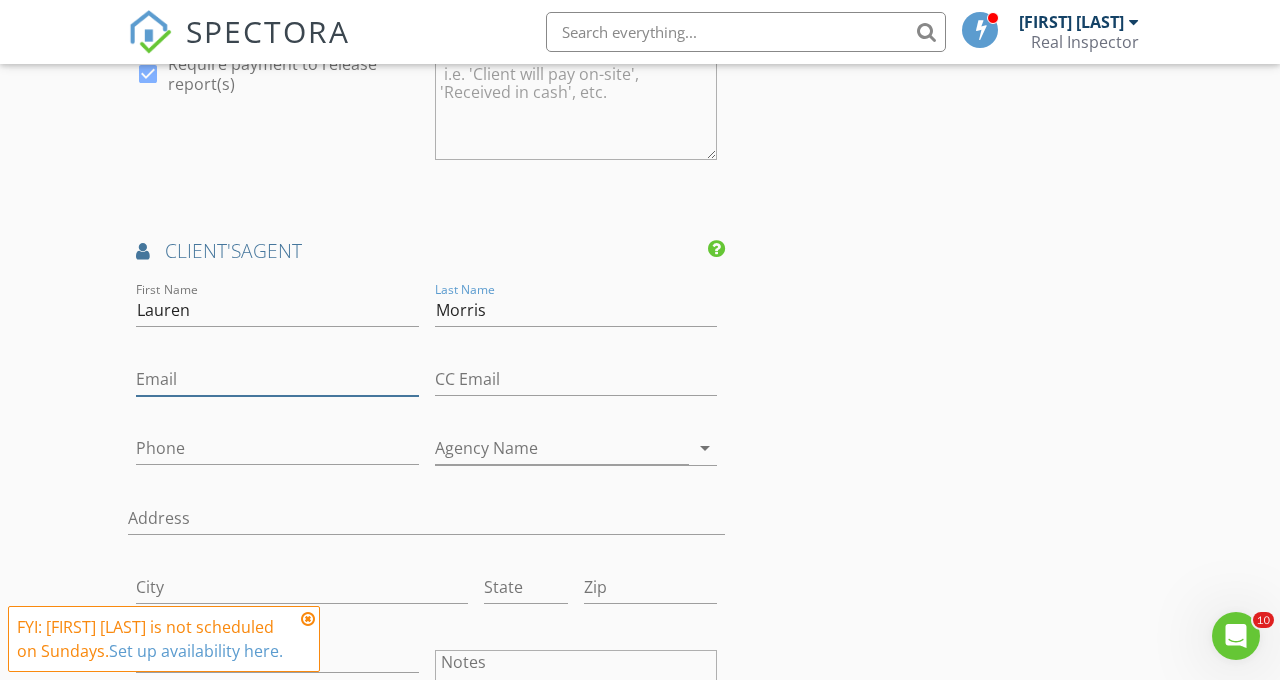 click on "Email" at bounding box center (277, 379) 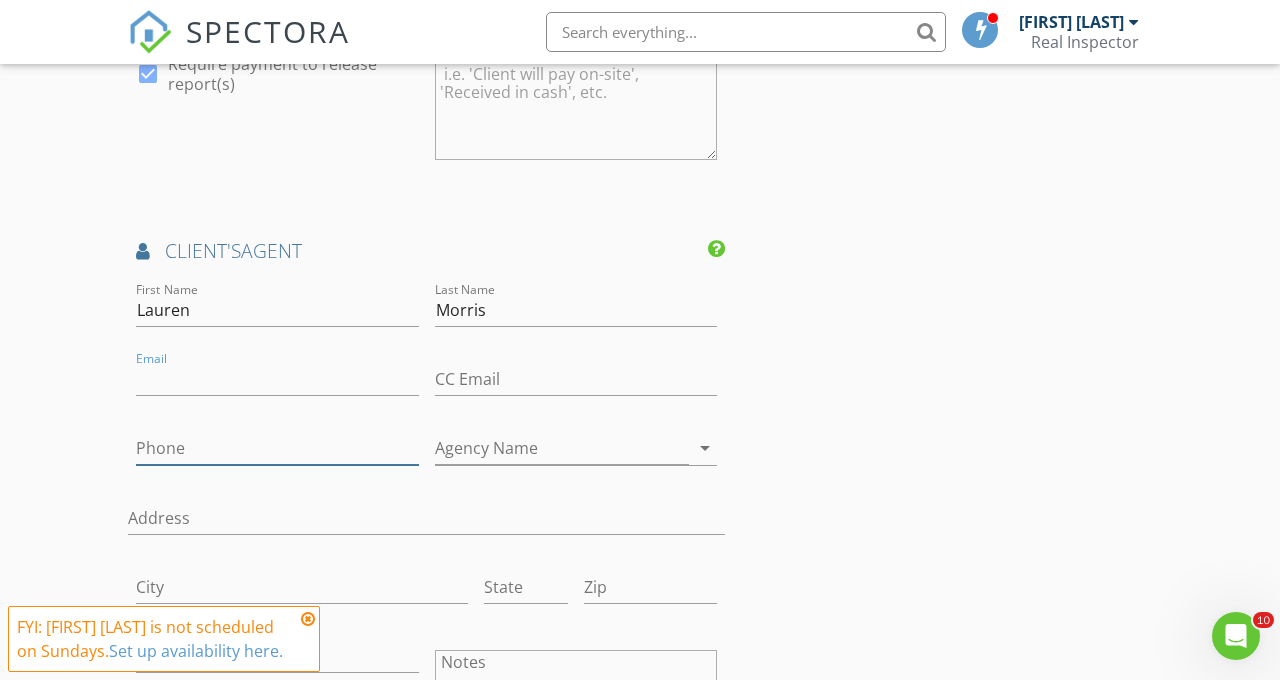 click on "Phone" at bounding box center (277, 448) 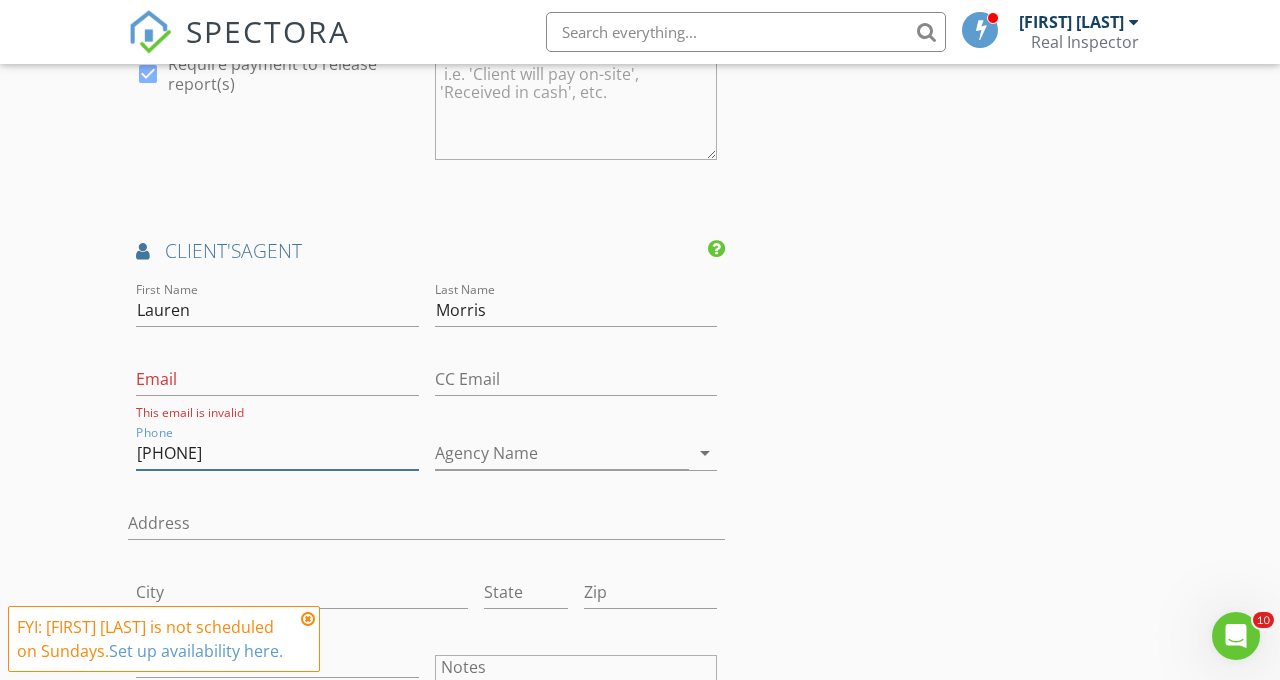 type on "404-242-1081" 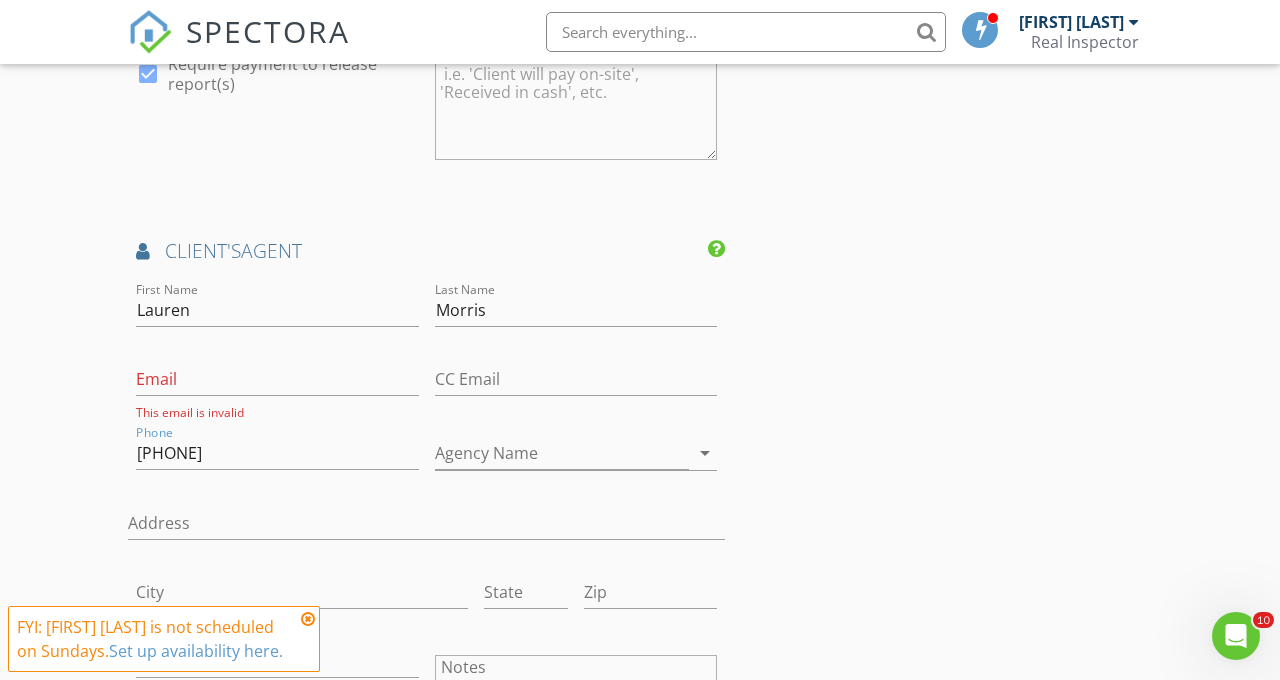 click on "INSPECTOR(S)
check_box   Jarian Jones   PRIMARY   Jarian Jones arrow_drop_down   check_box_outline_blank Jarian Jones specifically requested
Date/Time
08/03/2025 4:00 PM
Location
Address Search       Address 2686 Caleb James Road   Unit   City Marietta   State GA   Zip 30064   County     Square Feet   Year Built   Foundation arrow_drop_down
client
check_box Enable Client CC email for this inspection   Client Search     check_box_outline_blank Client is a Company/Organization     First Name Odessa   Last Name Truss   Email otruss000@gmail.com   CC Email   Phone 678-310-4509   Address   City   State   Zip       Notes   Private Notes
ADD ADDITIONAL client
SERVICES
check_box_outline_blank   New Service   check_box   Residential Inspection   check_box_outline_blank   New Service" at bounding box center [640, -142] 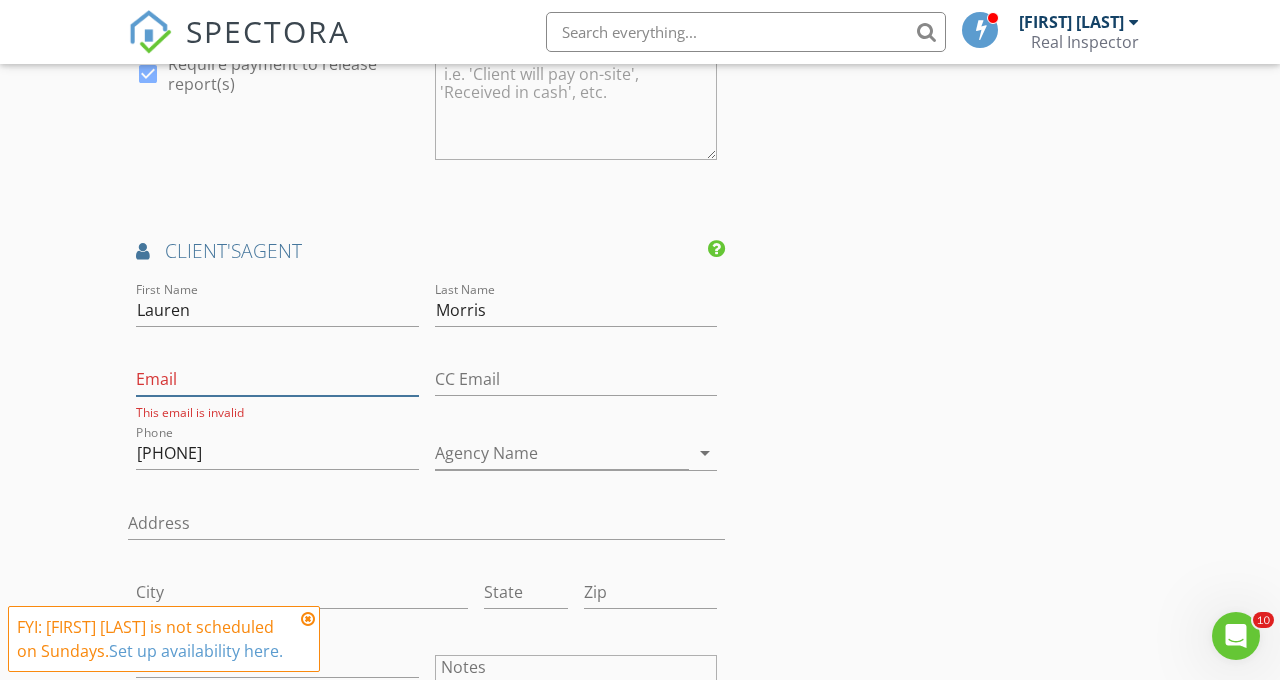 click on "Email" at bounding box center [277, 379] 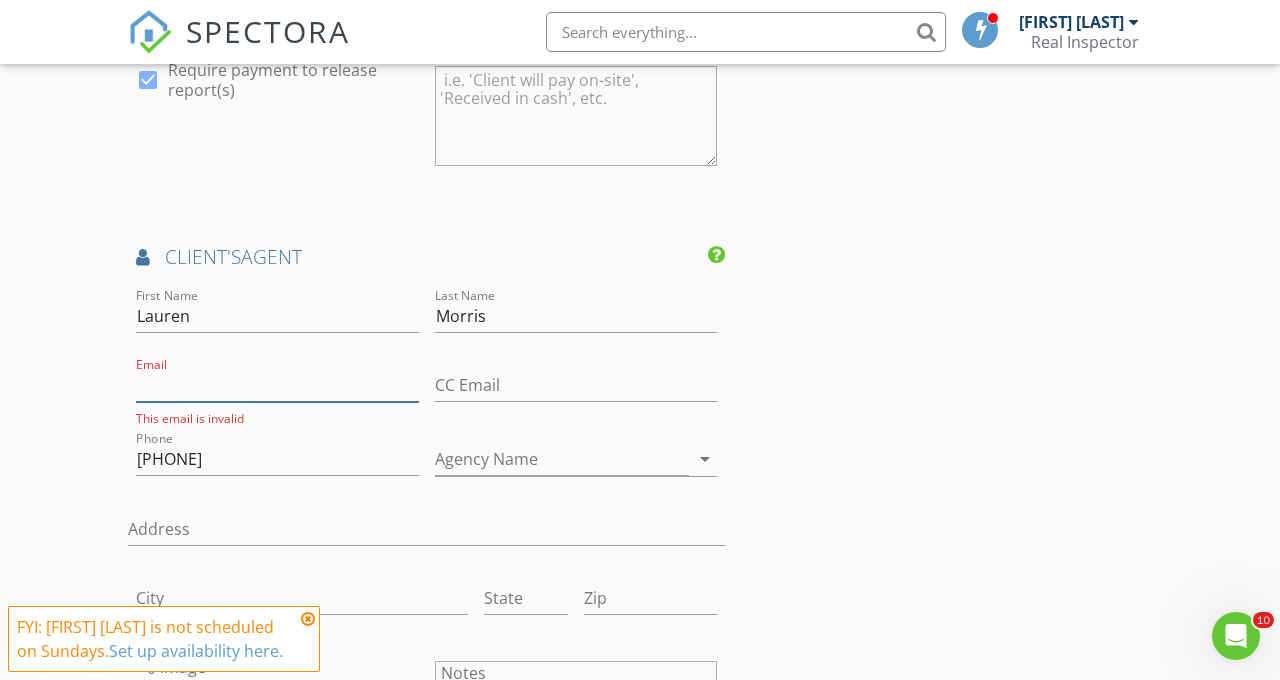 scroll, scrollTop: 2374, scrollLeft: 0, axis: vertical 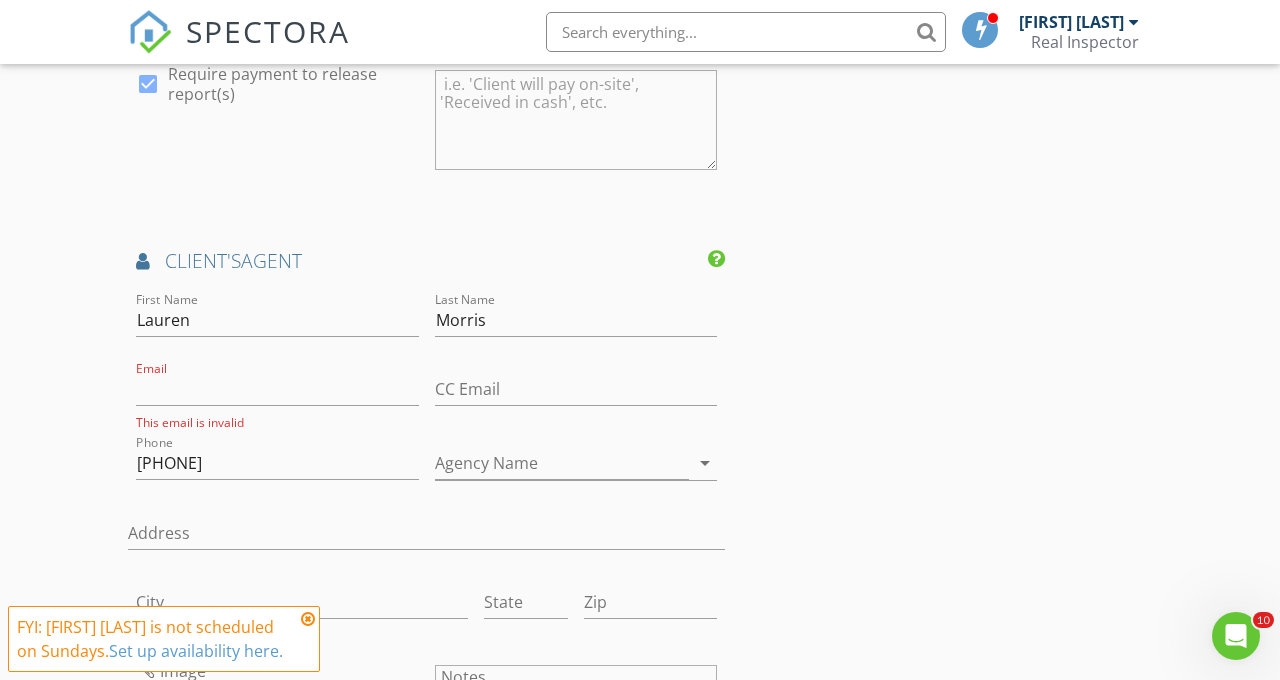 click on "Email This email is invalid" at bounding box center [277, 402] 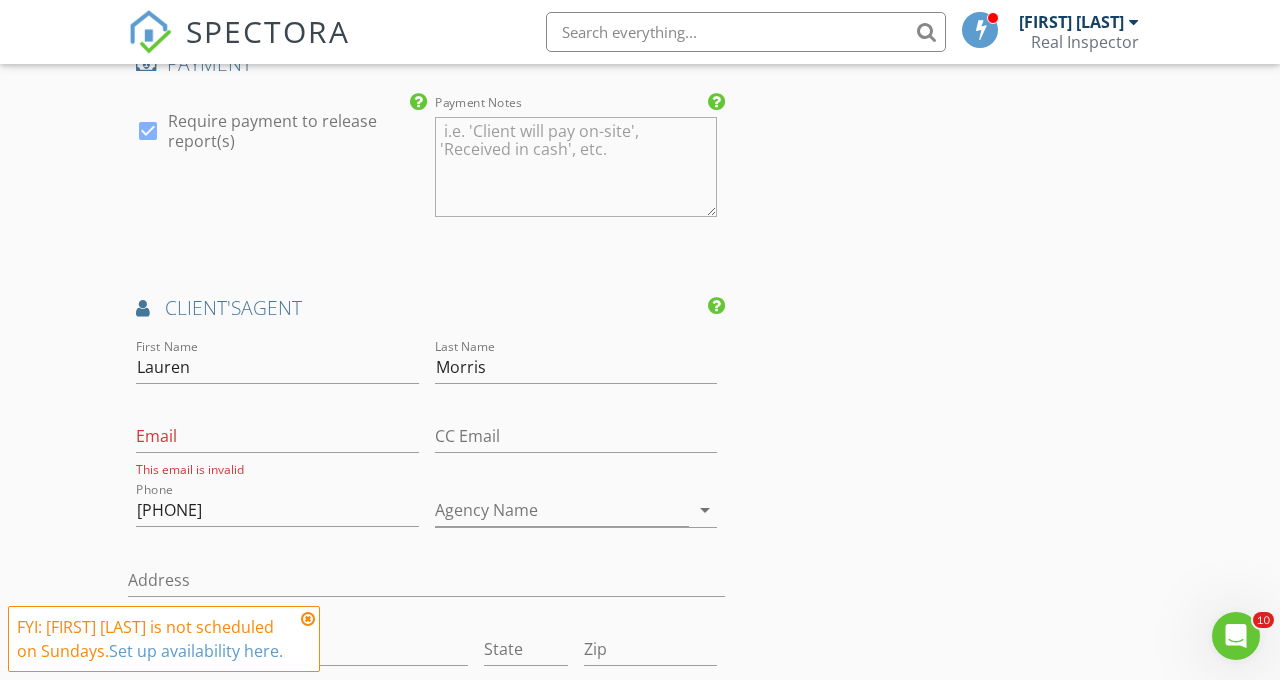 scroll, scrollTop: 2325, scrollLeft: 0, axis: vertical 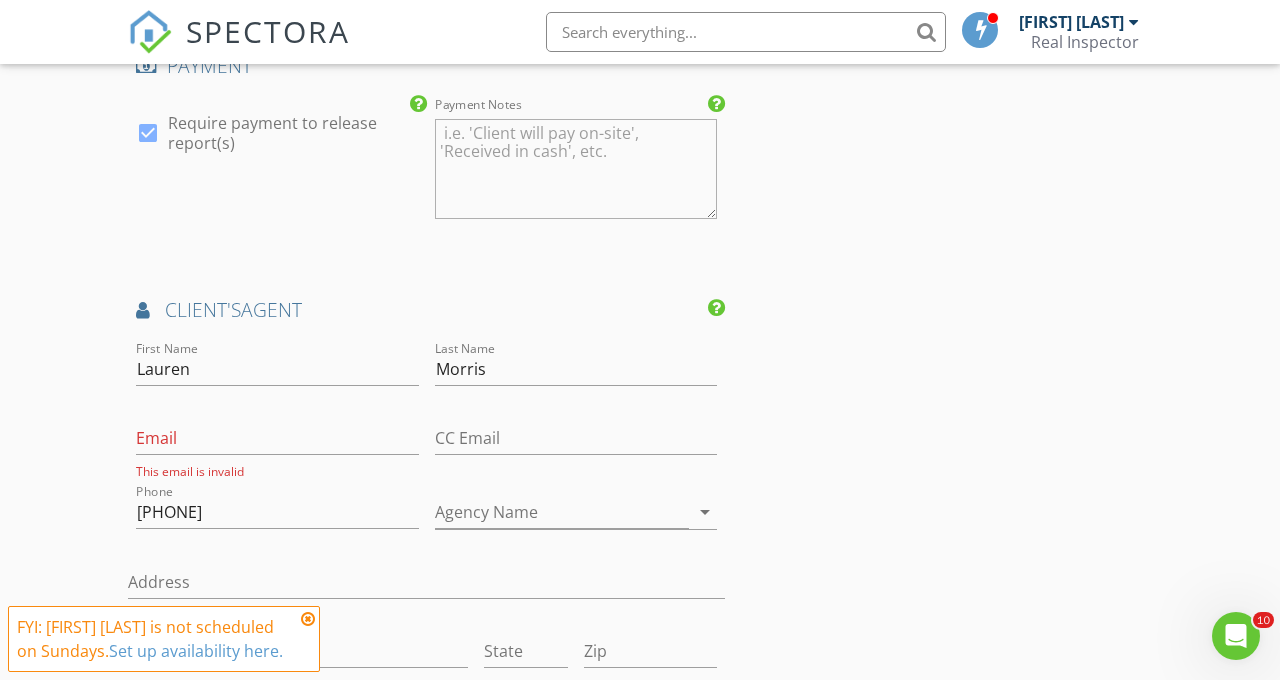 click on "INSPECTOR(S)
check_box   Jarian Jones   PRIMARY   Jarian Jones arrow_drop_down   check_box_outline_blank Jarian Jones specifically requested
Date/Time
08/03/2025 4:00 PM
Location
Address Search       Address 2686 Caleb James Road   Unit   City Marietta   State GA   Zip 30064   County     Square Feet   Year Built   Foundation arrow_drop_down
client
check_box Enable Client CC email for this inspection   Client Search     check_box_outline_blank Client is a Company/Organization     First Name Odessa   Last Name Truss   Email otruss000@gmail.com   CC Email   Phone 678-310-4509   Address   City   State   Zip       Notes   Private Notes
ADD ADDITIONAL client
SERVICES
check_box_outline_blank   New Service   check_box   Residential Inspection   check_box_outline_blank   New Service" at bounding box center [640, -83] 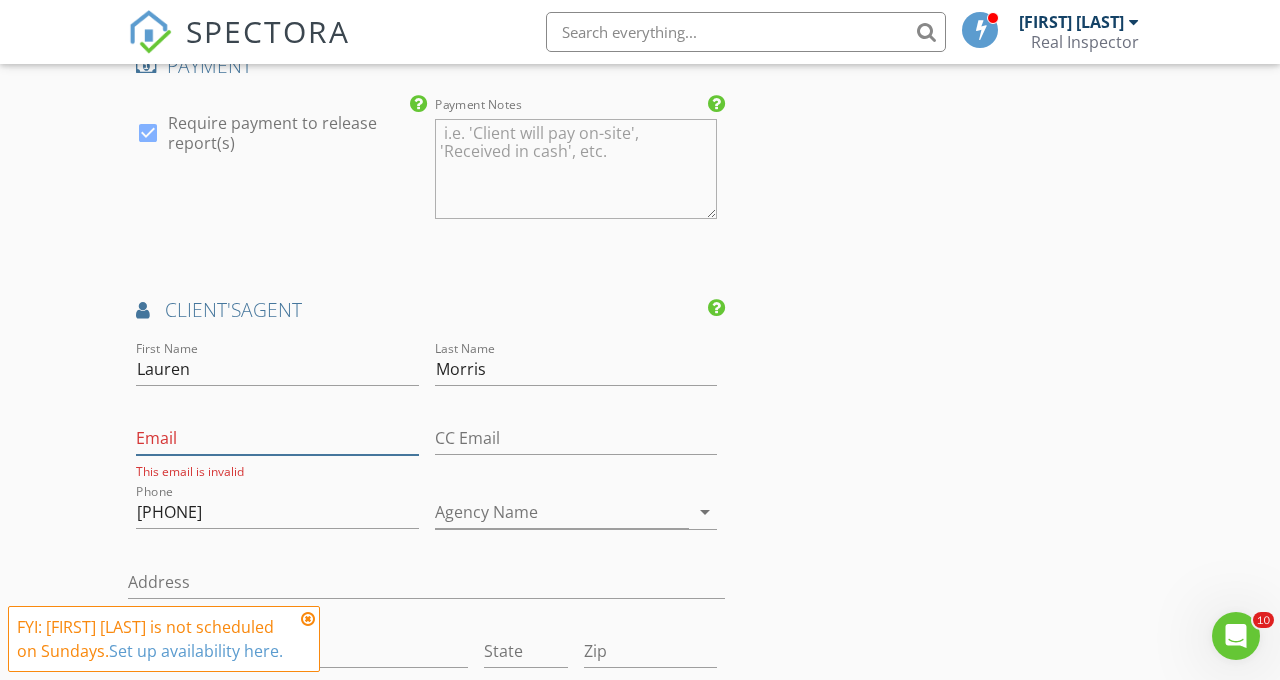 click on "Email" at bounding box center [277, 438] 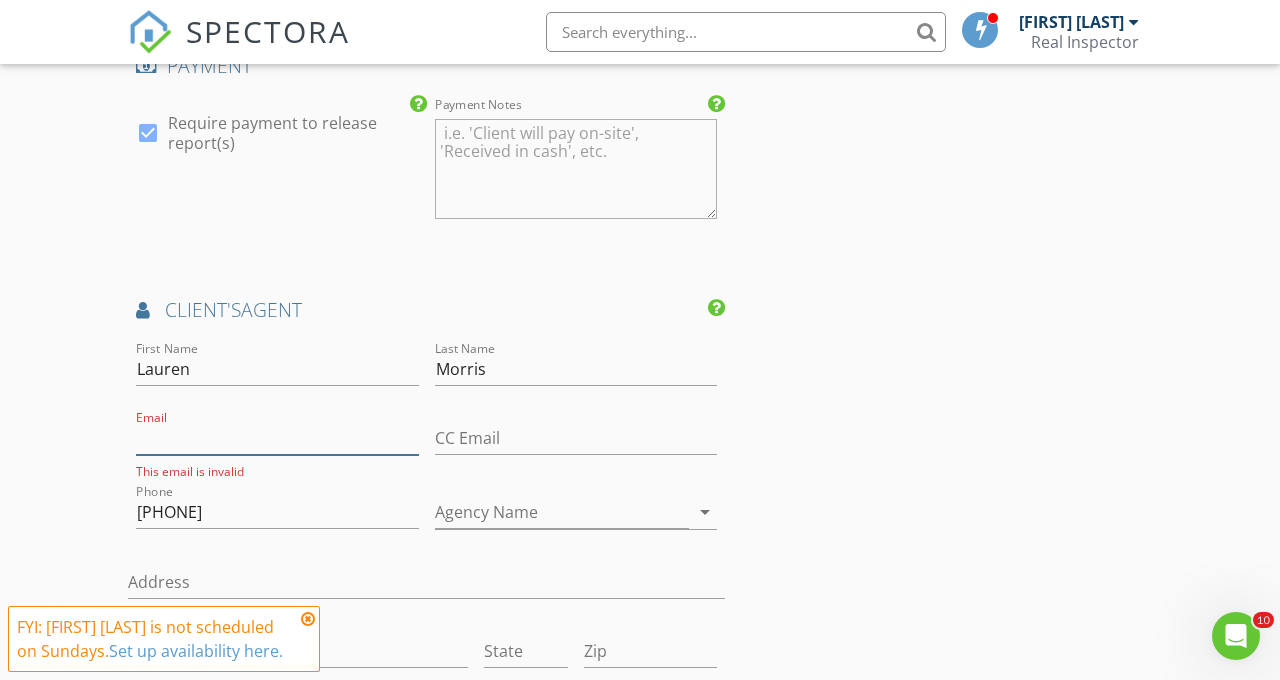 click on "Email" at bounding box center (277, 438) 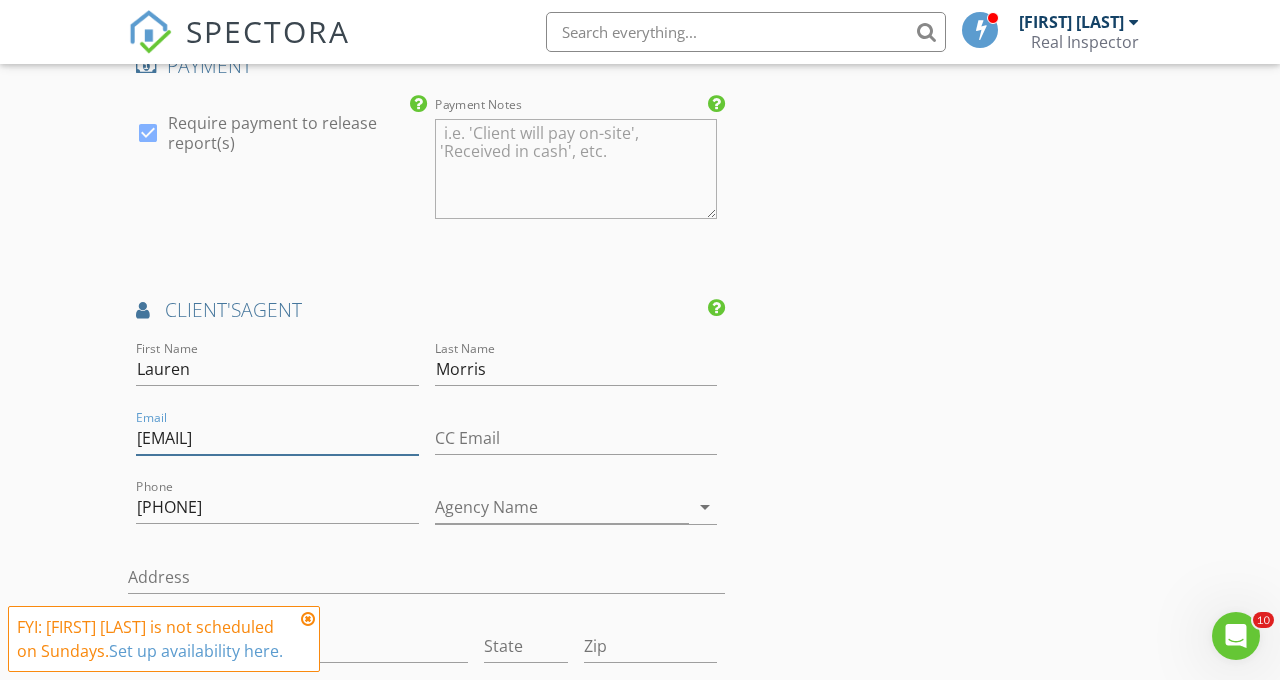 type on "laurenmorris@markspain.com" 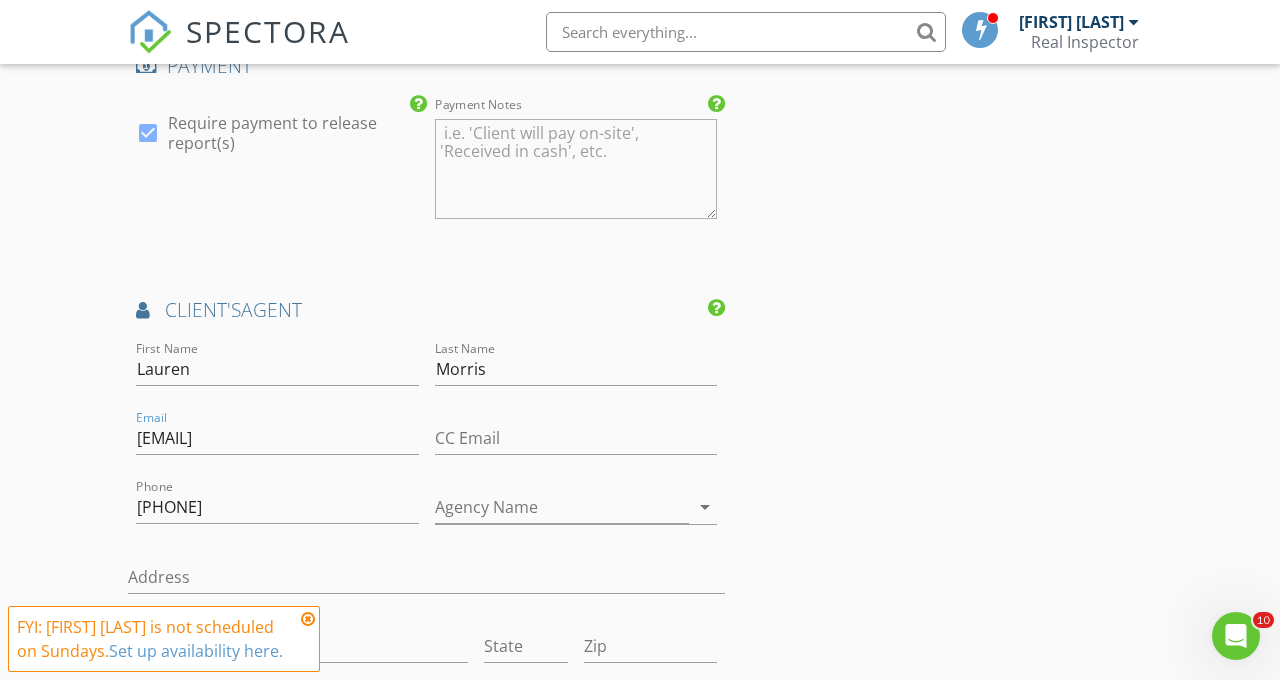 click on "INSPECTOR(S)
check_box   Jarian Jones   PRIMARY   Jarian Jones arrow_drop_down   check_box_outline_blank Jarian Jones specifically requested
Date/Time
08/03/2025 4:00 PM
Location
Address Search       Address 2686 Caleb James Road   Unit   City Marietta   State GA   Zip 30064   County     Square Feet   Year Built   Foundation arrow_drop_down
client
check_box Enable Client CC email for this inspection   Client Search     check_box_outline_blank Client is a Company/Organization     First Name Odessa   Last Name Truss   Email otruss000@gmail.com   CC Email   Phone 678-310-4509   Address   City   State   Zip       Notes   Private Notes
ADD ADDITIONAL client
SERVICES
check_box_outline_blank   New Service   check_box   Residential Inspection   check_box_outline_blank   New Service" at bounding box center (426, -144) 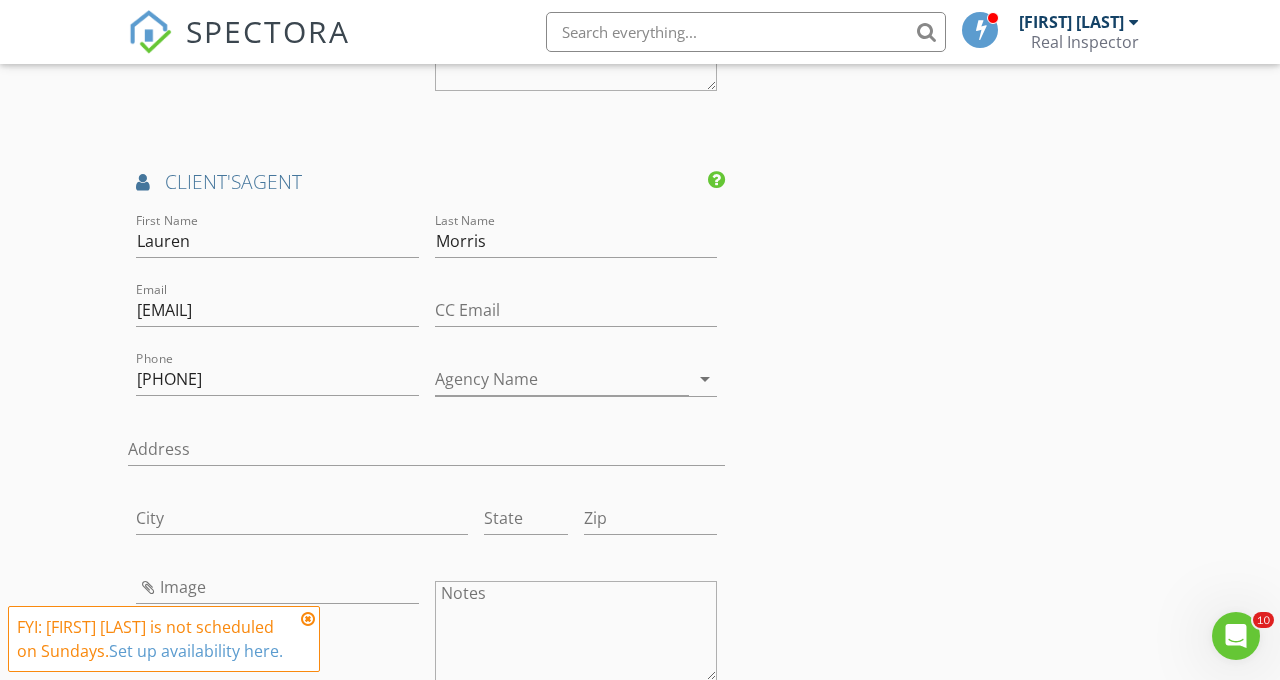 scroll, scrollTop: 2468, scrollLeft: 0, axis: vertical 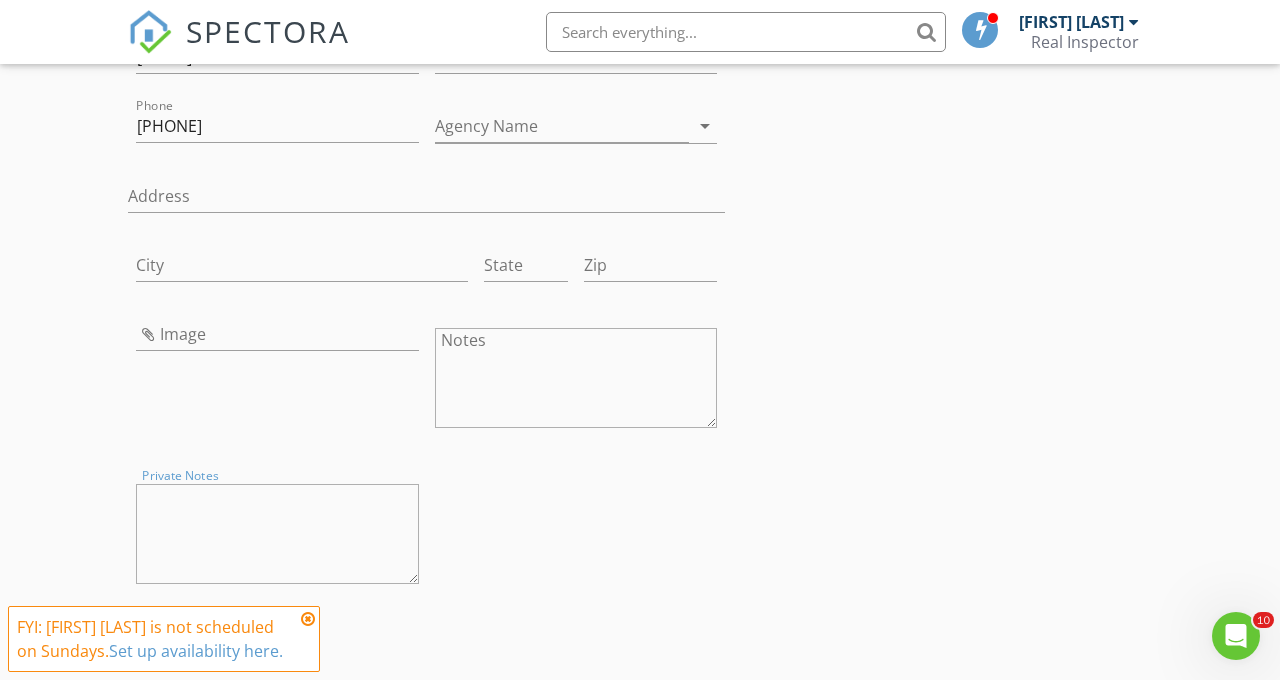 type on "1" 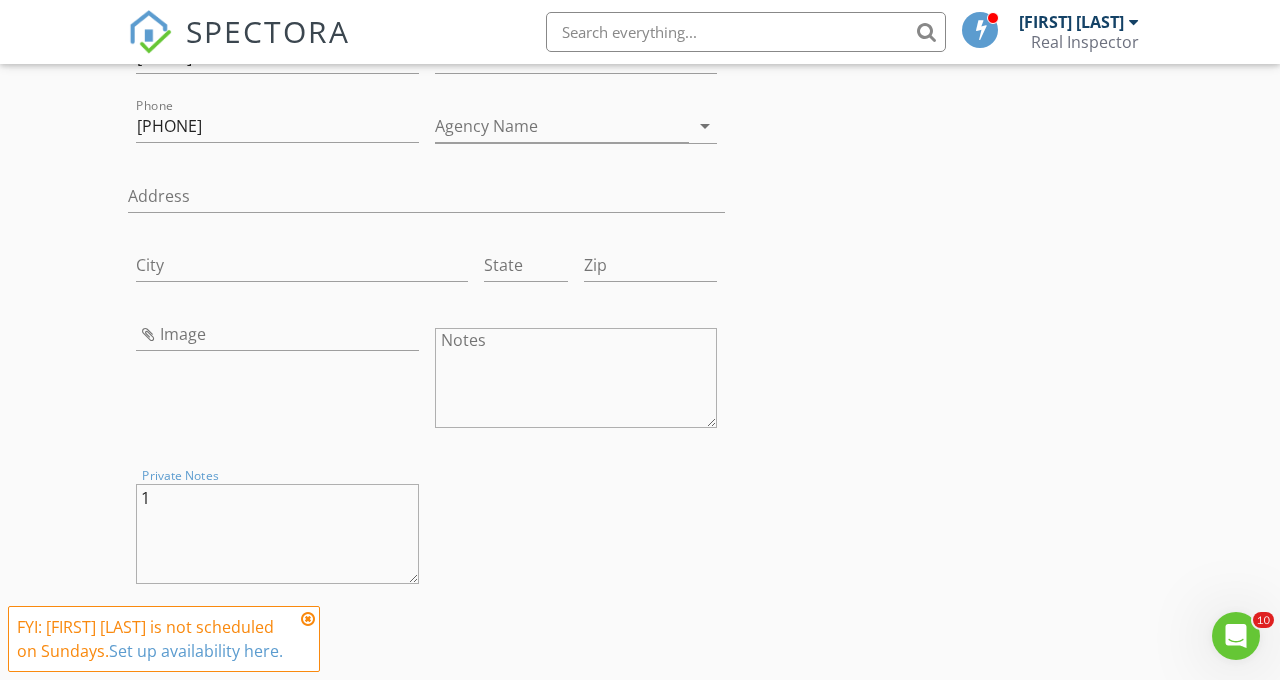 type 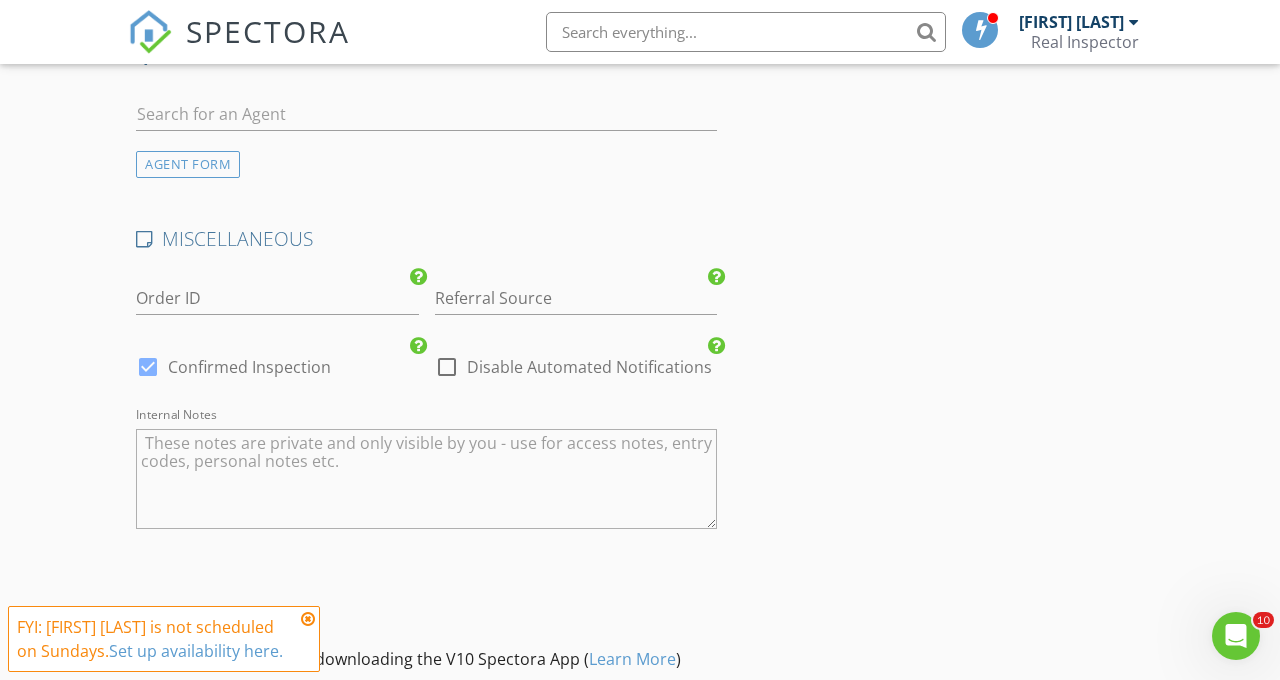 scroll, scrollTop: 3583, scrollLeft: 0, axis: vertical 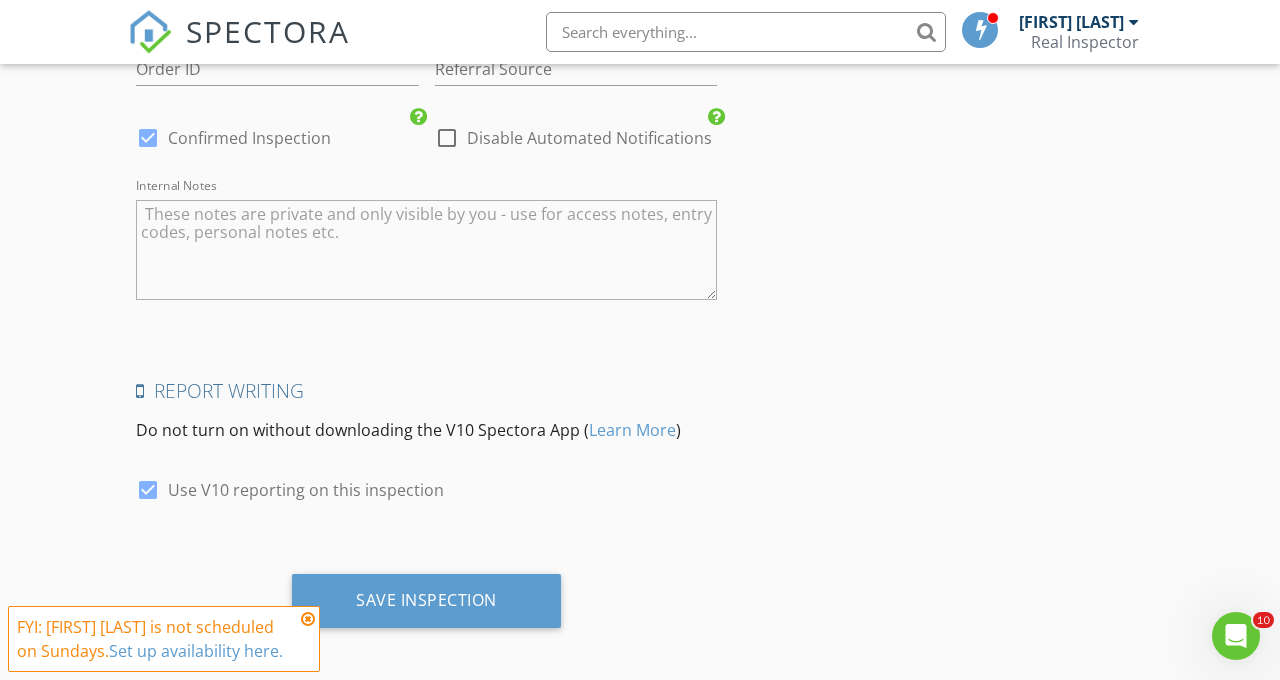 click on "Save Inspection" at bounding box center [426, 601] 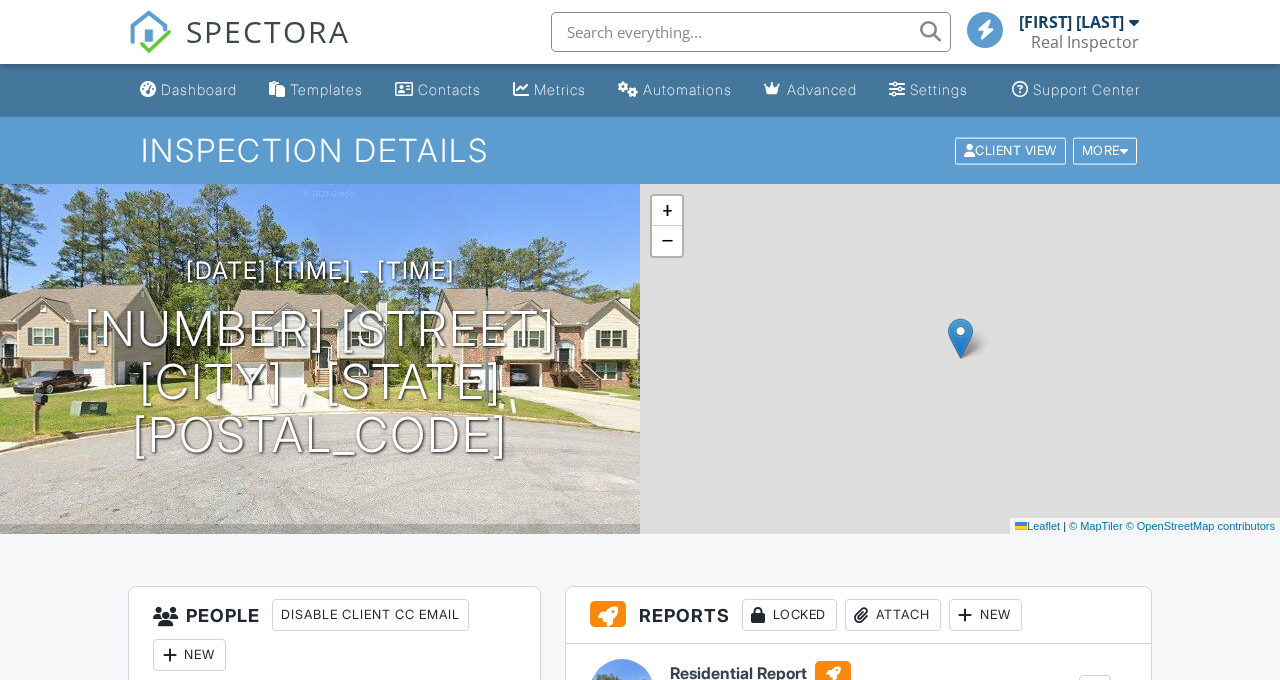 scroll, scrollTop: 0, scrollLeft: 0, axis: both 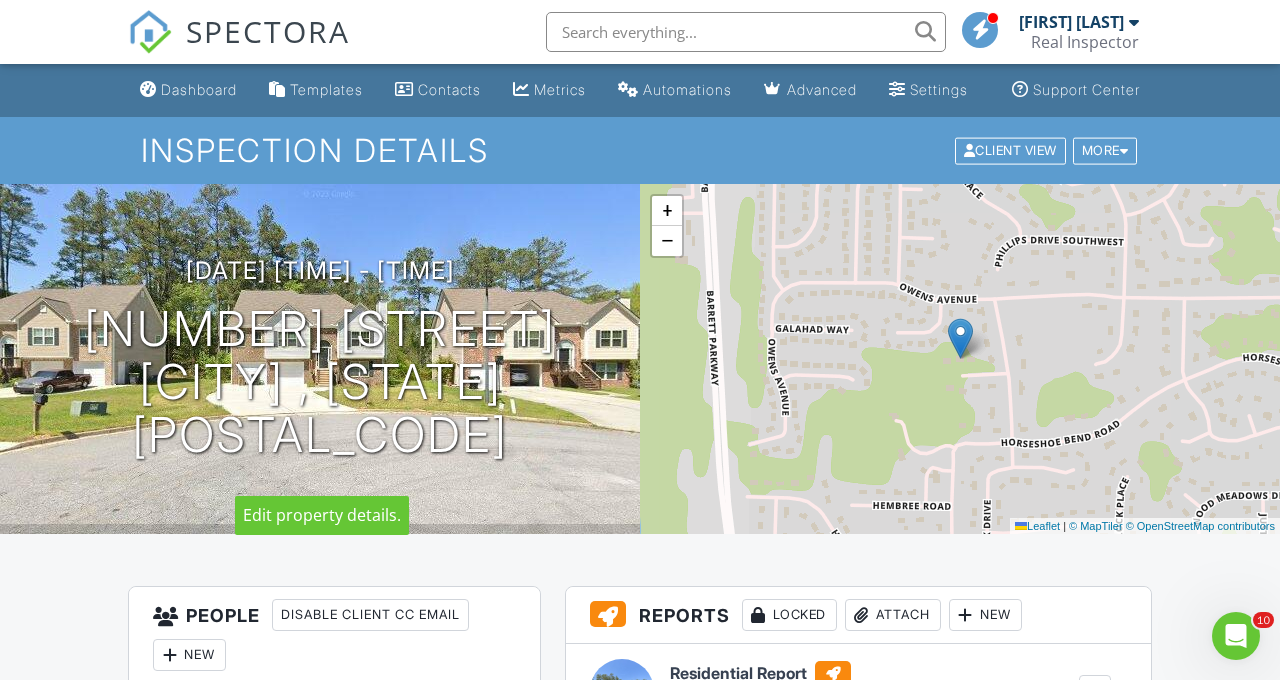 click on "Dashboard" at bounding box center [199, 89] 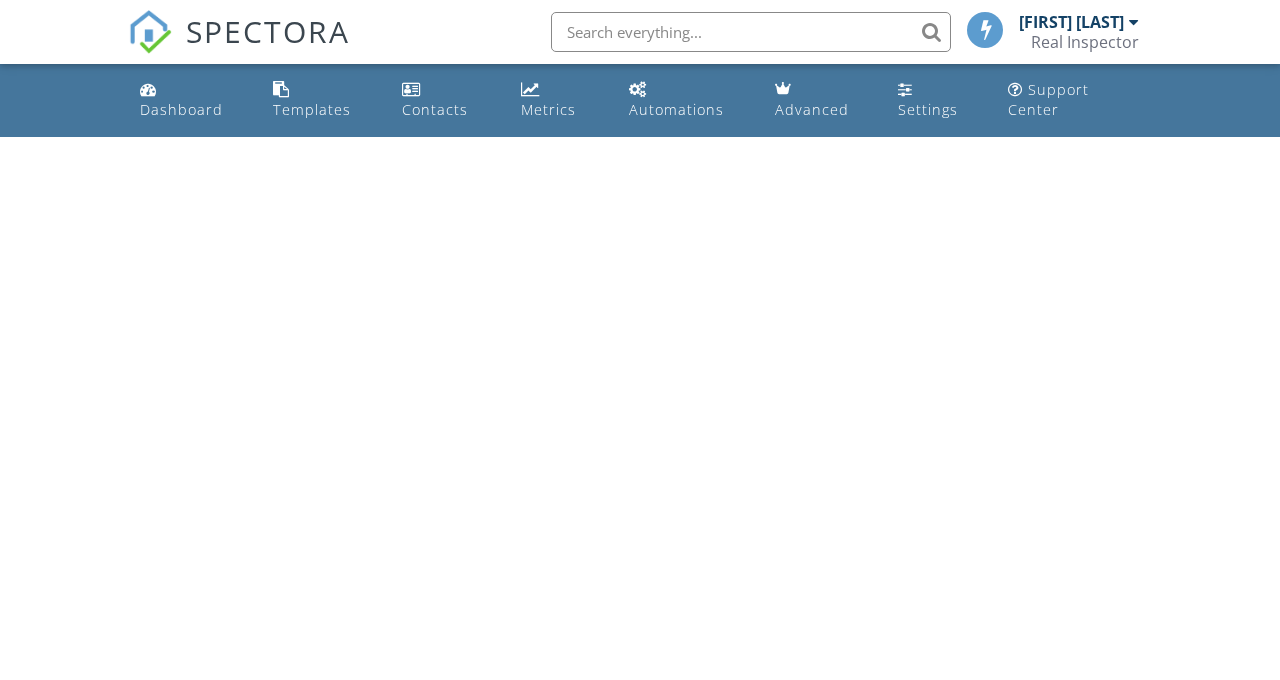 scroll, scrollTop: 0, scrollLeft: 0, axis: both 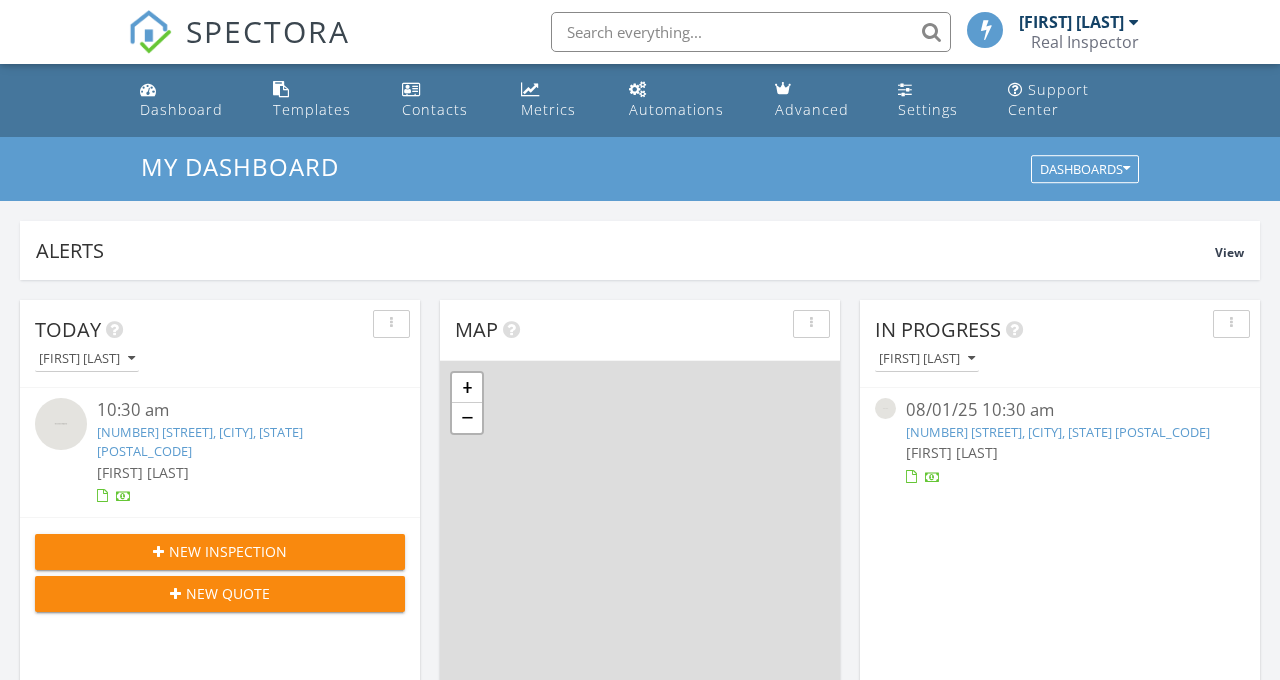 click on "New Inspection" at bounding box center (220, 551) 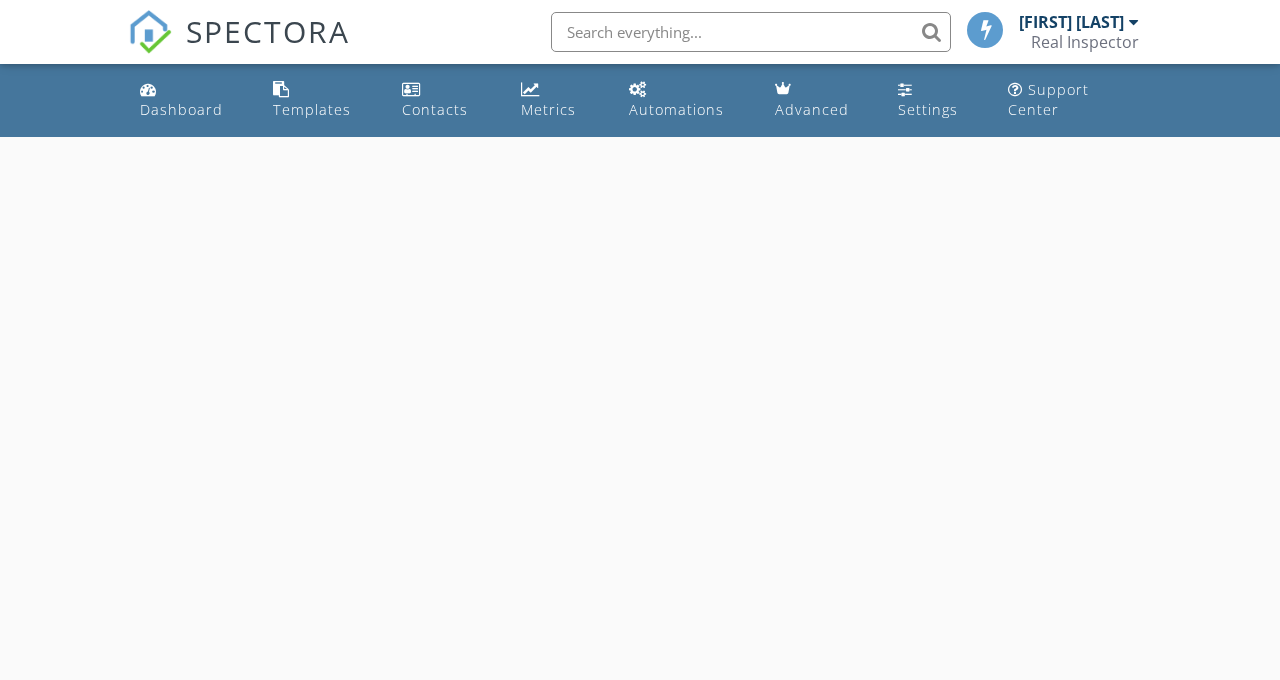scroll, scrollTop: 0, scrollLeft: 0, axis: both 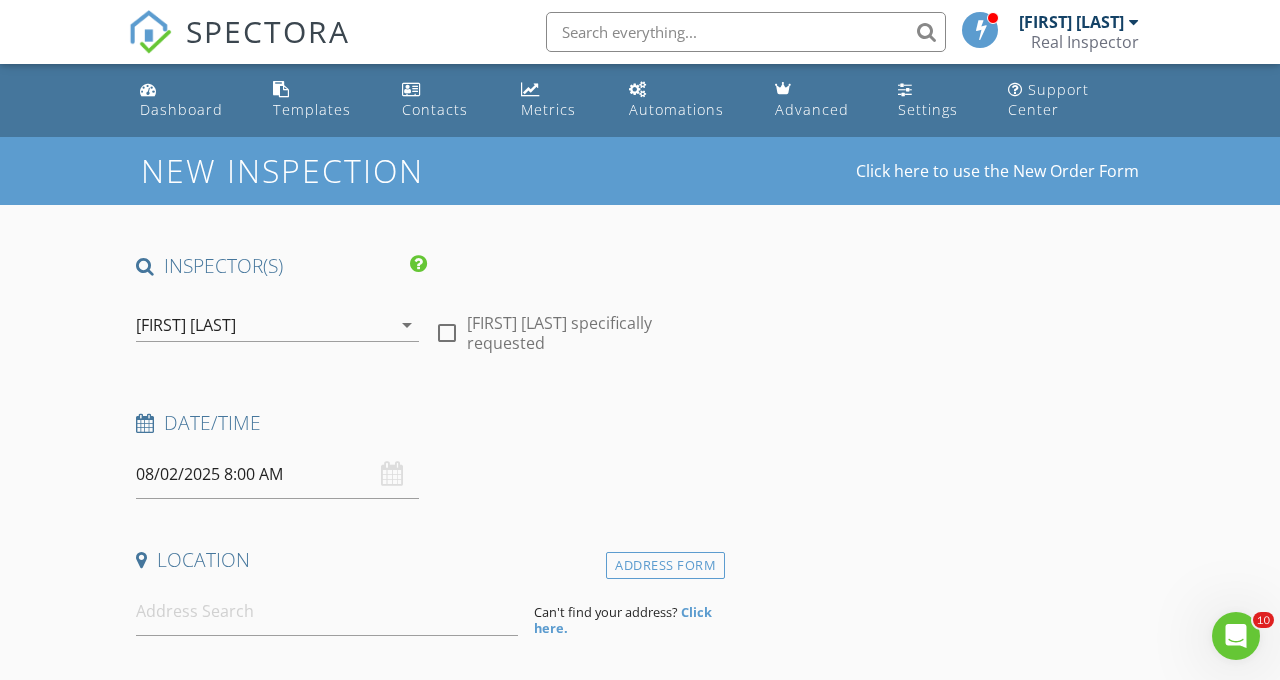 click on "08/02/2025 8:00 AM" at bounding box center (277, 474) 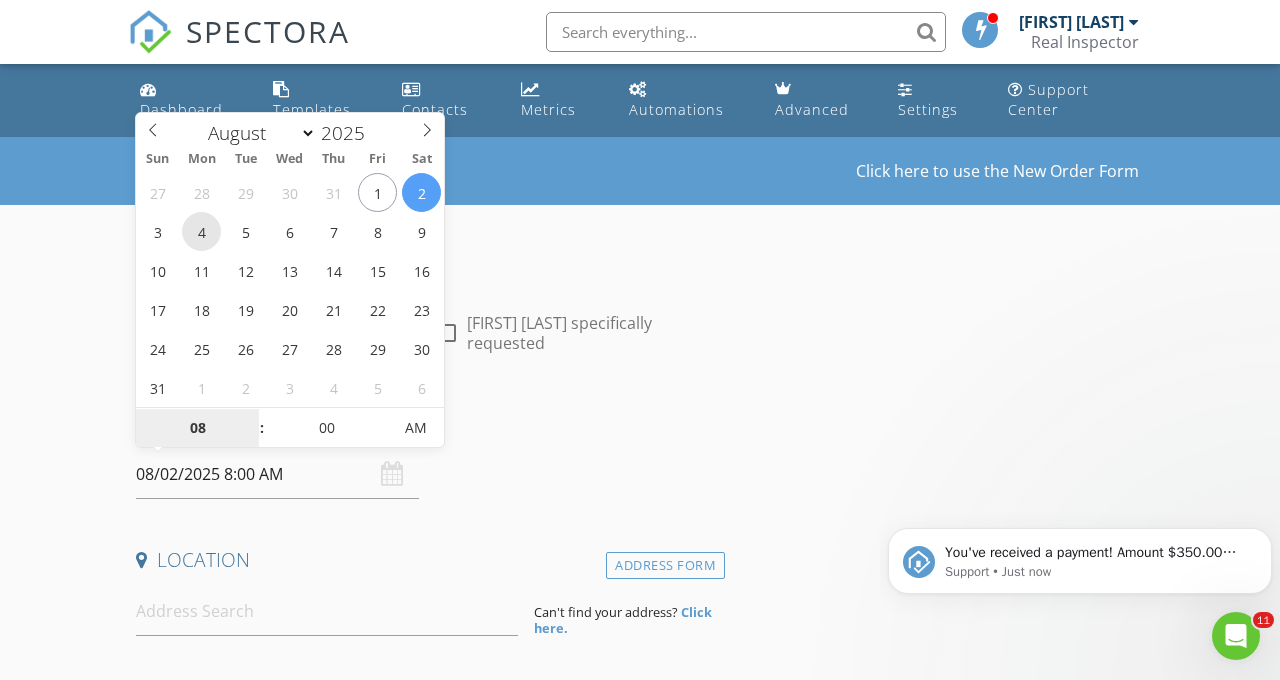 scroll, scrollTop: 0, scrollLeft: 0, axis: both 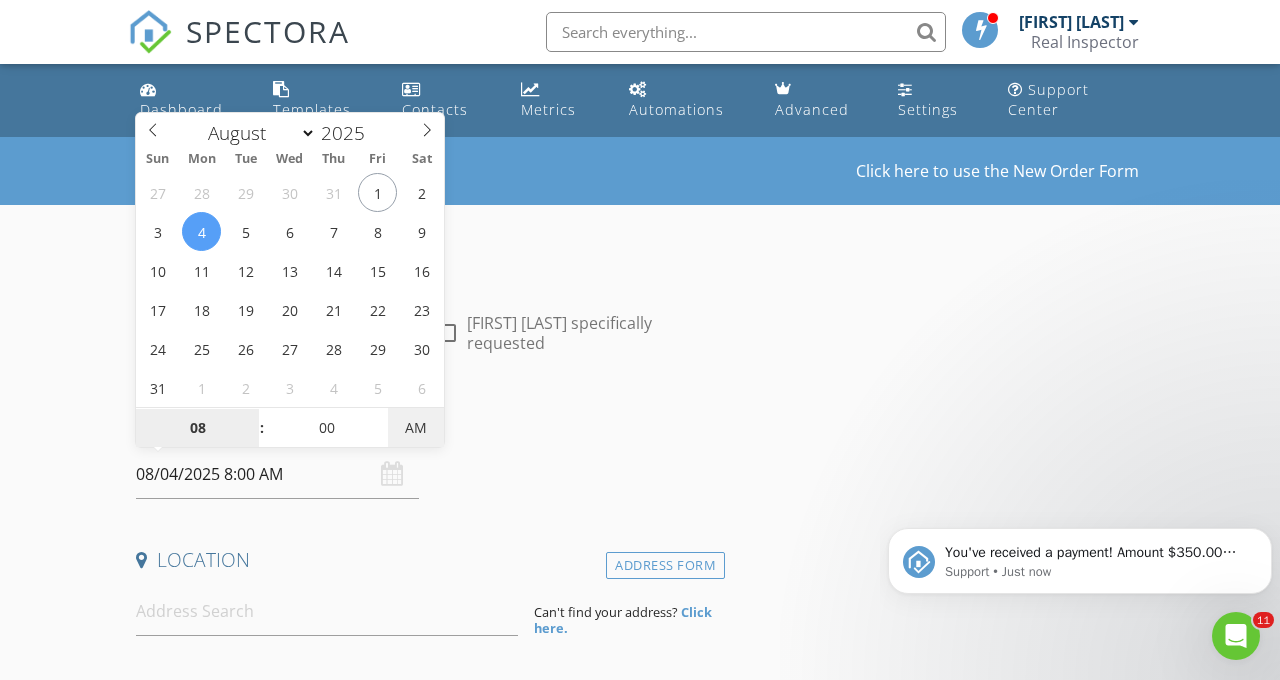 click on "AM" at bounding box center [415, 428] 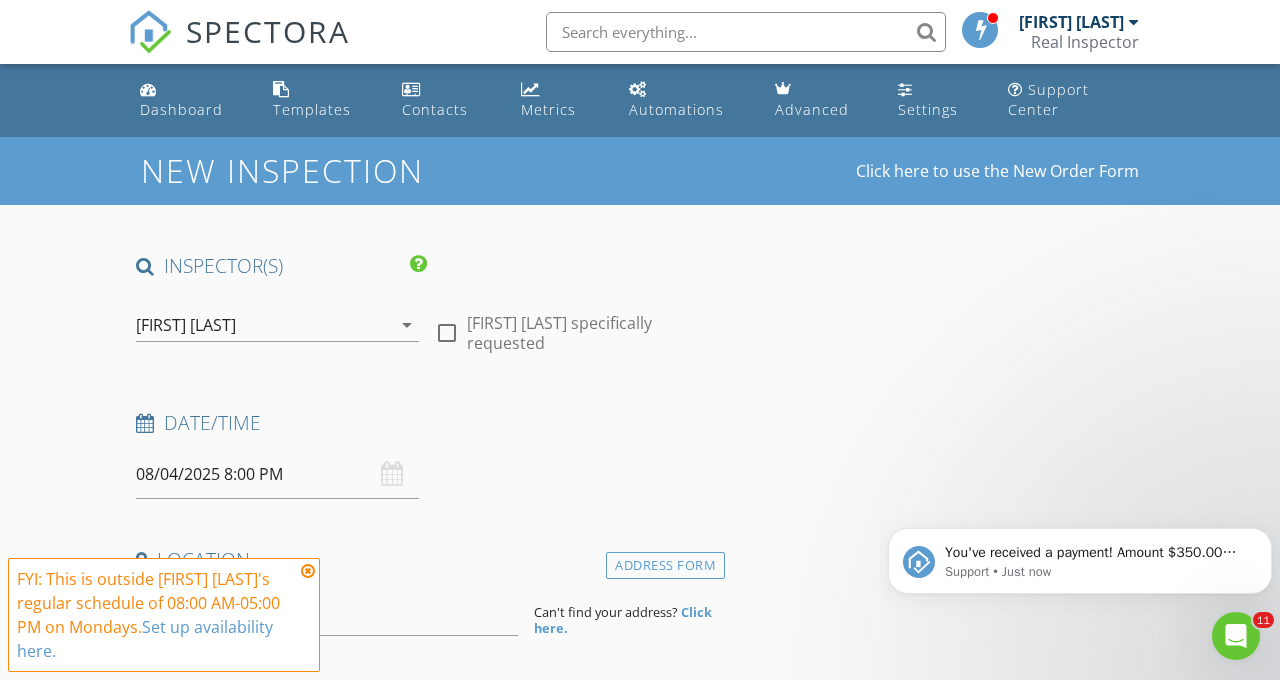click on "INSPECTOR(S)
check_box   Jarian Jones   PRIMARY   Jarian Jones arrow_drop_down   check_box_outline_blank Jarian Jones specifically requested
Date/Time
08/04/2025 8:00 PM
Location
Address Form       Can't find your address?   Click here.
client
check_box Enable Client CC email for this inspection   Client Search     check_box_outline_blank Client is a Company/Organization     First Name   Last Name   Email   CC Email   Phone   Address   City   State   Zip       Notes   Private Notes
ADD ADDITIONAL client
SERVICES
check_box_outline_blank   New Service   check_box_outline_blank   Residential Inspection   check_box_outline_blank   New Service   arrow_drop_down     Select Discount Code arrow_drop_down    Charges       TOTAL   $0.00    Duration    No services with durations selected" at bounding box center [426, 1654] 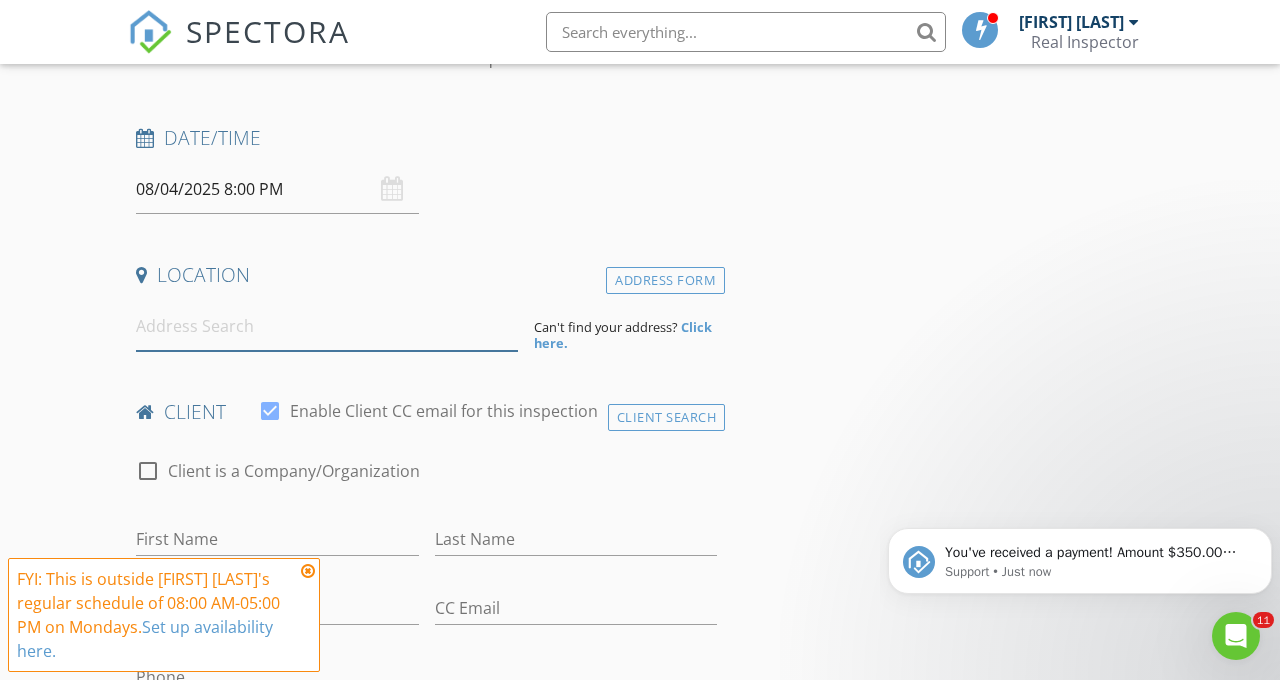 click at bounding box center [327, 326] 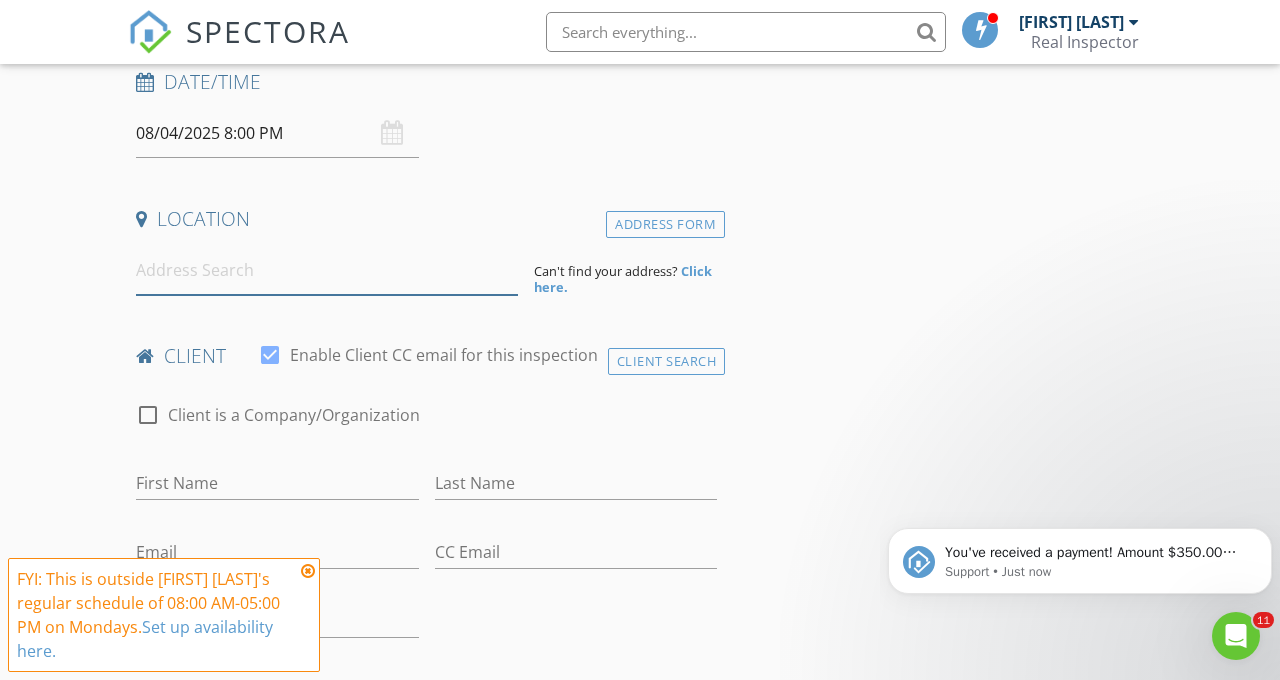 scroll, scrollTop: 381, scrollLeft: 0, axis: vertical 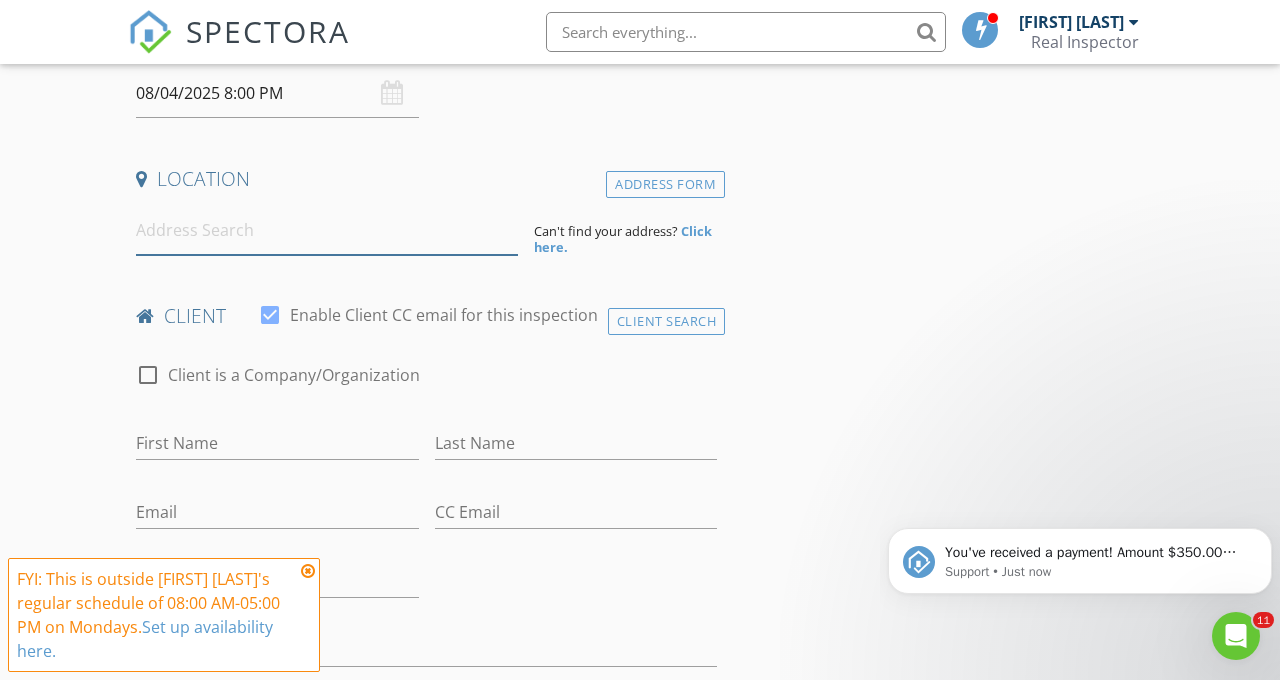 click at bounding box center [327, 230] 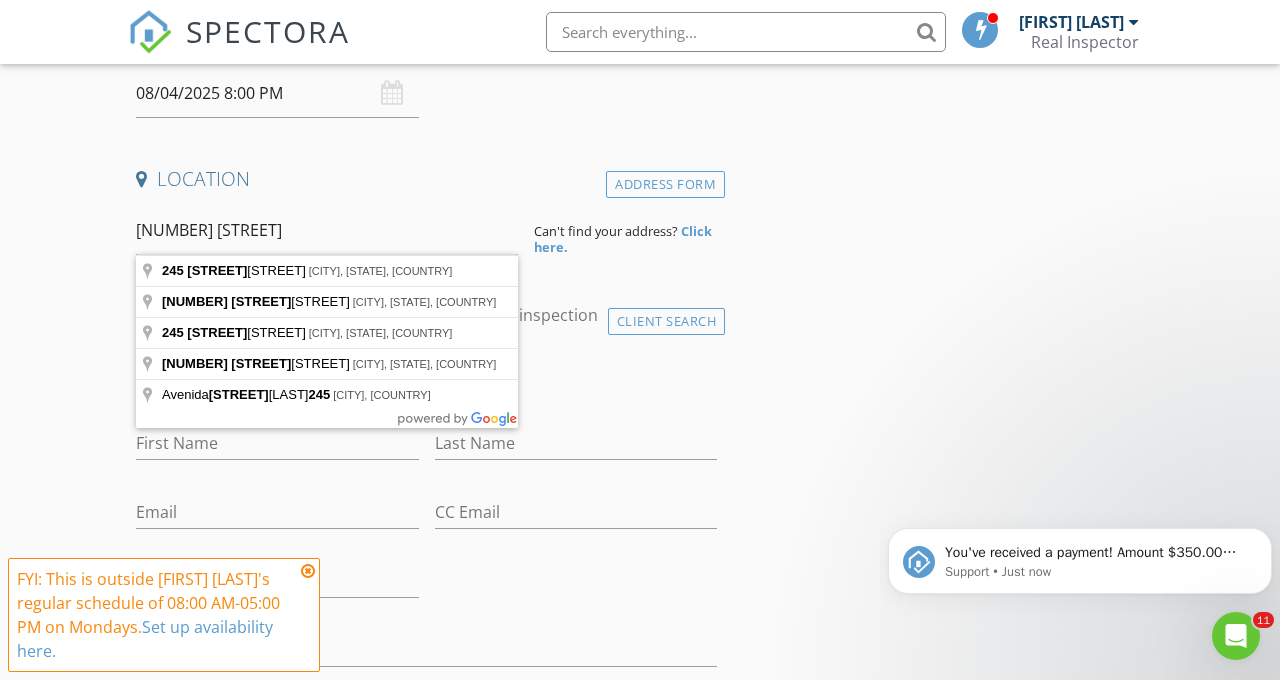 type on "245 Argus Circle Northwest, Atlanta, GA, USA" 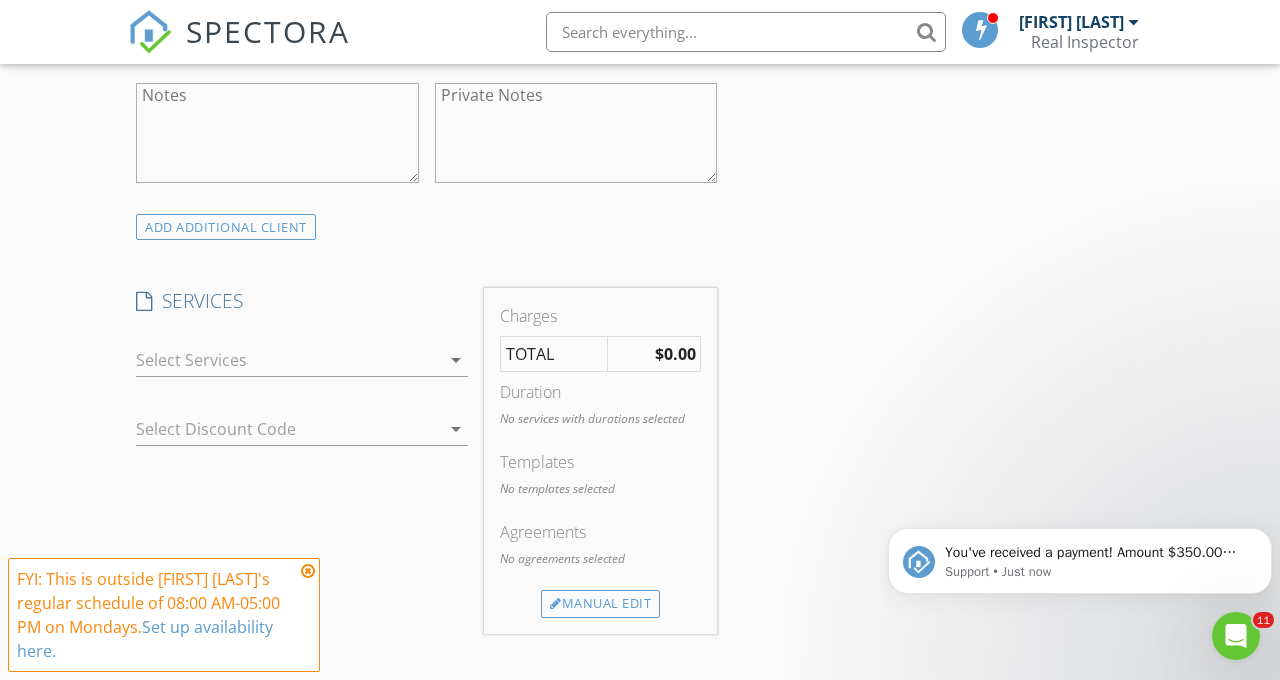 scroll, scrollTop: 1490, scrollLeft: 0, axis: vertical 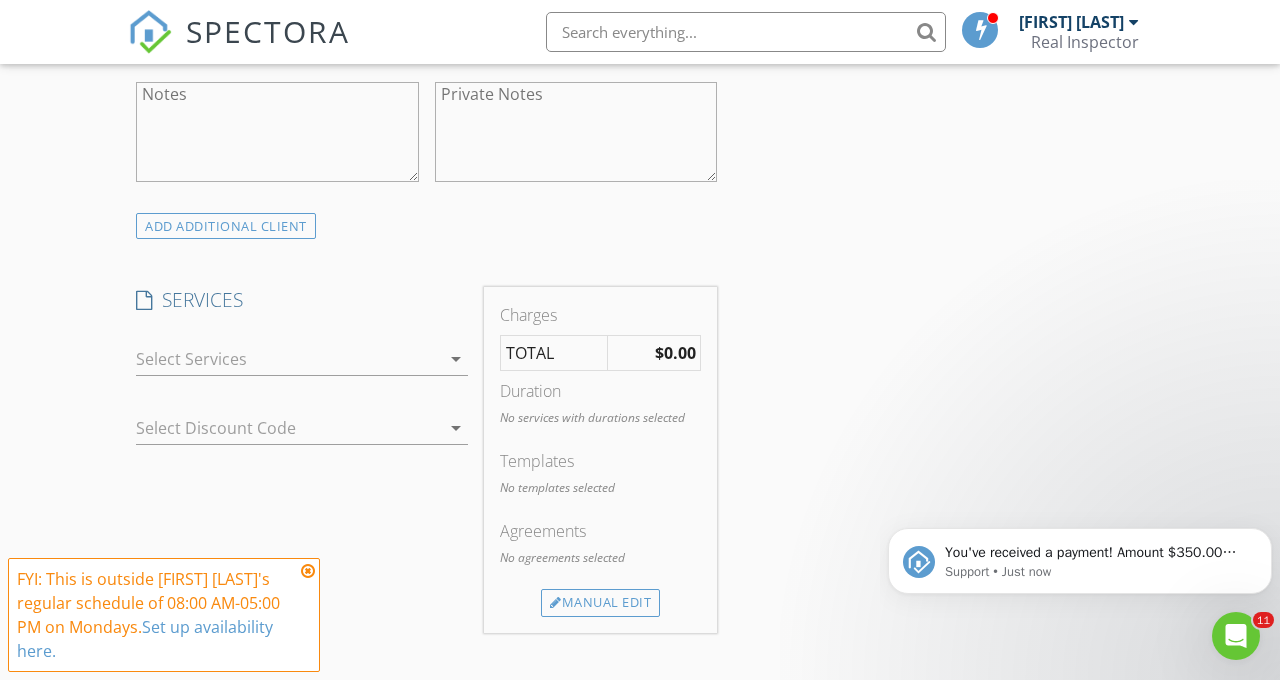 click on "$0.00" at bounding box center [675, 353] 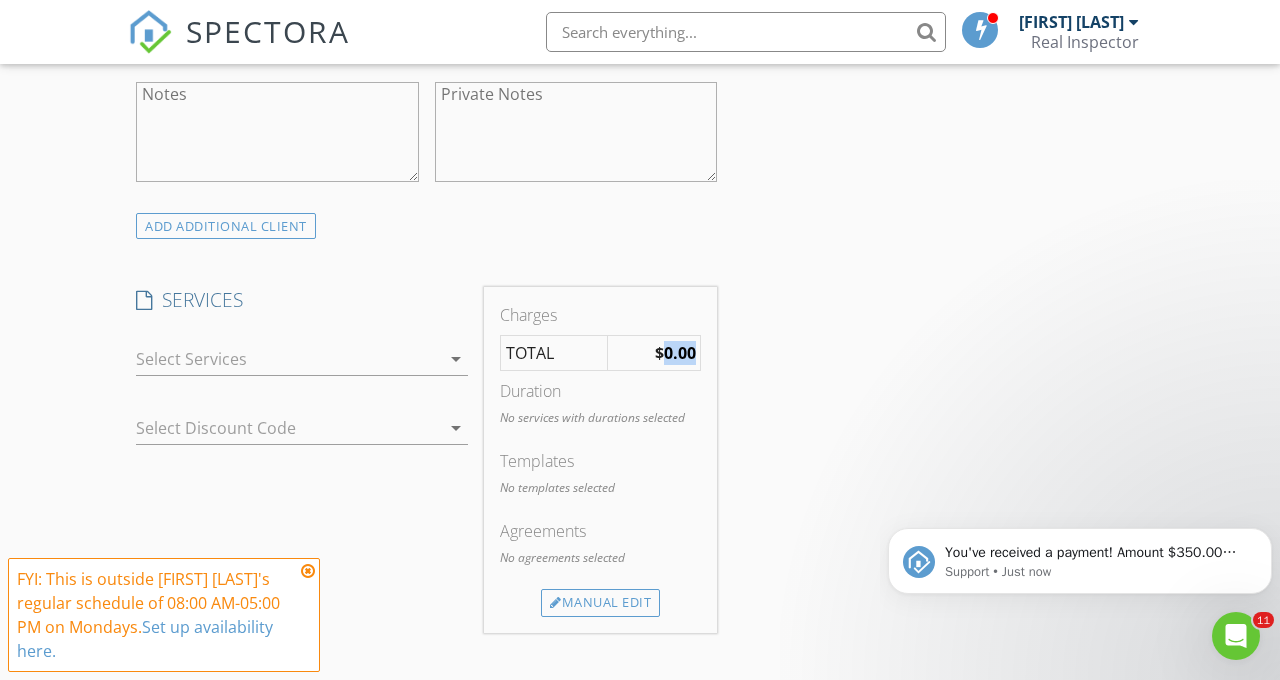 click at bounding box center (288, 359) 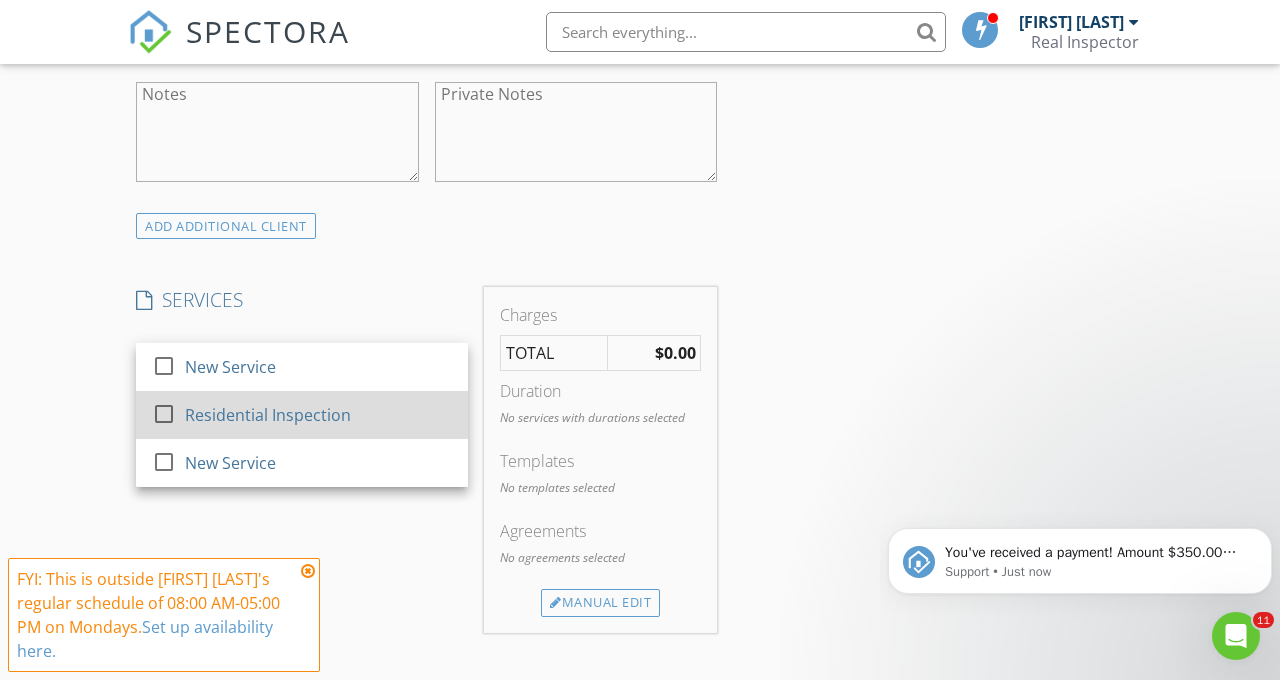 click on "Residential Inspection" at bounding box center [268, 415] 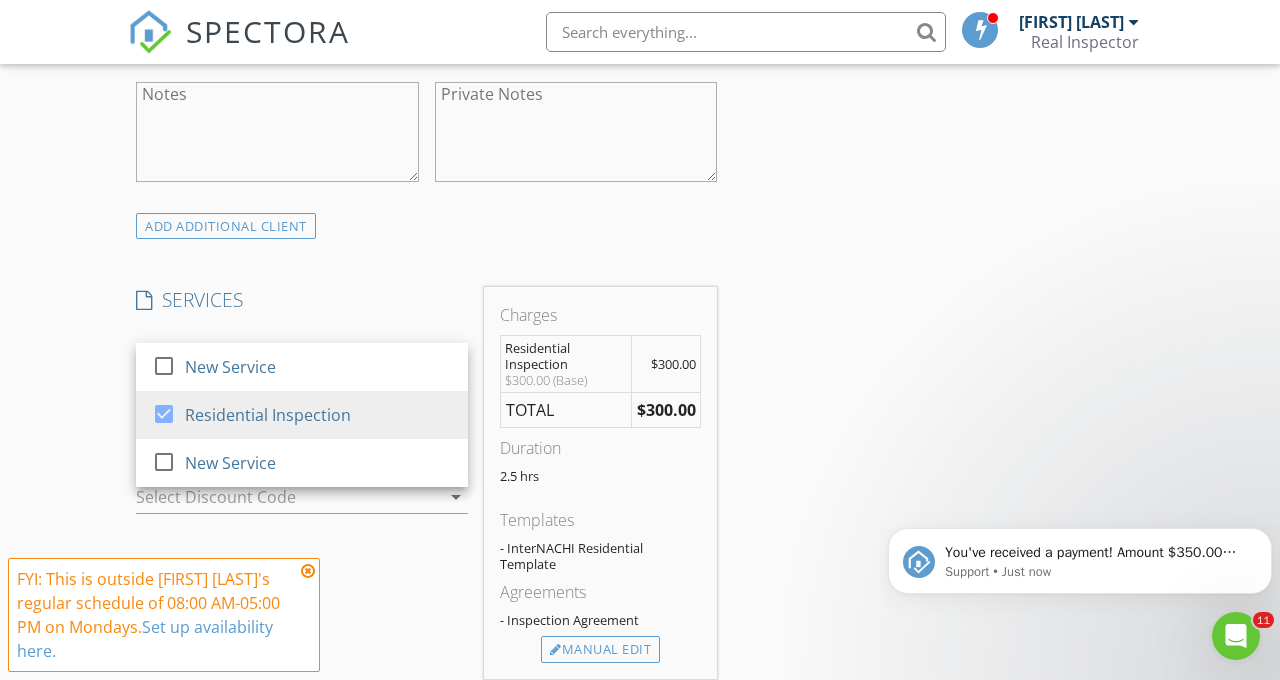 click on "INSPECTOR(S)
check_box   Jarian Jones   PRIMARY   Jarian Jones arrow_drop_down   check_box_outline_blank Jarian Jones specifically requested
Date/Time
08/04/2025 8:00 PM
Location
Address Search       Address 245 Argus Cir NW   Unit   City Atlanta   State GA   Zip 30331   County Fulton     Square Feet 1025   Year Built 1960   Foundation arrow_drop_down     Jarian Jones     28.4 miles     (43 minutes)
client
check_box Enable Client CC email for this inspection   Client Search     check_box_outline_blank Client is a Company/Organization     First Name   Last Name   Email   CC Email   Phone   Address   City   State   Zip       Notes   Private Notes
ADD ADDITIONAL client
SERVICES
check_box_outline_blank   New Service   check_box   Residential Inspection   check_box_outline_blank" at bounding box center (640, 451) 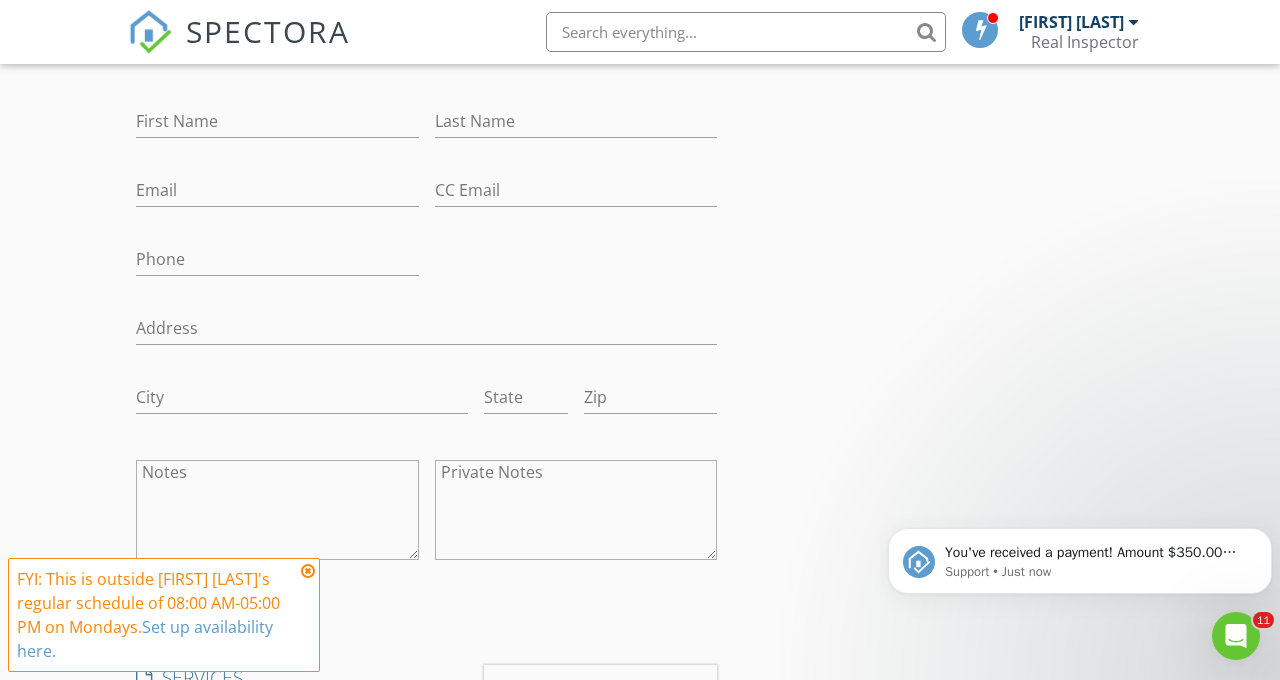 scroll, scrollTop: 1094, scrollLeft: 0, axis: vertical 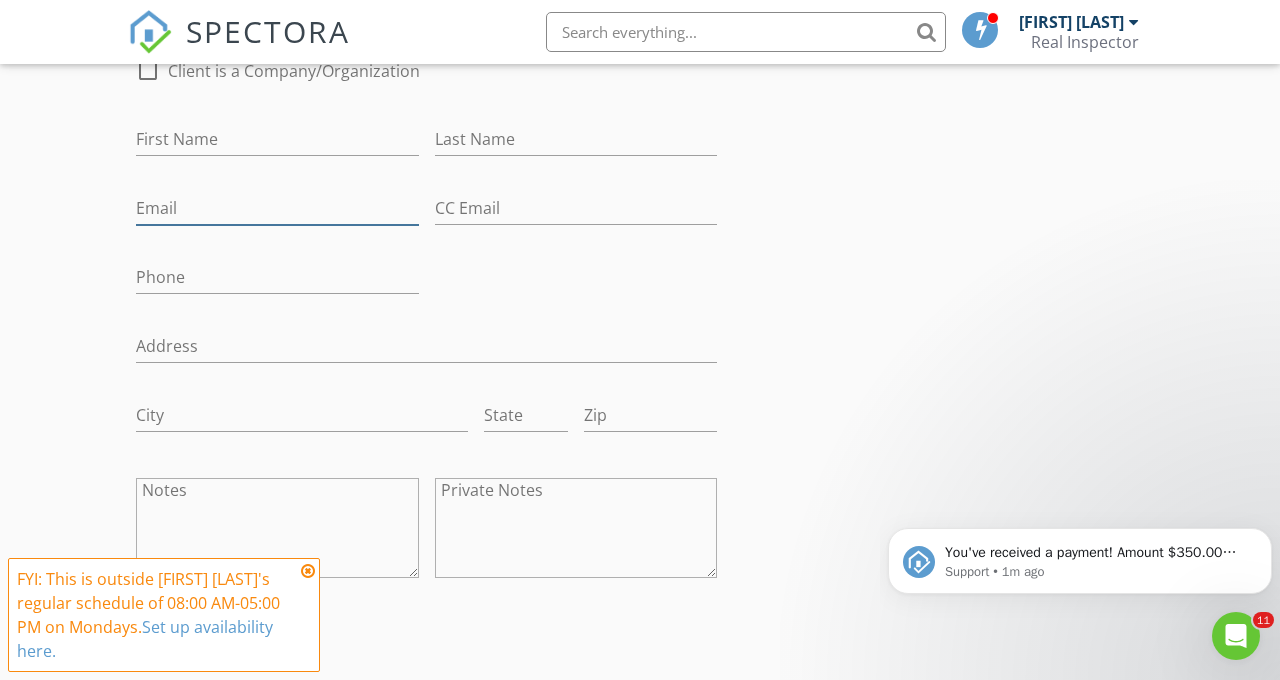 click on "Email" at bounding box center [277, 208] 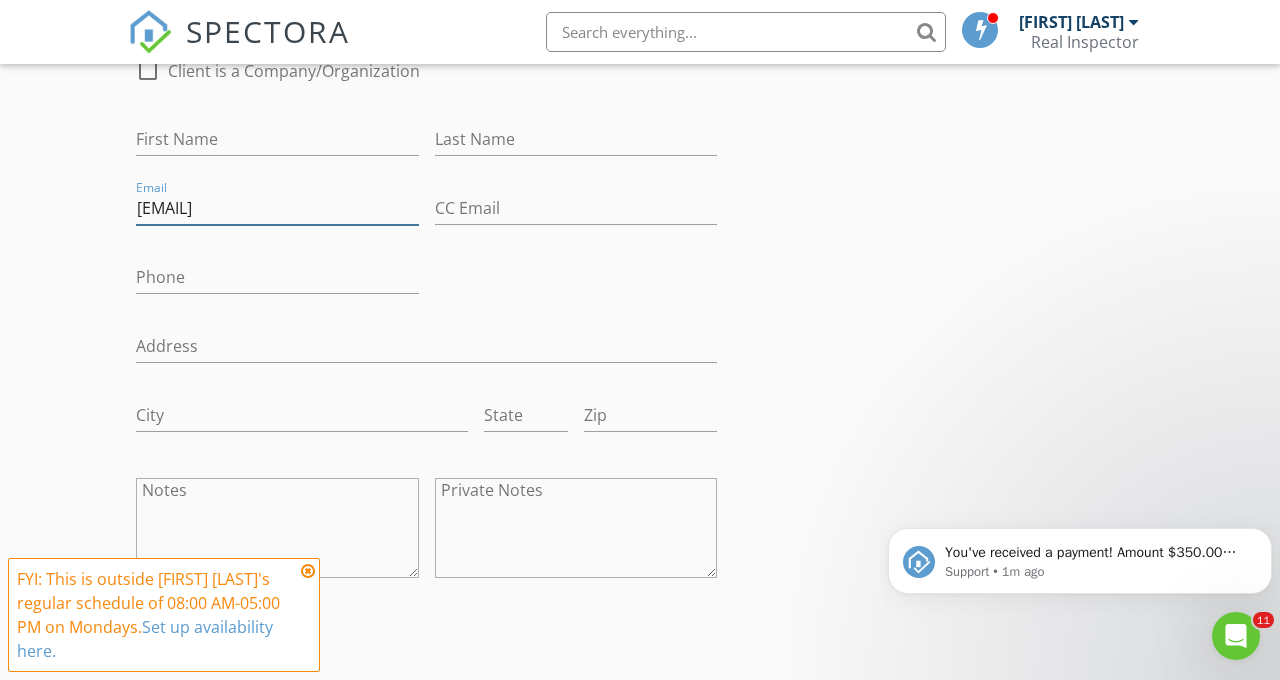 type on "Admin@arvillc.com" 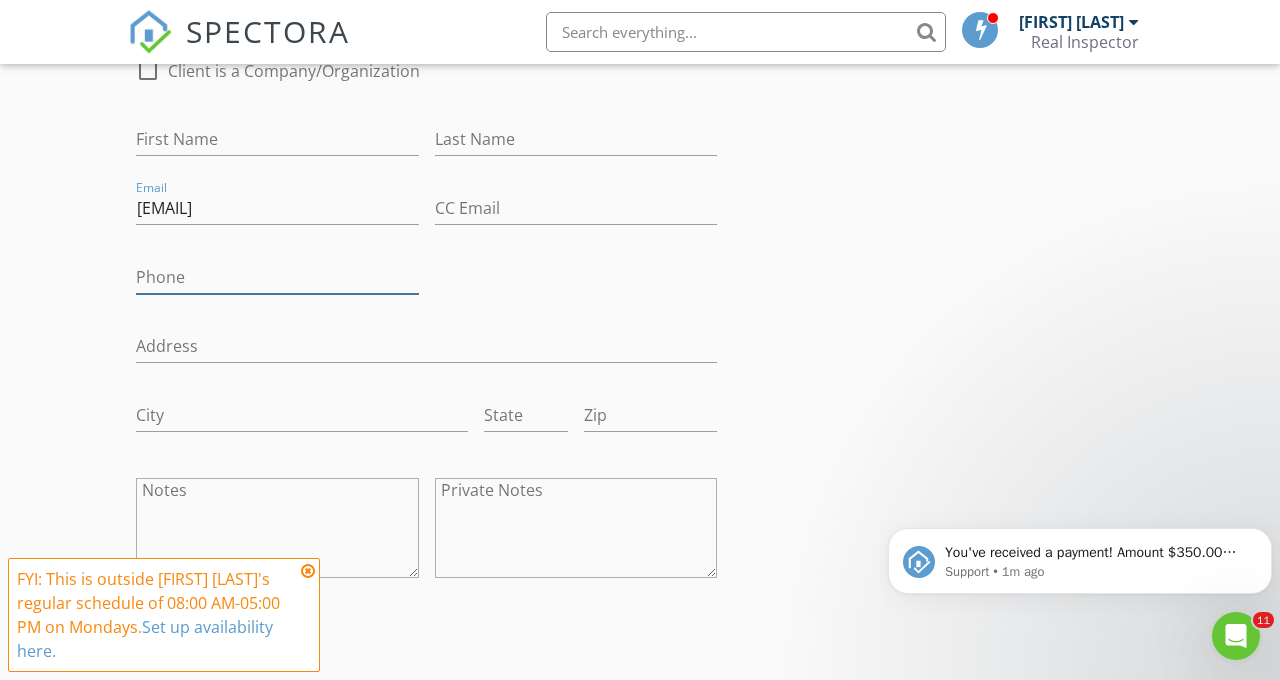 click on "Phone" at bounding box center (277, 277) 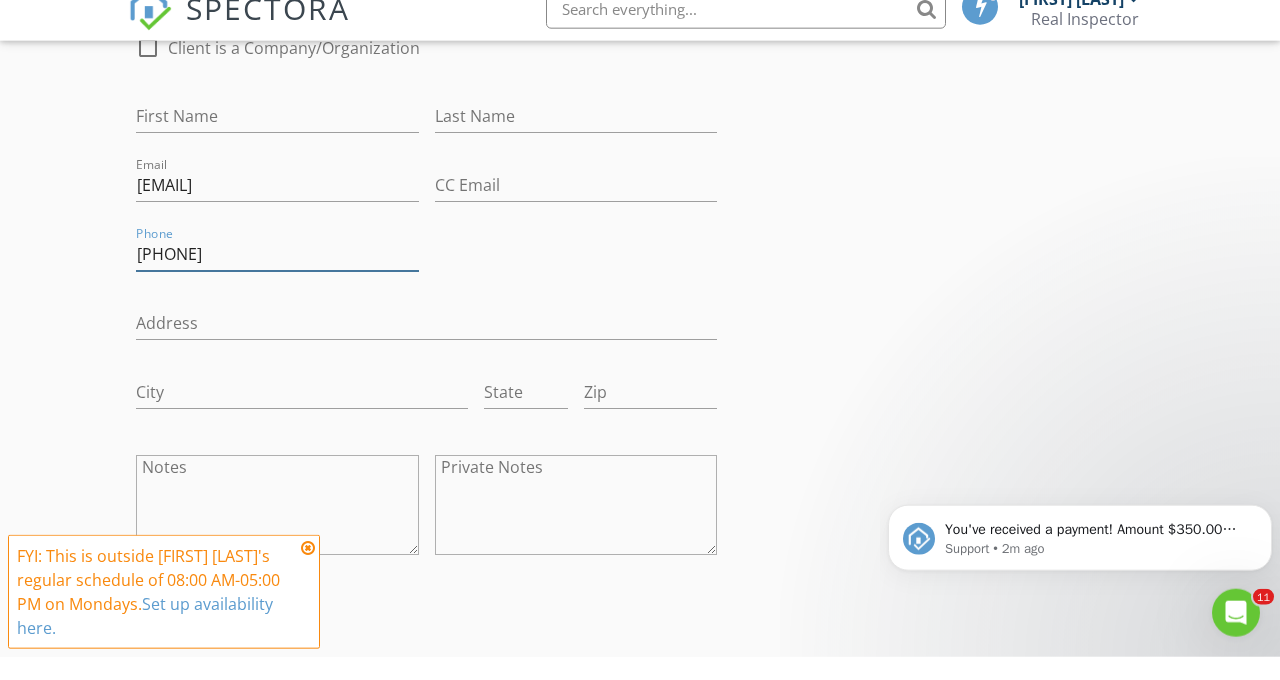scroll, scrollTop: 1094, scrollLeft: 0, axis: vertical 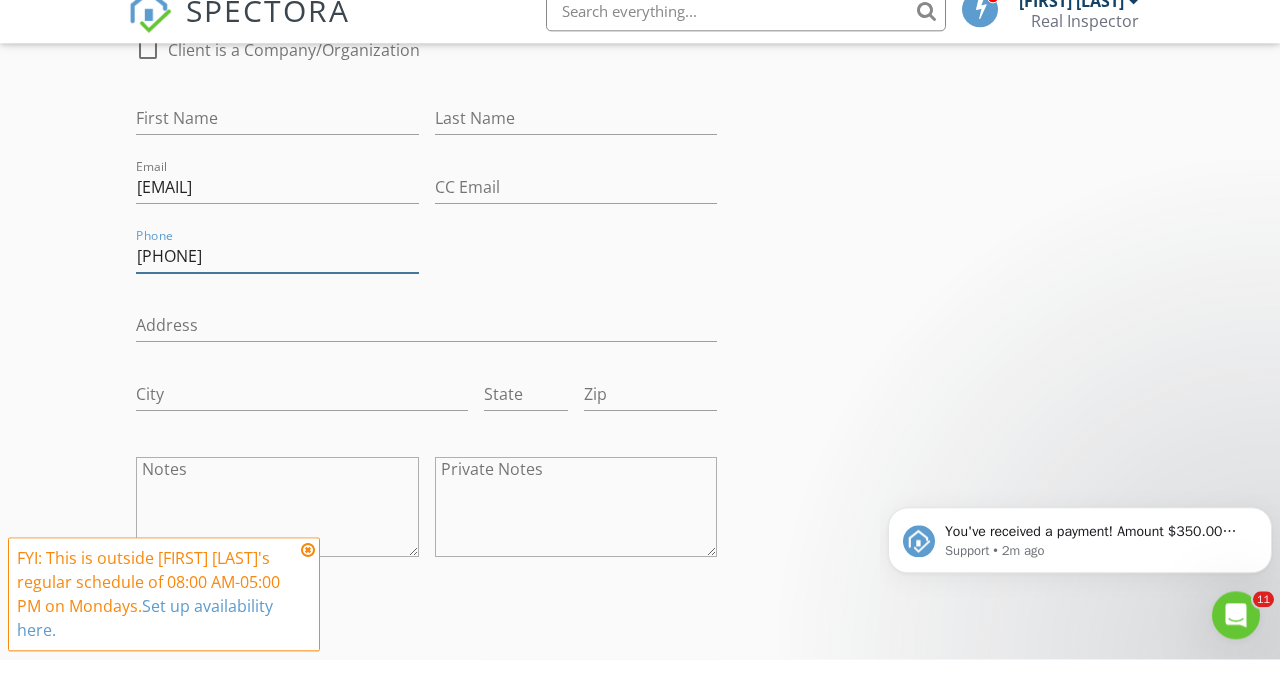 type on "470-479-1066" 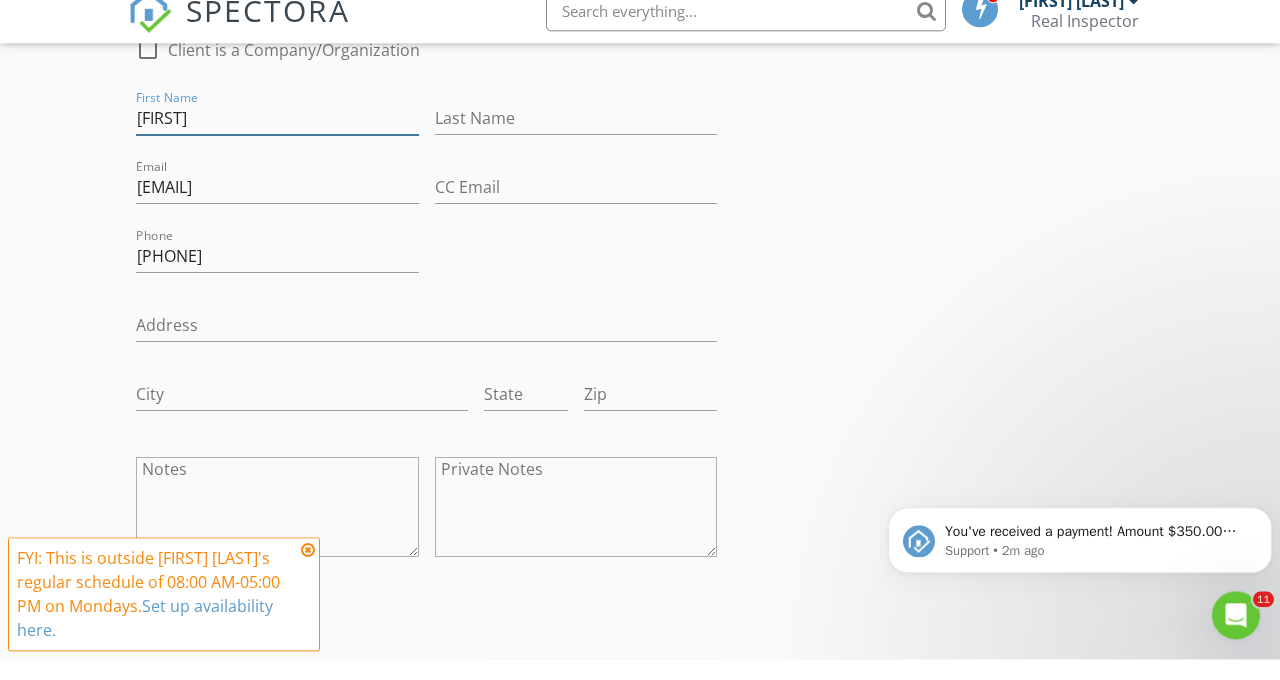 type on "Werner" 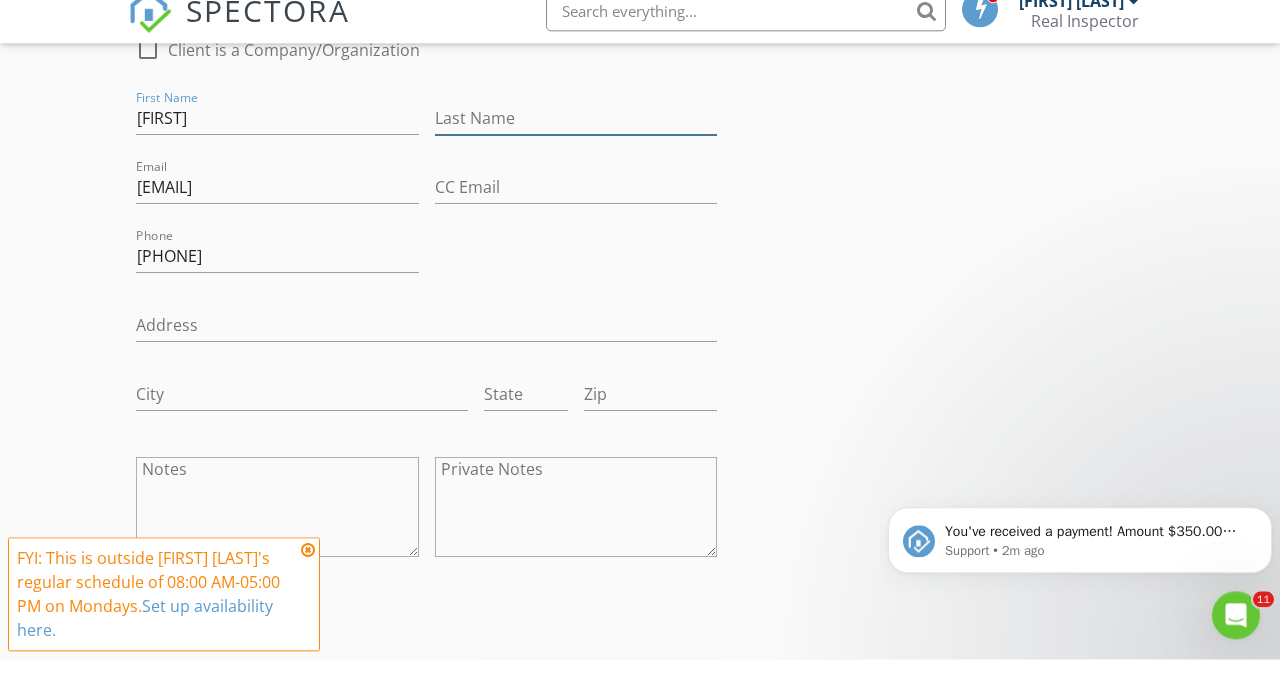 click on "Last Name" at bounding box center (576, 139) 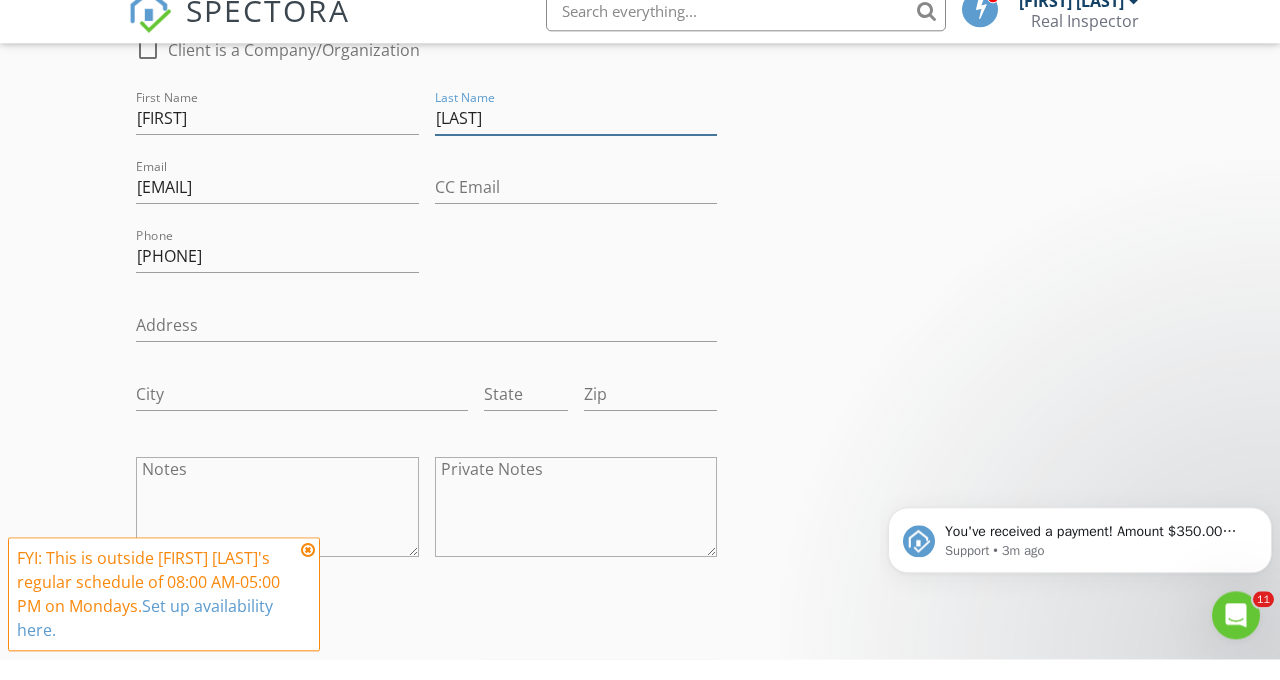type on "Raeymaeckers" 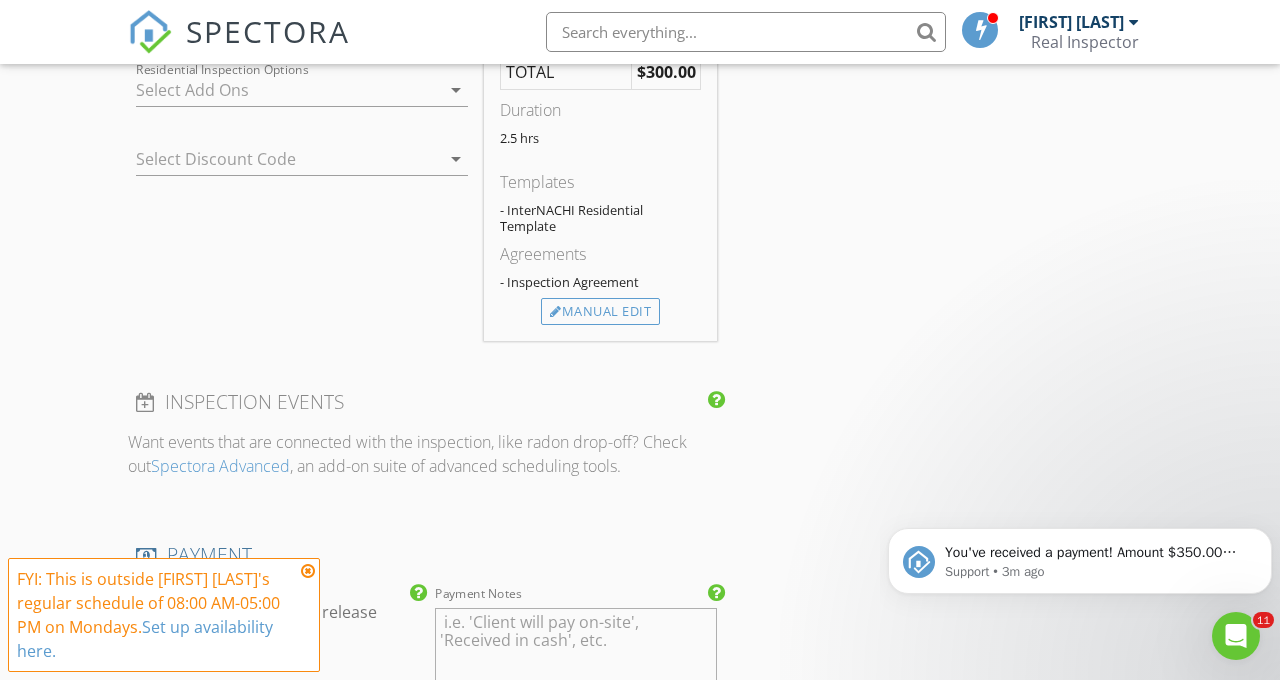 scroll, scrollTop: 1832, scrollLeft: 0, axis: vertical 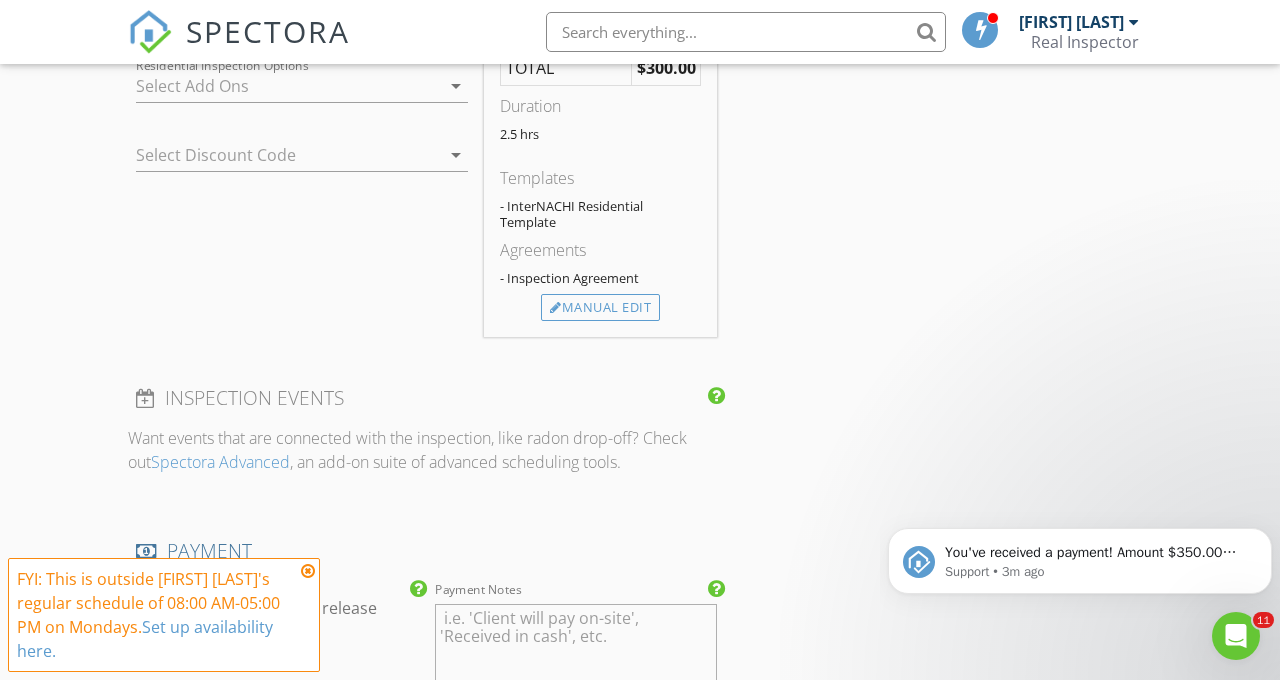 click on "Manual Edit" at bounding box center [600, 308] 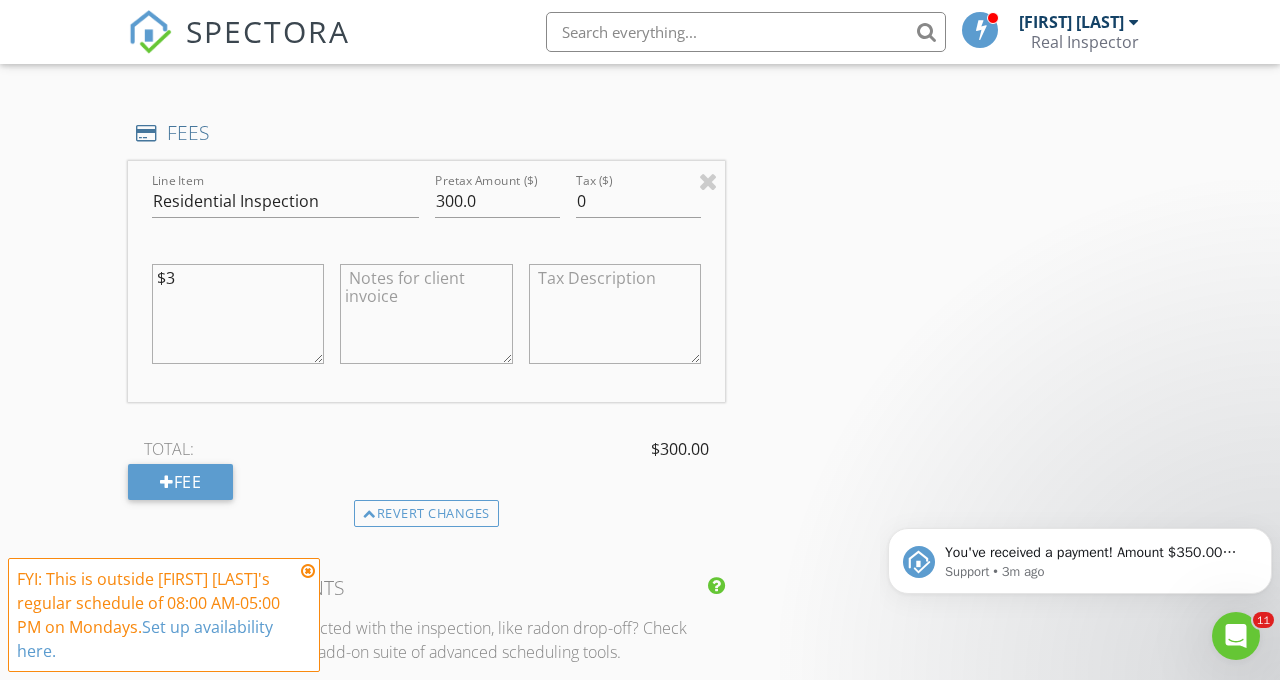 type on "$" 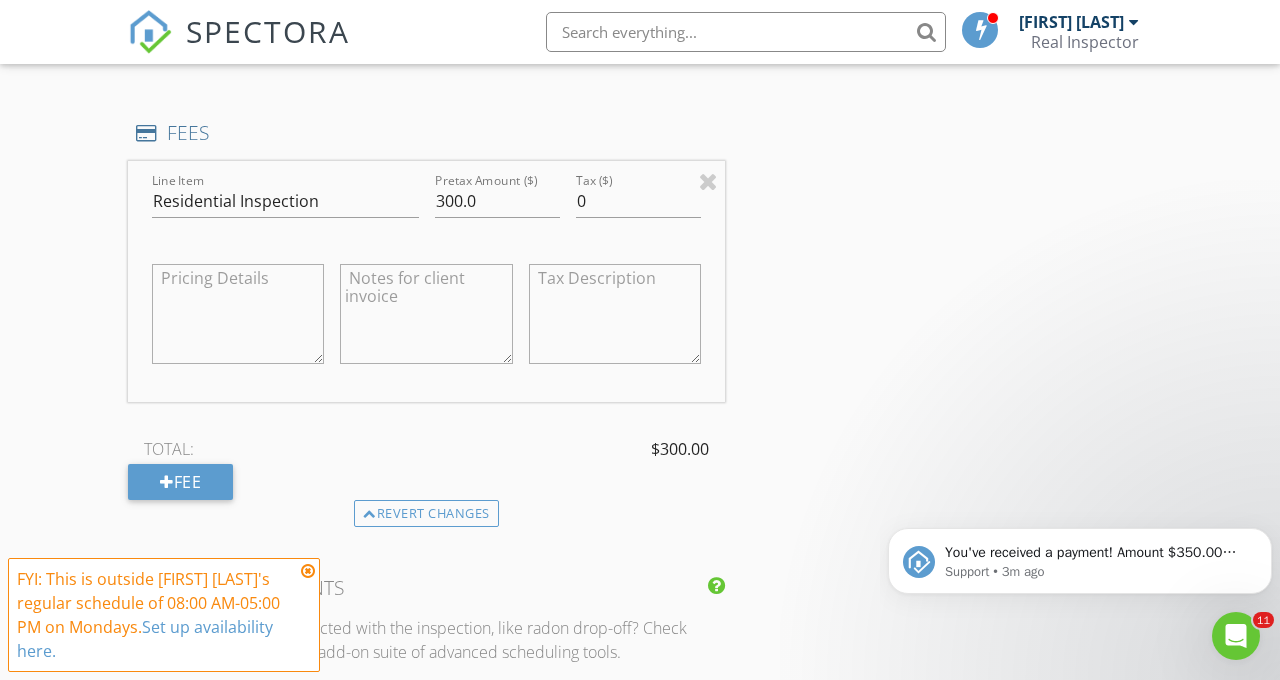 type 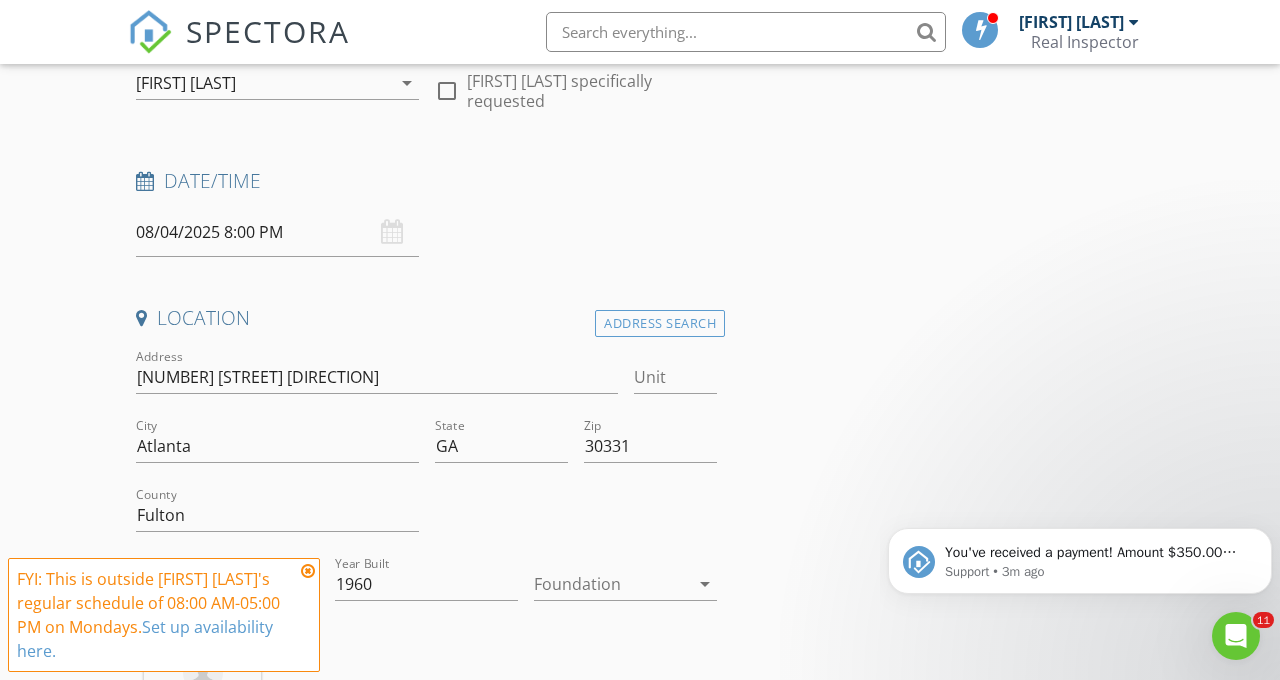 scroll, scrollTop: 244, scrollLeft: 0, axis: vertical 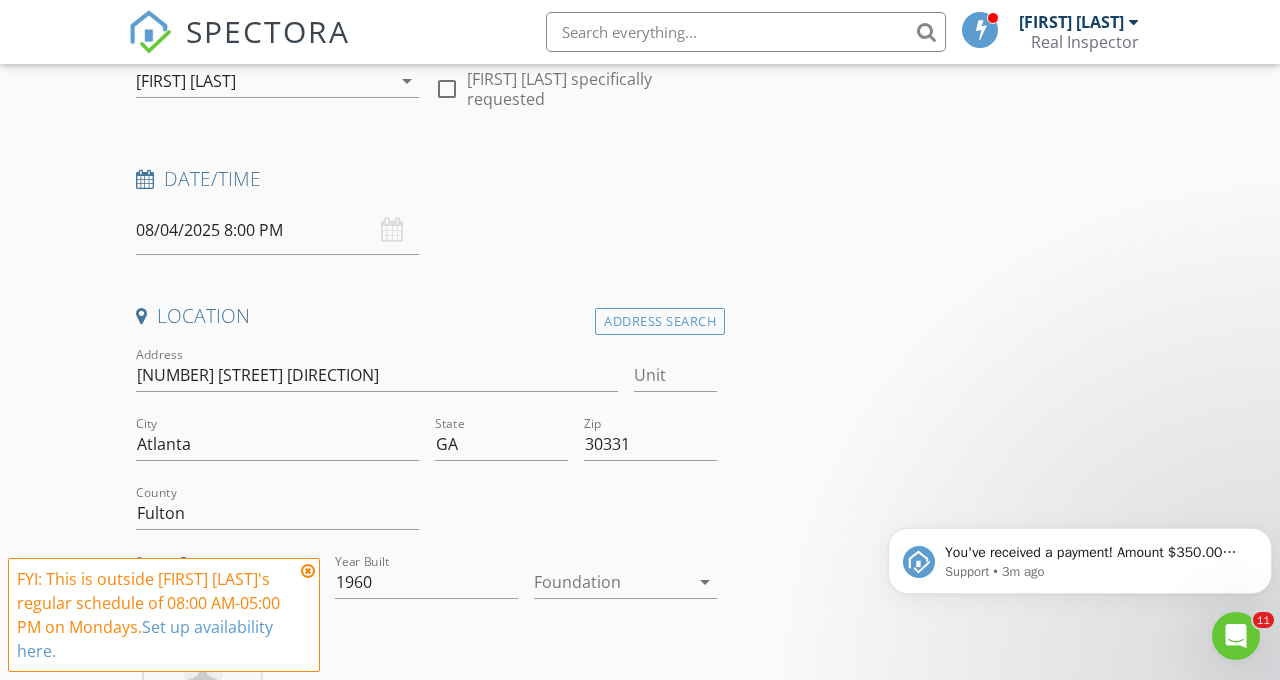 click on "08/04/2025 8:00 PM" at bounding box center [277, 230] 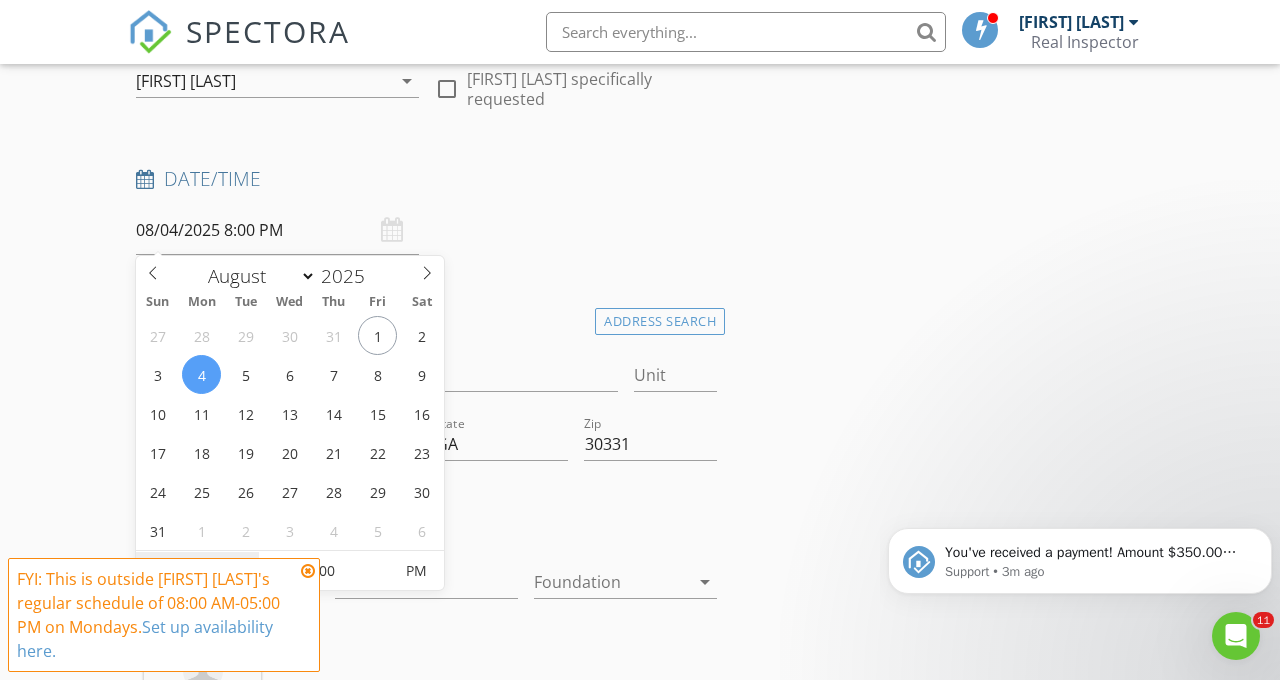 type on "08/02/2025 8:00 PM" 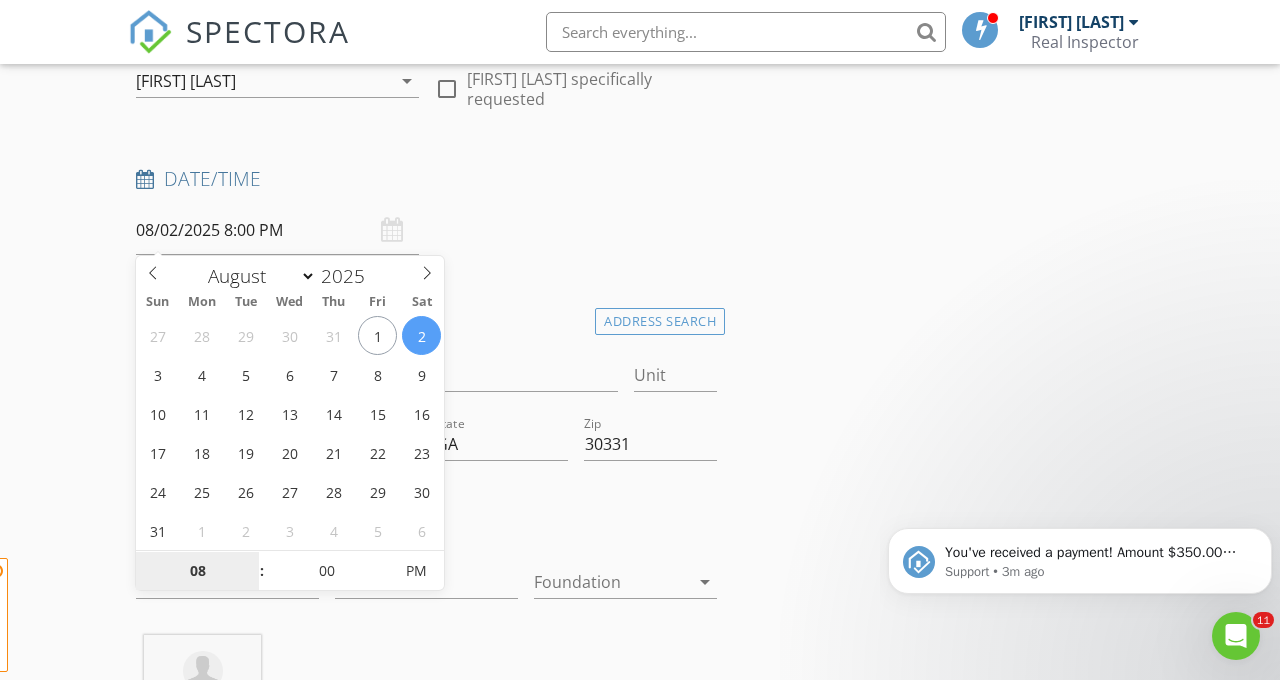 scroll, scrollTop: 340, scrollLeft: 0, axis: vertical 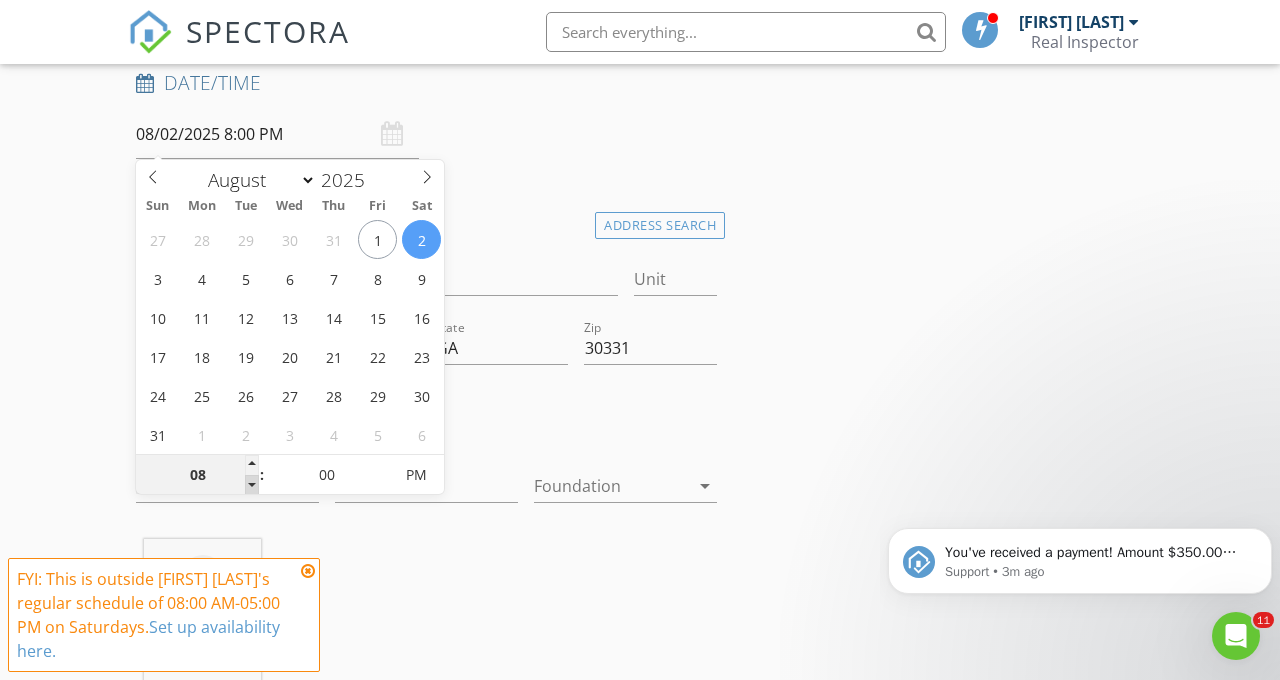click at bounding box center (252, 485) 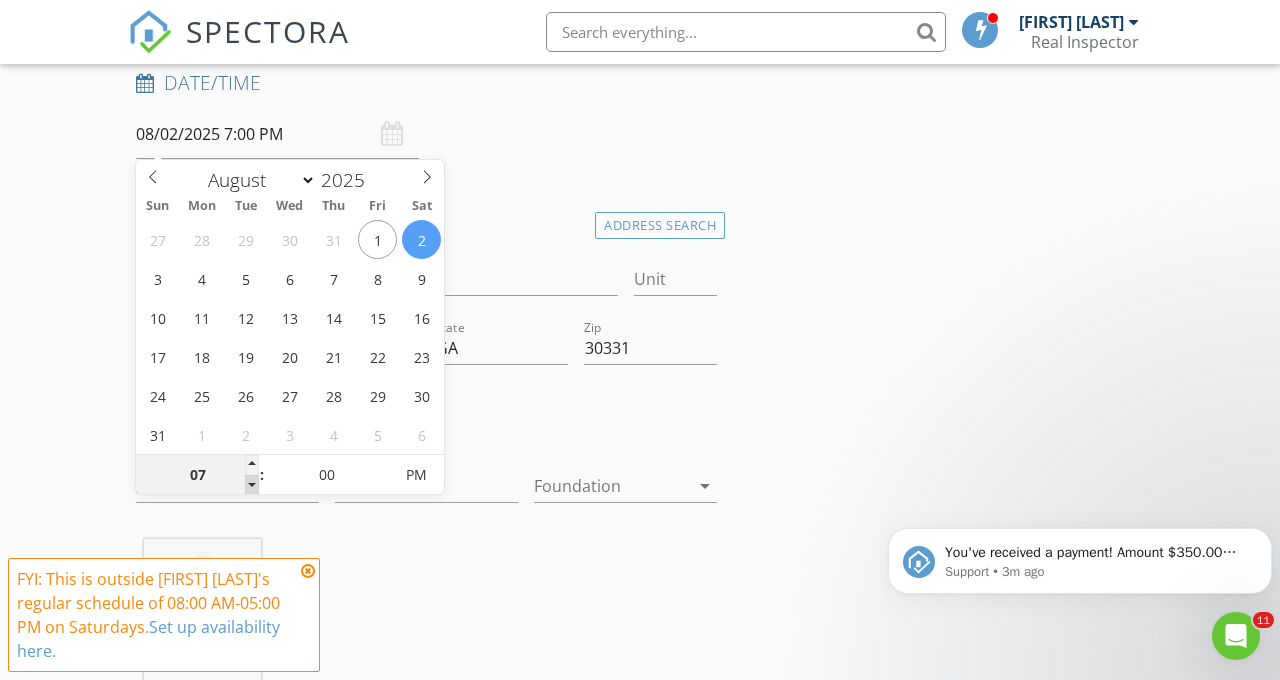 click at bounding box center (252, 485) 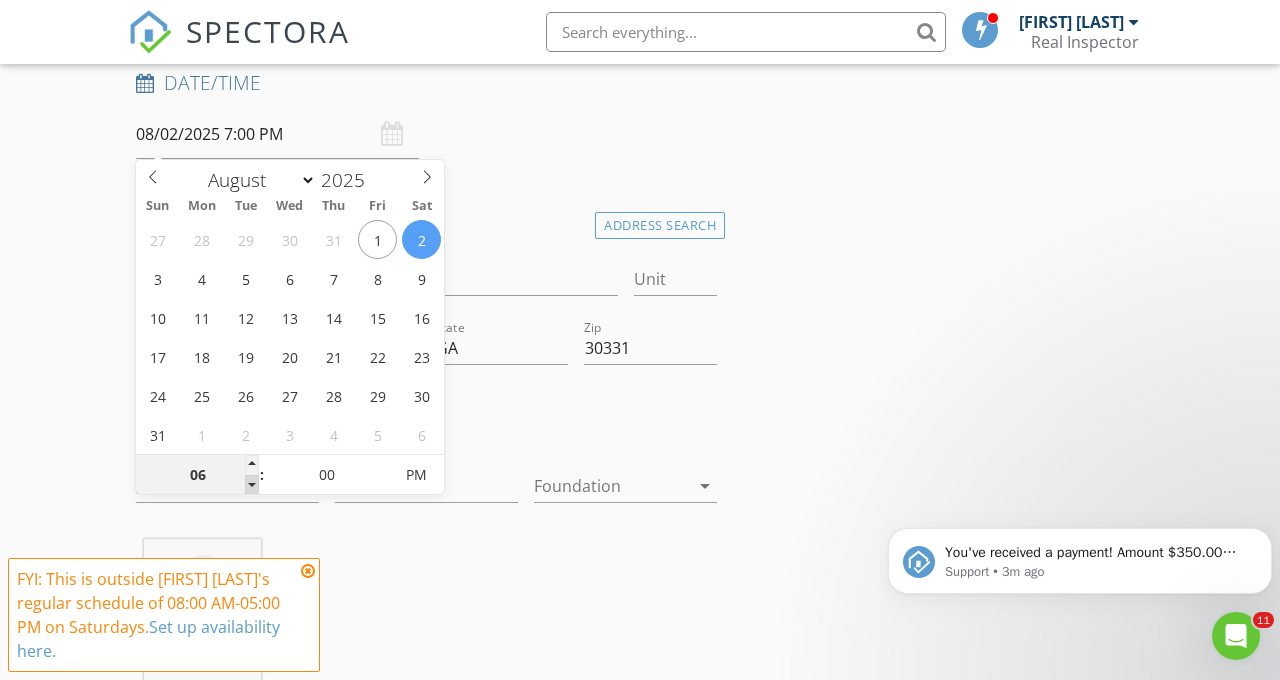 type on "08/02/2025 6:00 PM" 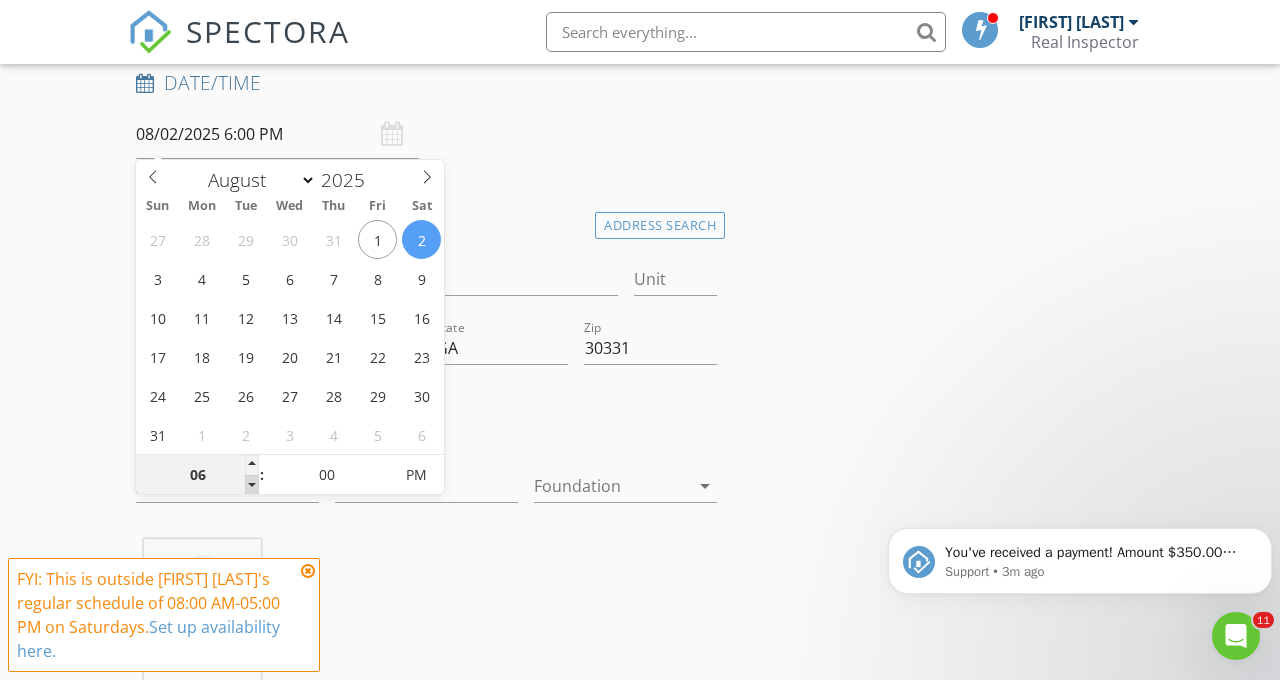 click at bounding box center [252, 485] 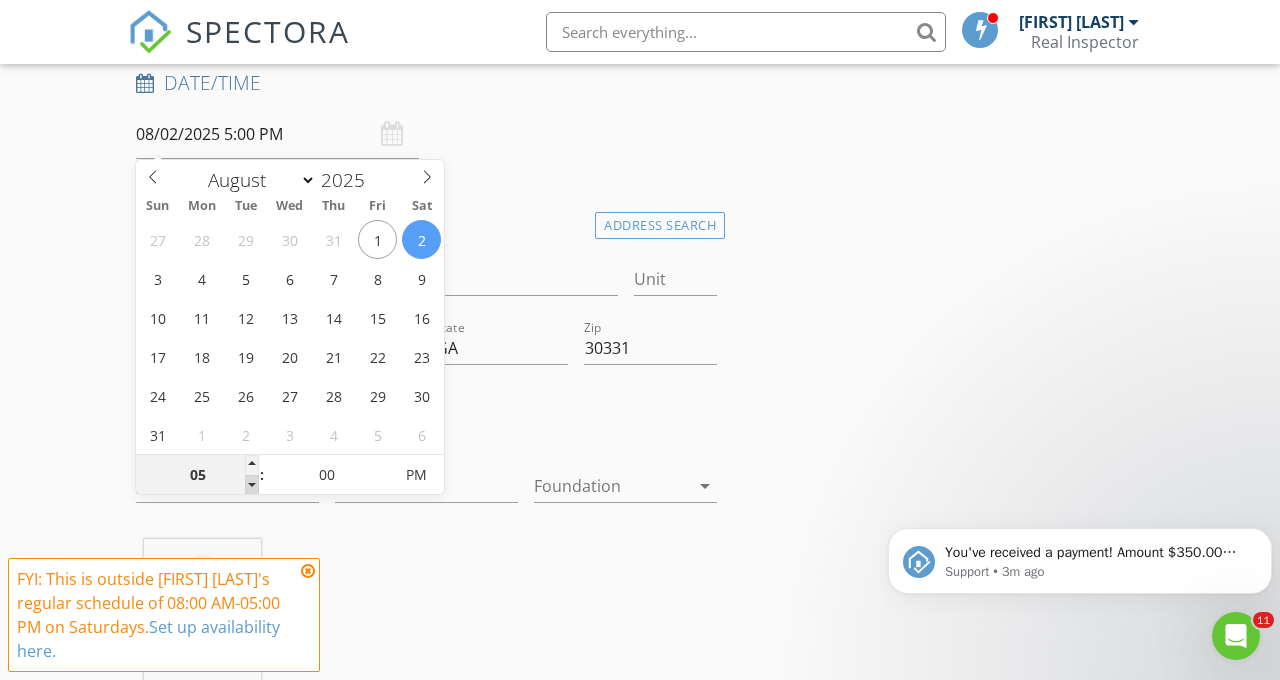 click at bounding box center [252, 485] 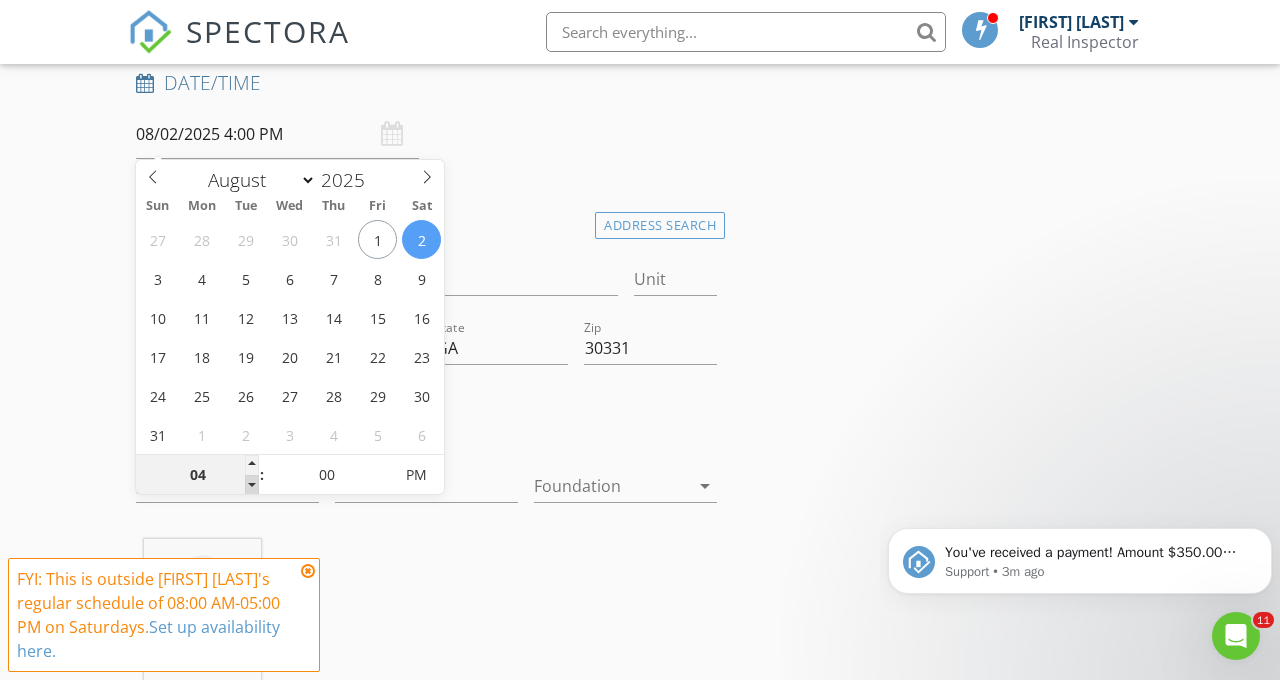 click at bounding box center [252, 485] 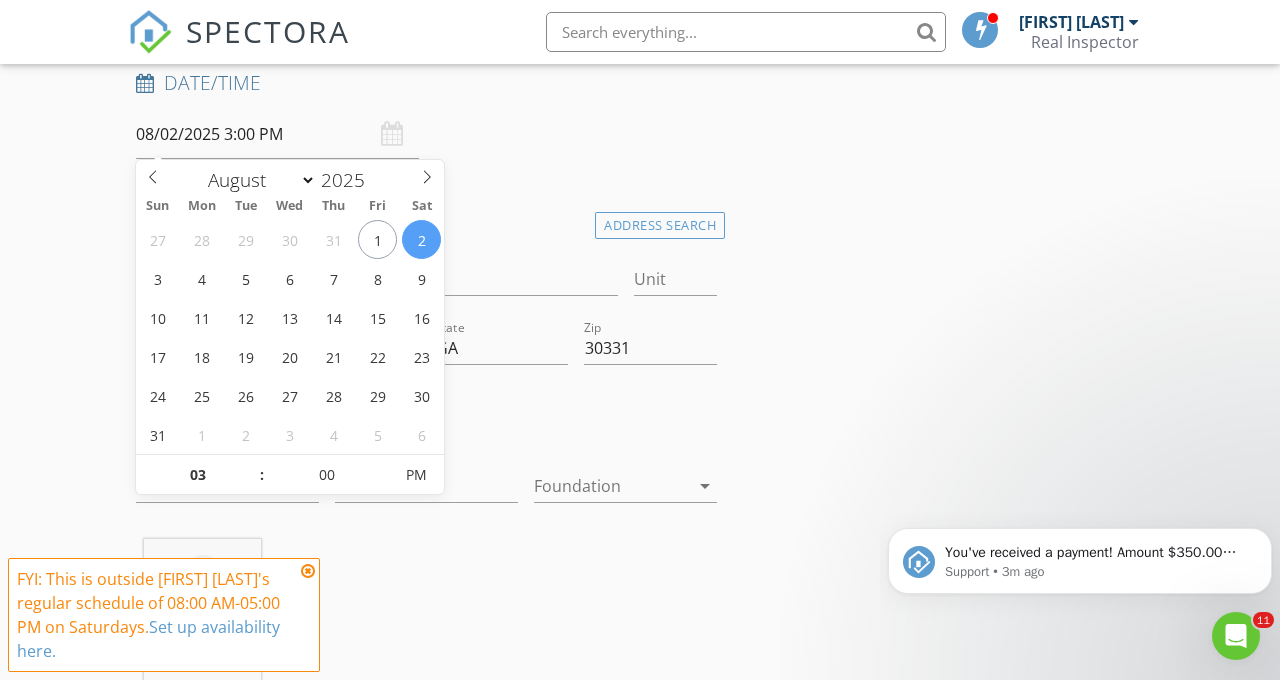 click at bounding box center [252, 465] 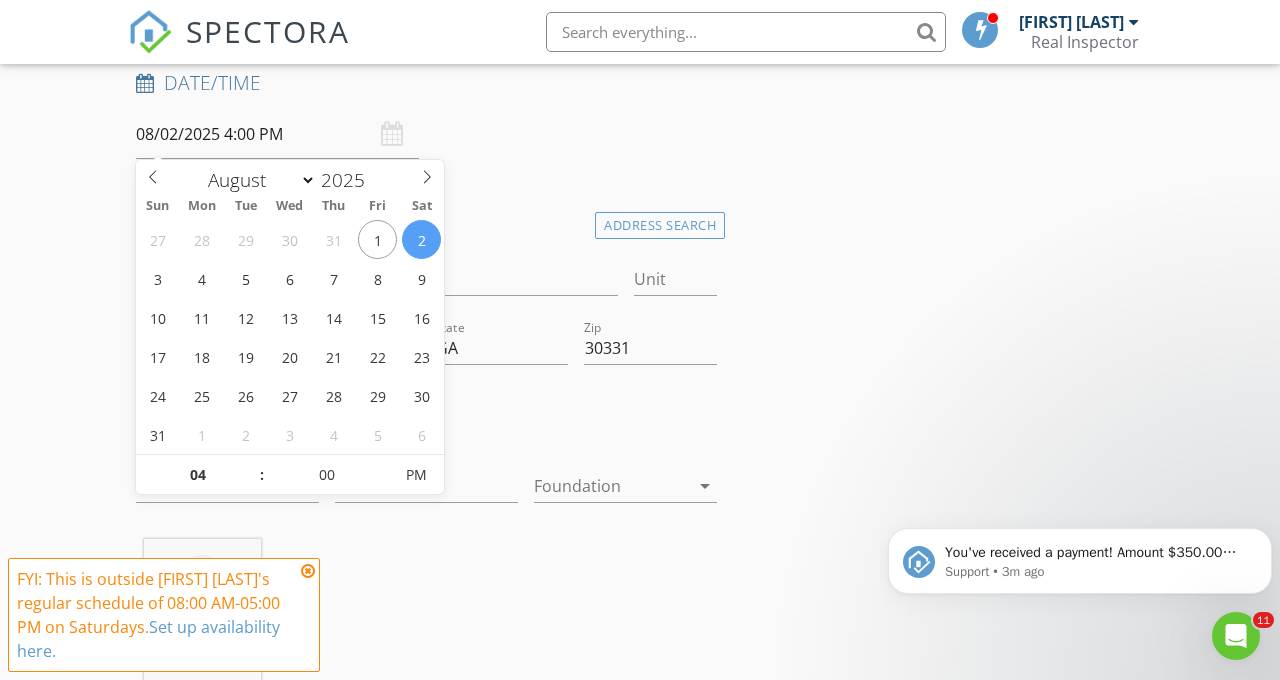 click on "INSPECTOR(S)
check_box   Jarian Jones   PRIMARY   Jarian Jones arrow_drop_down   check_box_outline_blank Jarian Jones specifically requested
Date/Time
08/02/2025 4:00 PM
Location
Address Search       Address 245 Argus Cir NW   Unit   City Atlanta   State GA   Zip 30331   County Fulton     Square Feet 1025   Year Built 1960   Foundation arrow_drop_down     Jarian Jones     28.4 miles     (43 minutes)
client
check_box Enable Client CC email for this inspection   Client Search     check_box_outline_blank Client is a Company/Organization     First Name Werner   Last Name Raeymaeckers   Email Admin@arvillc.com   CC Email   Phone 470-479-1066   Address   City   State   Zip       Notes   Private Notes
ADD ADDITIONAL client
SERVICES
check_box_outline_blank   New Service   check_box" at bounding box center (640, 1696) 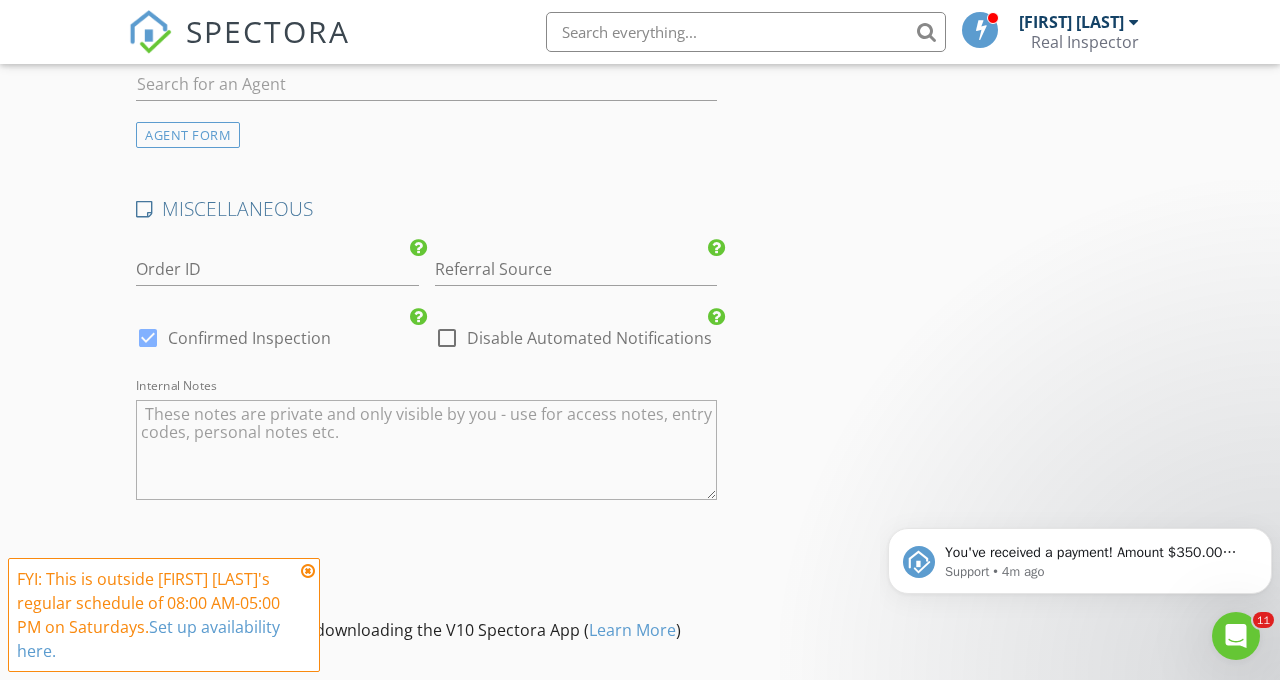 scroll, scrollTop: 3082, scrollLeft: 0, axis: vertical 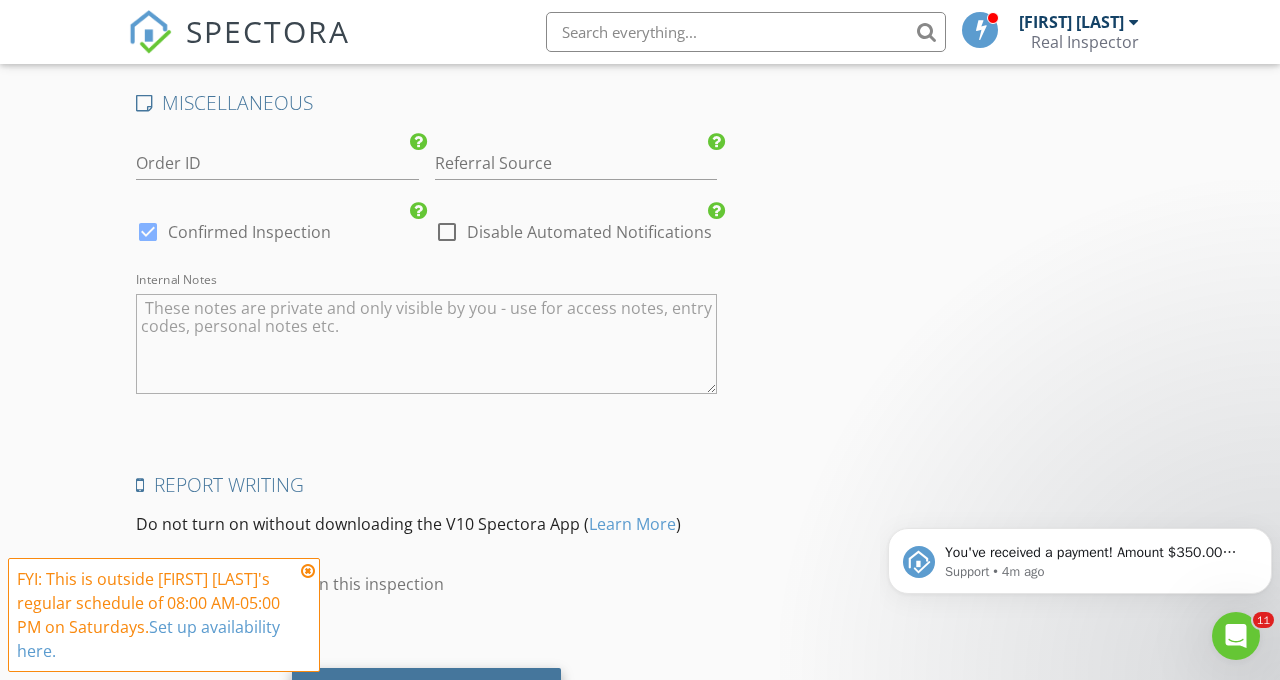 click on "Save Inspection" at bounding box center (426, 695) 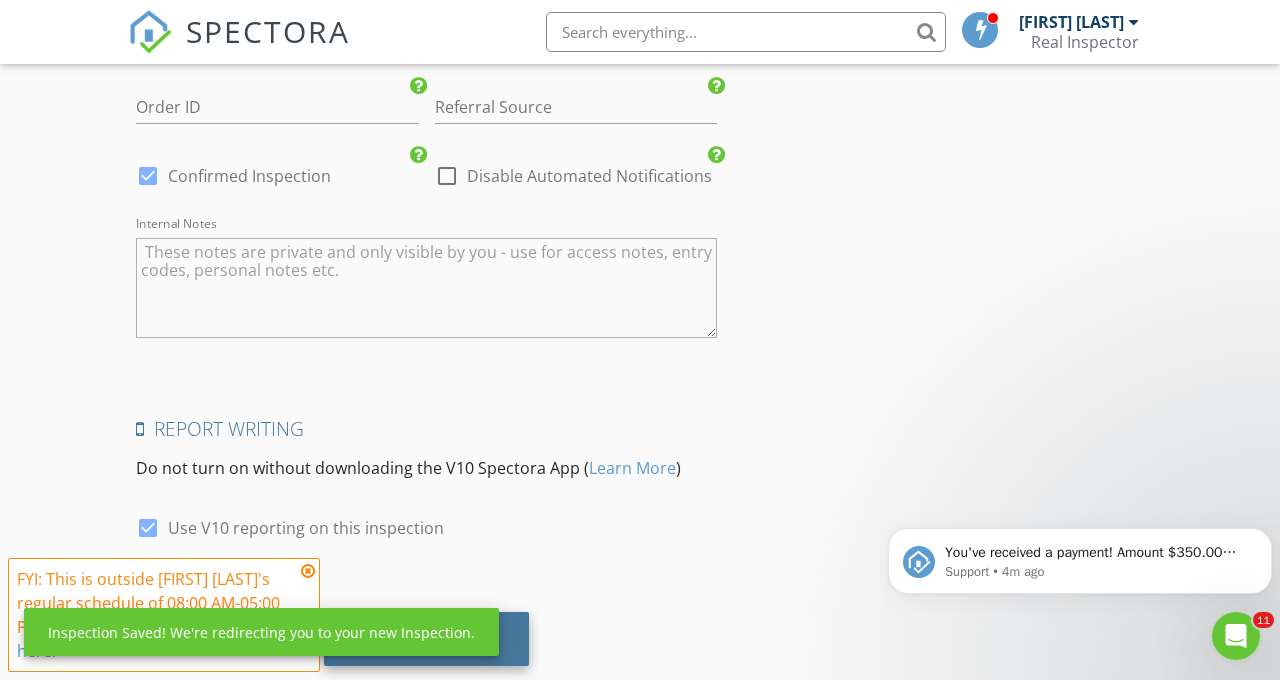 scroll, scrollTop: 3162, scrollLeft: 0, axis: vertical 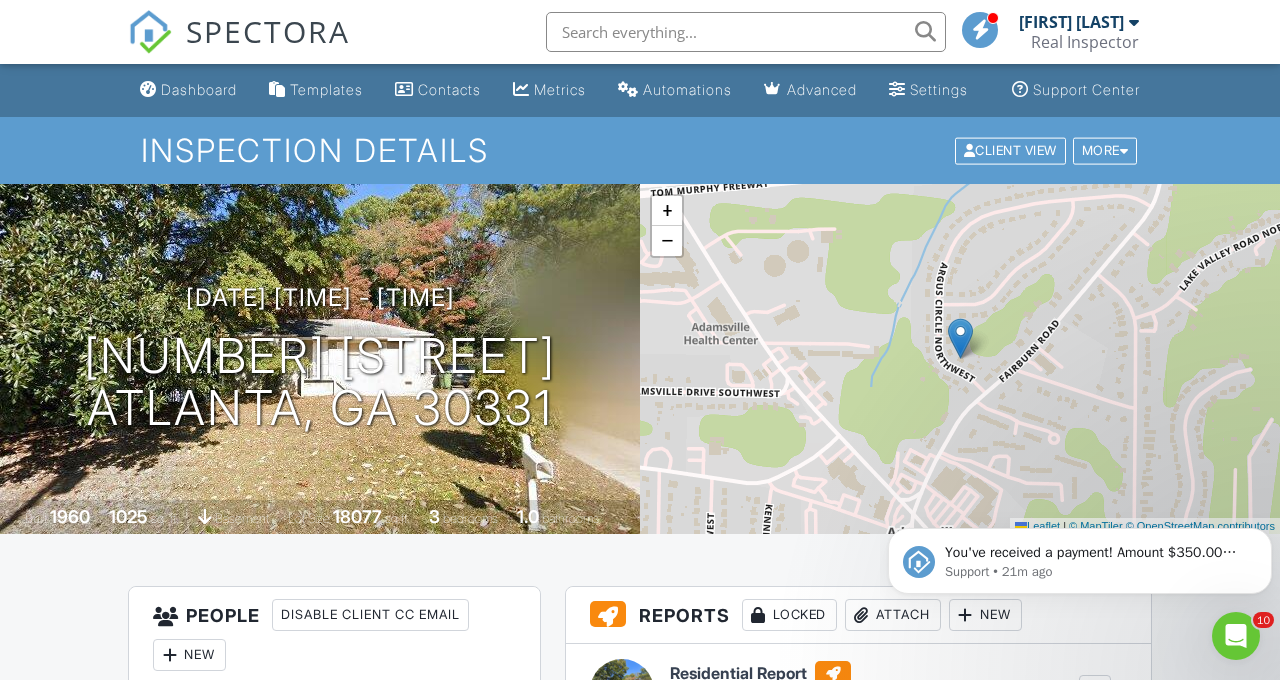click on "Dashboard" at bounding box center [188, 90] 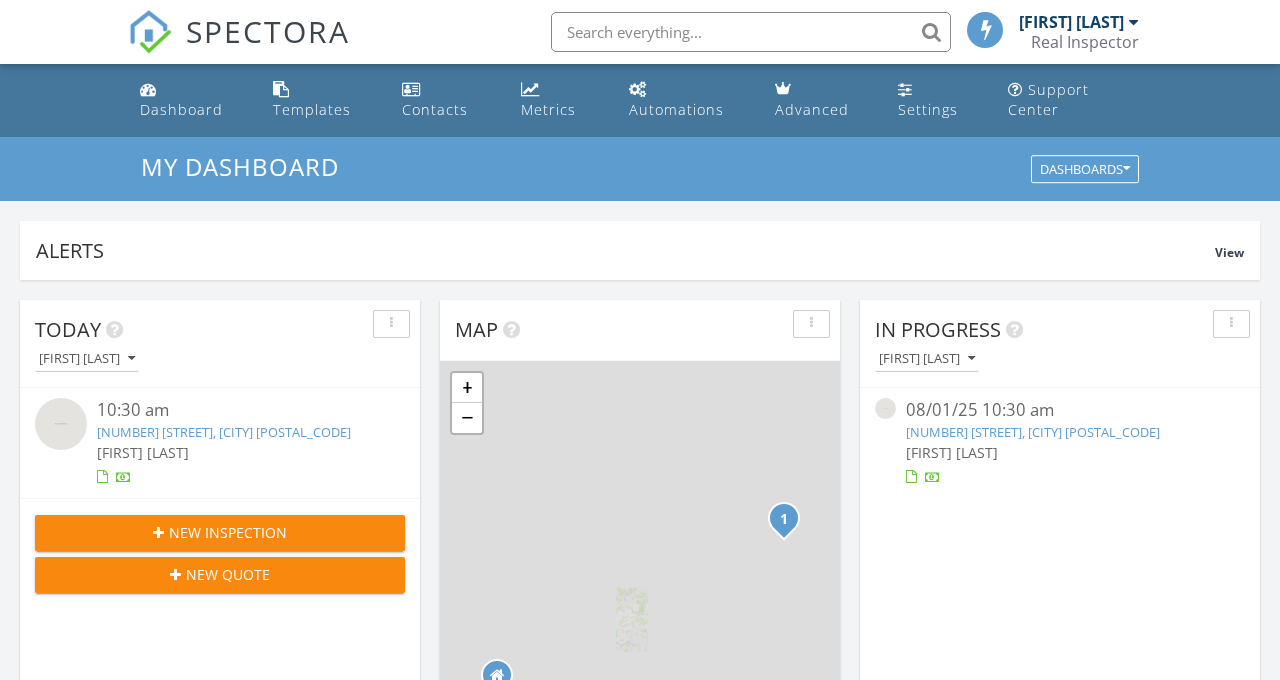 scroll, scrollTop: 0, scrollLeft: 0, axis: both 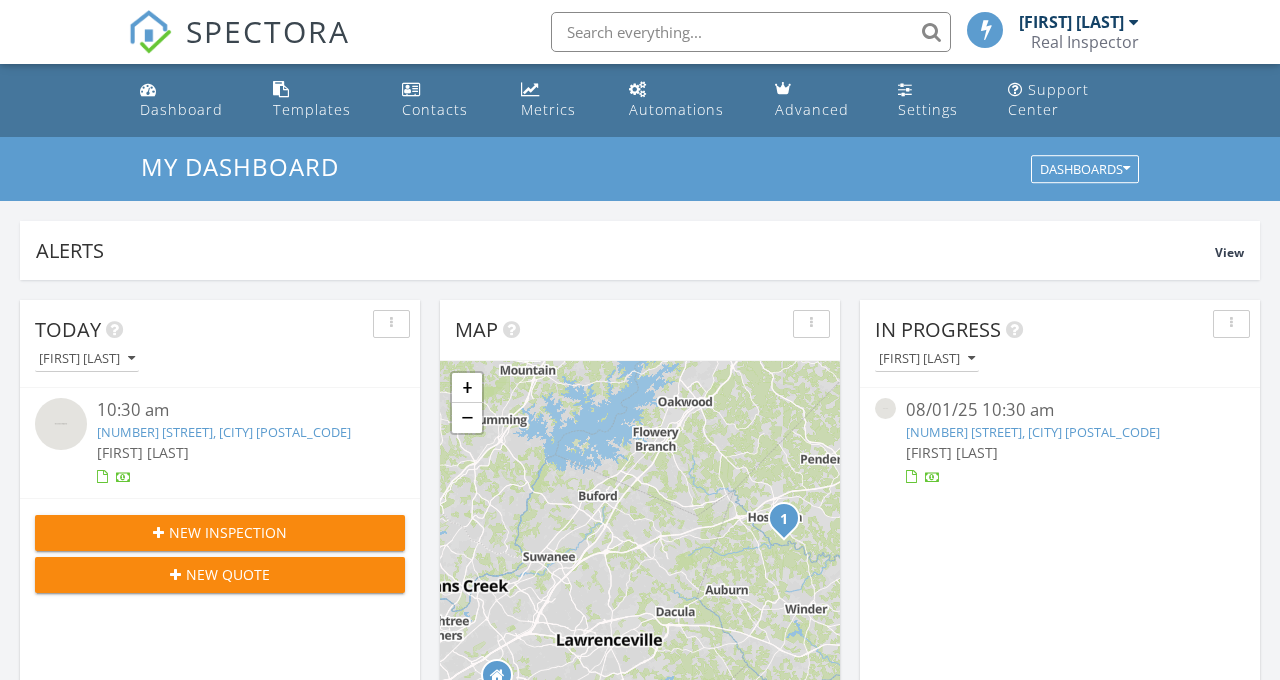 click on "58 Warrior Ct, Hoschton, GA 30548" at bounding box center (1033, 432) 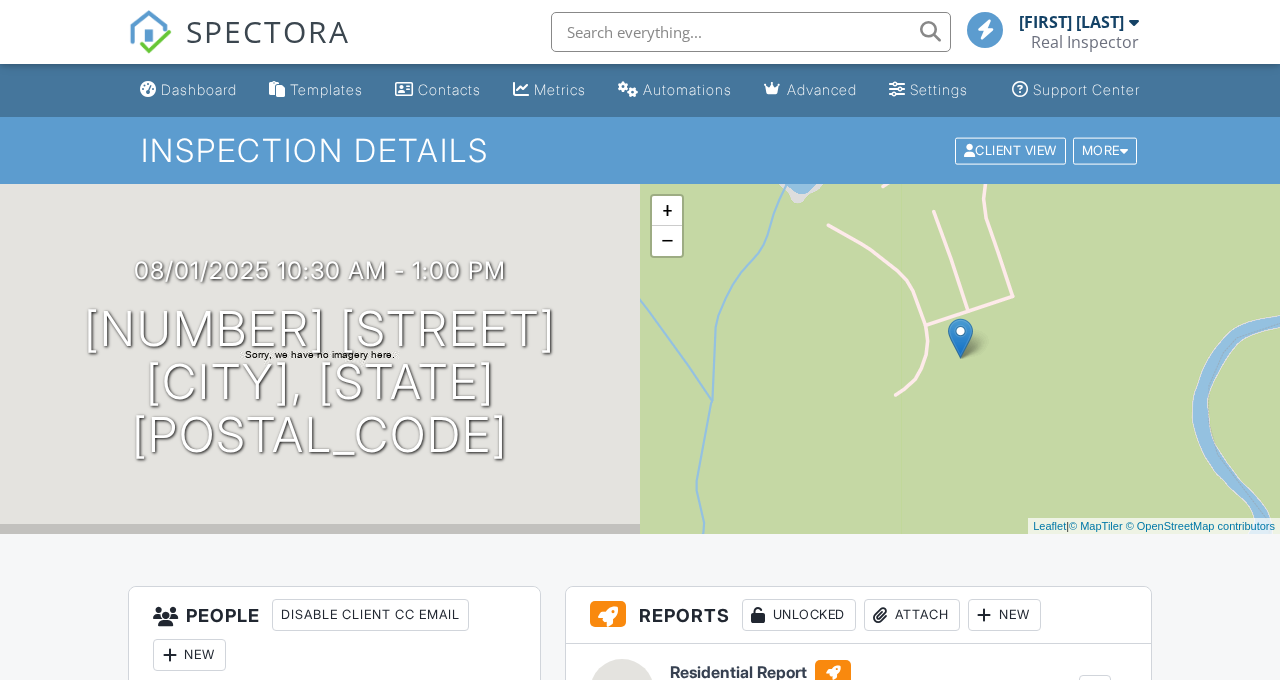 scroll, scrollTop: 0, scrollLeft: 0, axis: both 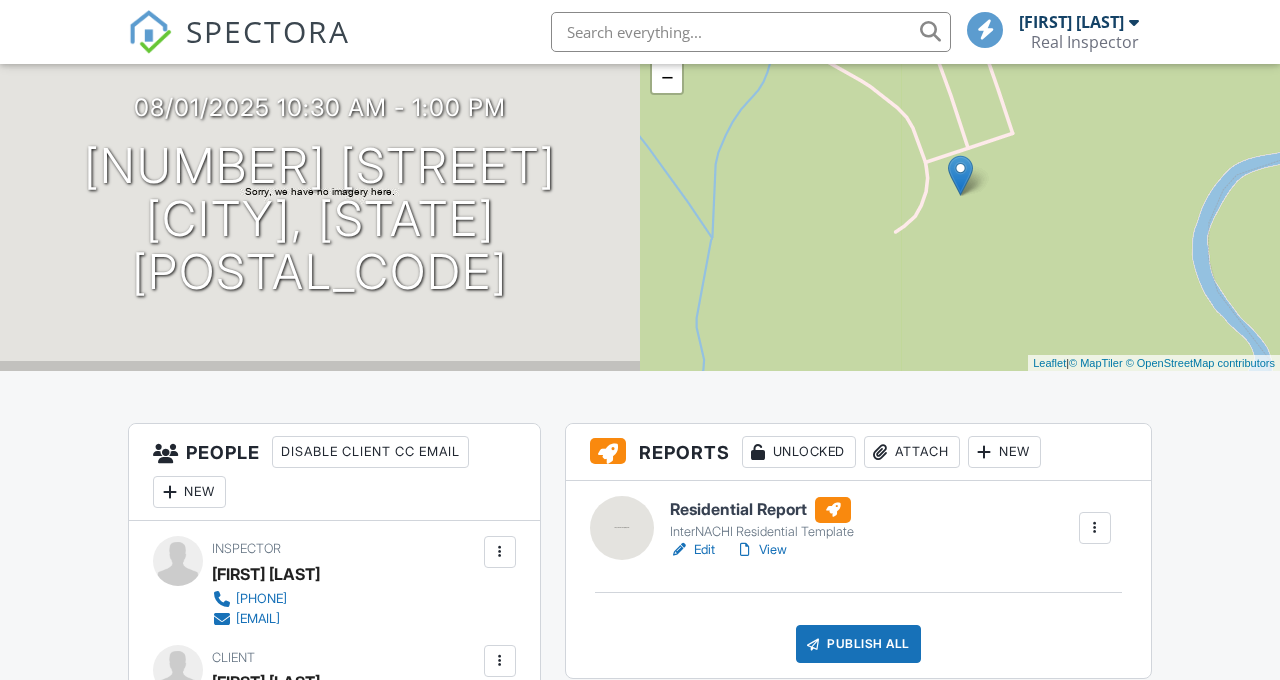 click on "Edit" at bounding box center (692, 550) 